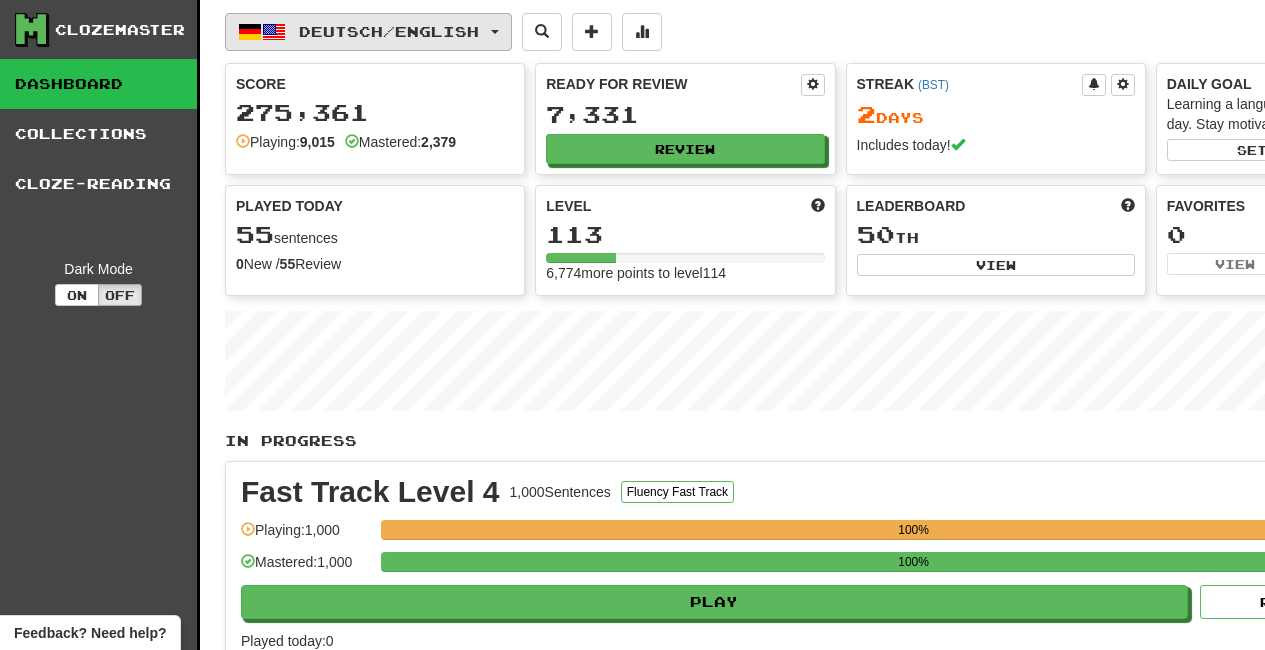 scroll, scrollTop: 0, scrollLeft: 0, axis: both 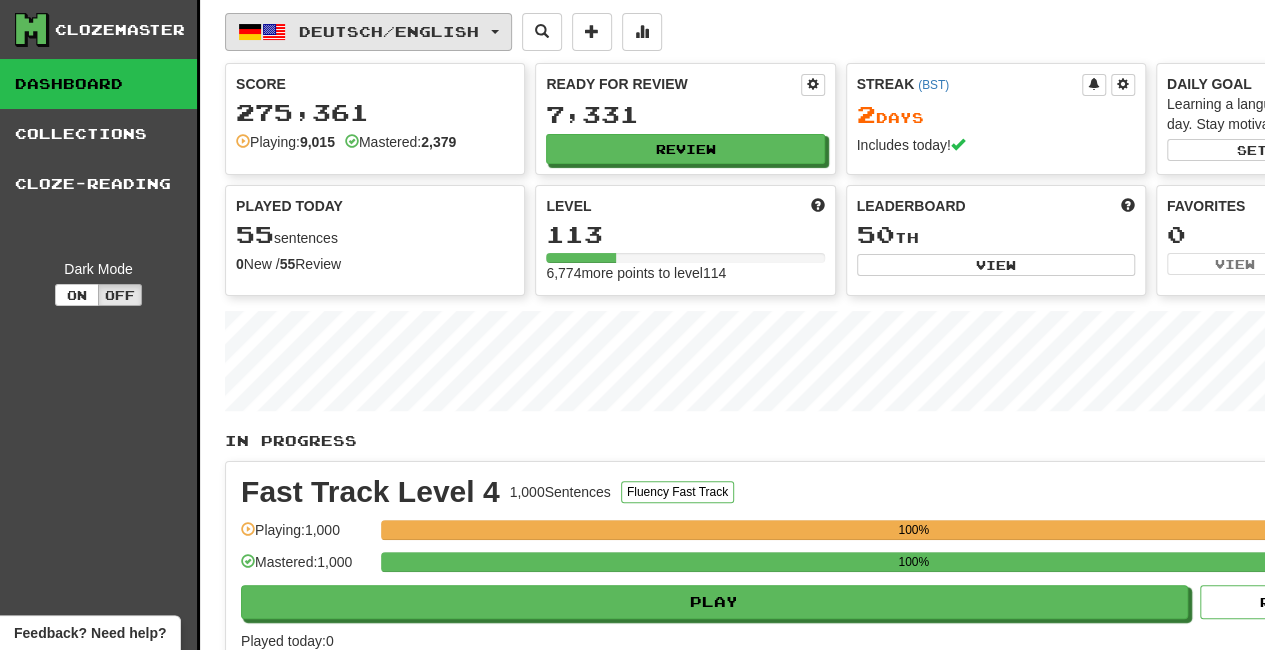 click on "Deutsch  /  English" at bounding box center (368, 32) 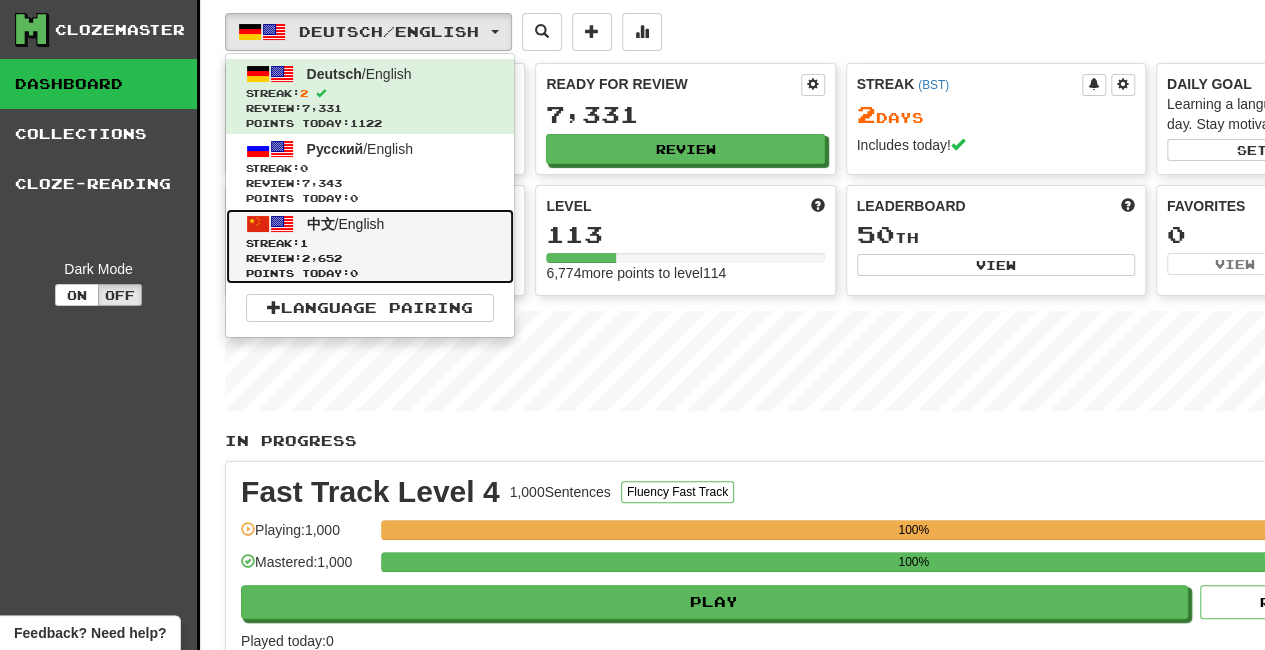 click on "Review:  2,652" at bounding box center (370, 258) 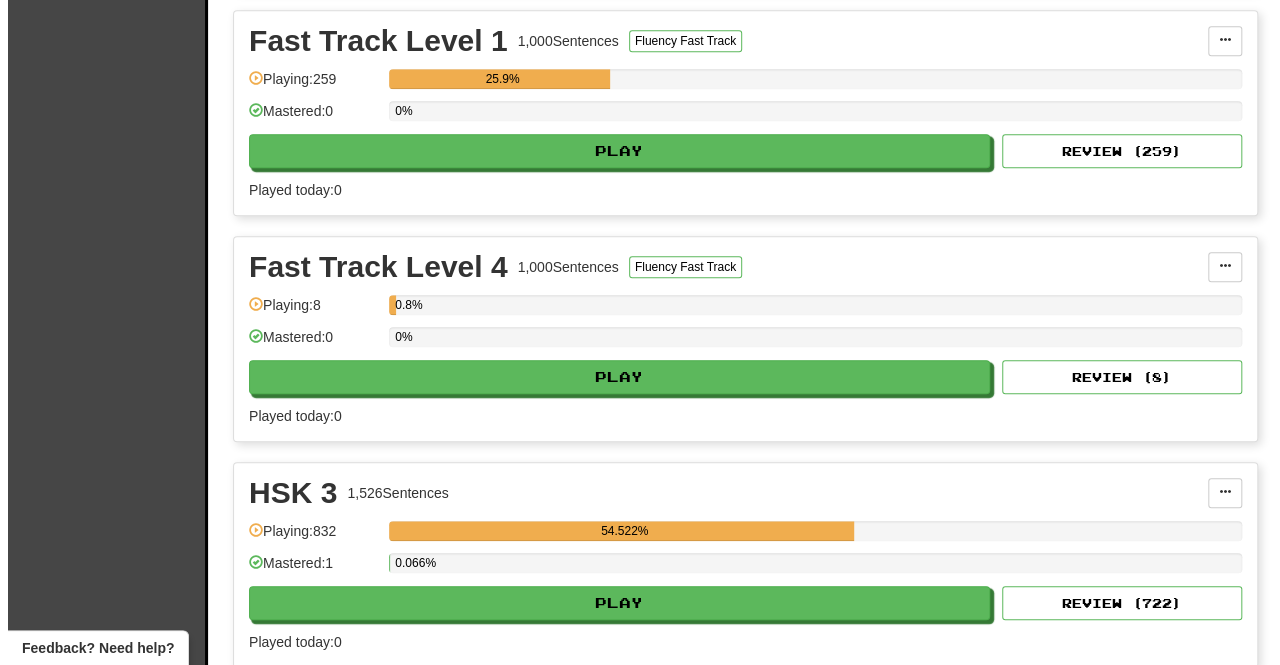 scroll, scrollTop: 684, scrollLeft: 0, axis: vertical 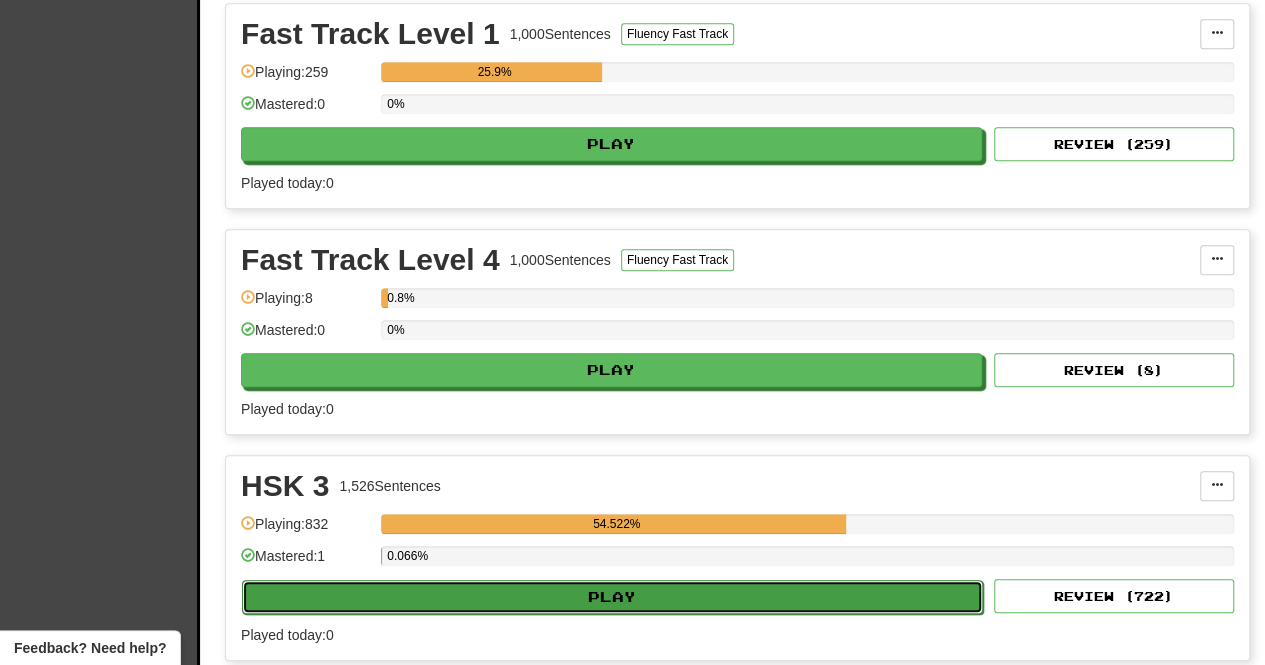 click on "Play" at bounding box center (612, 597) 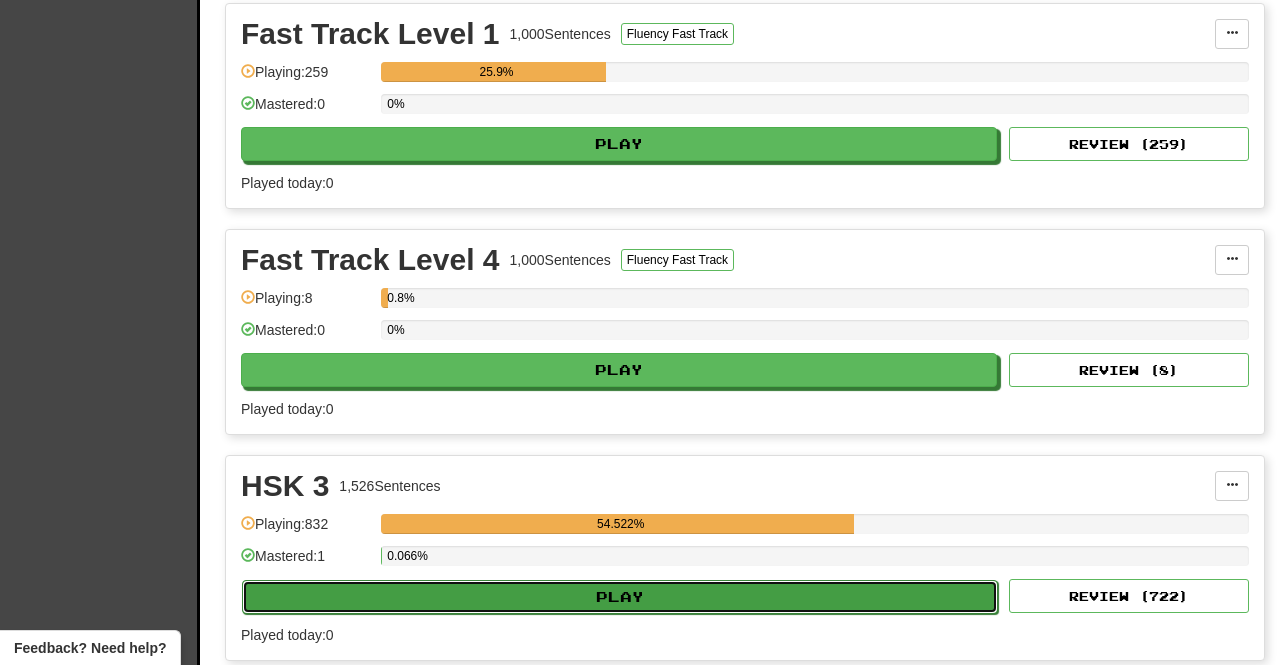 select on "**" 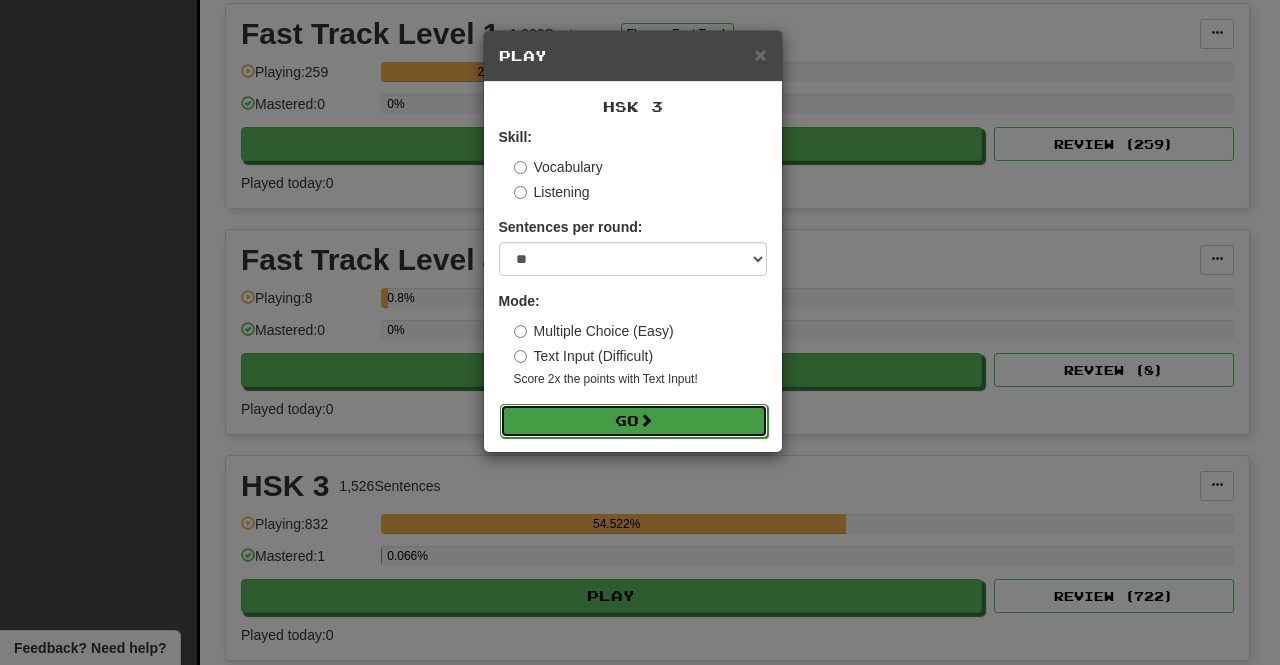 click on "Go" at bounding box center [634, 421] 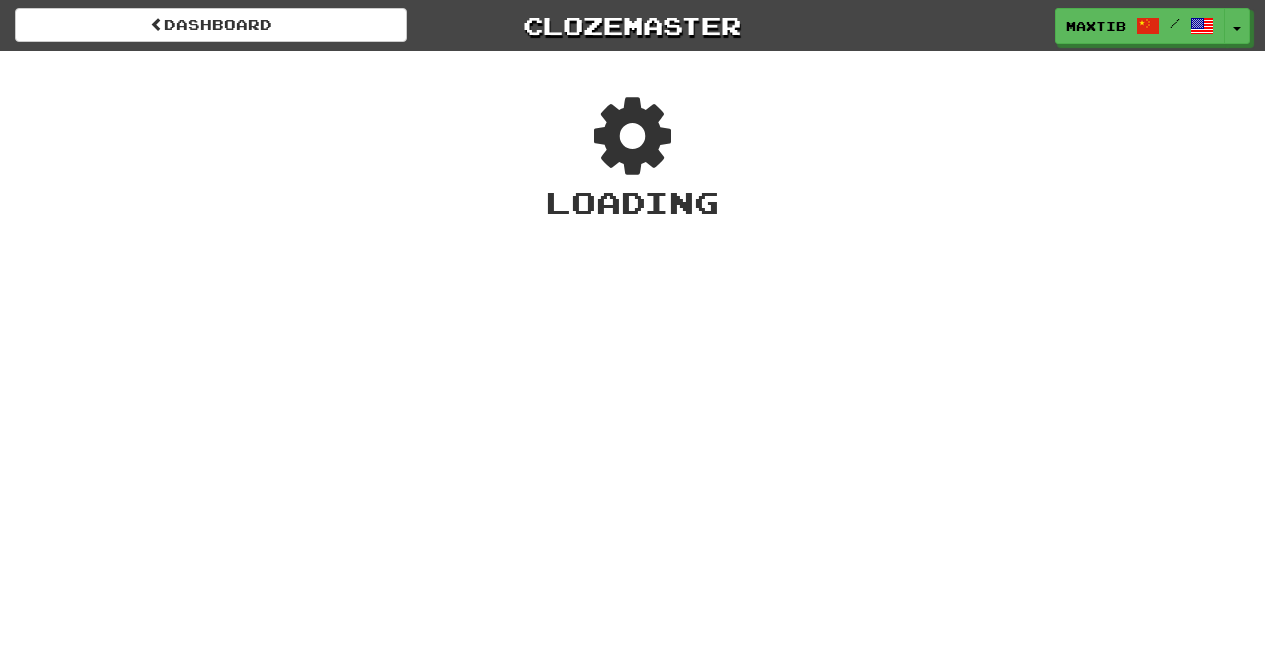 scroll, scrollTop: 0, scrollLeft: 0, axis: both 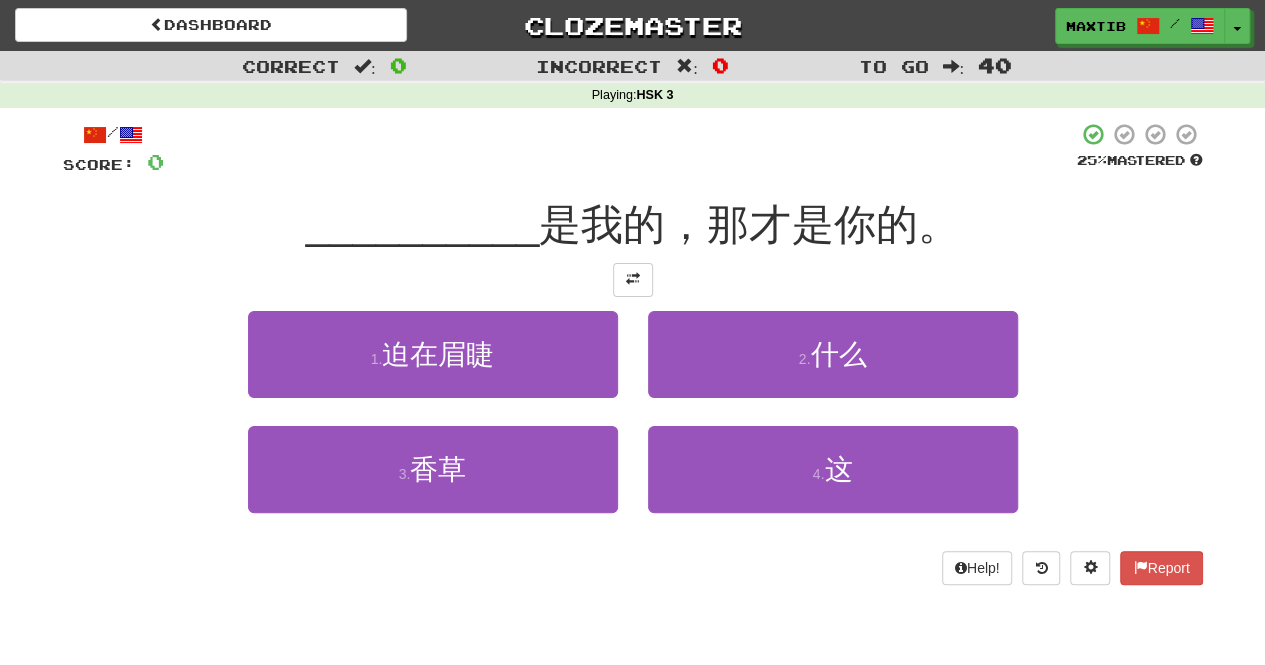 click on "4 .  这" at bounding box center [833, 483] 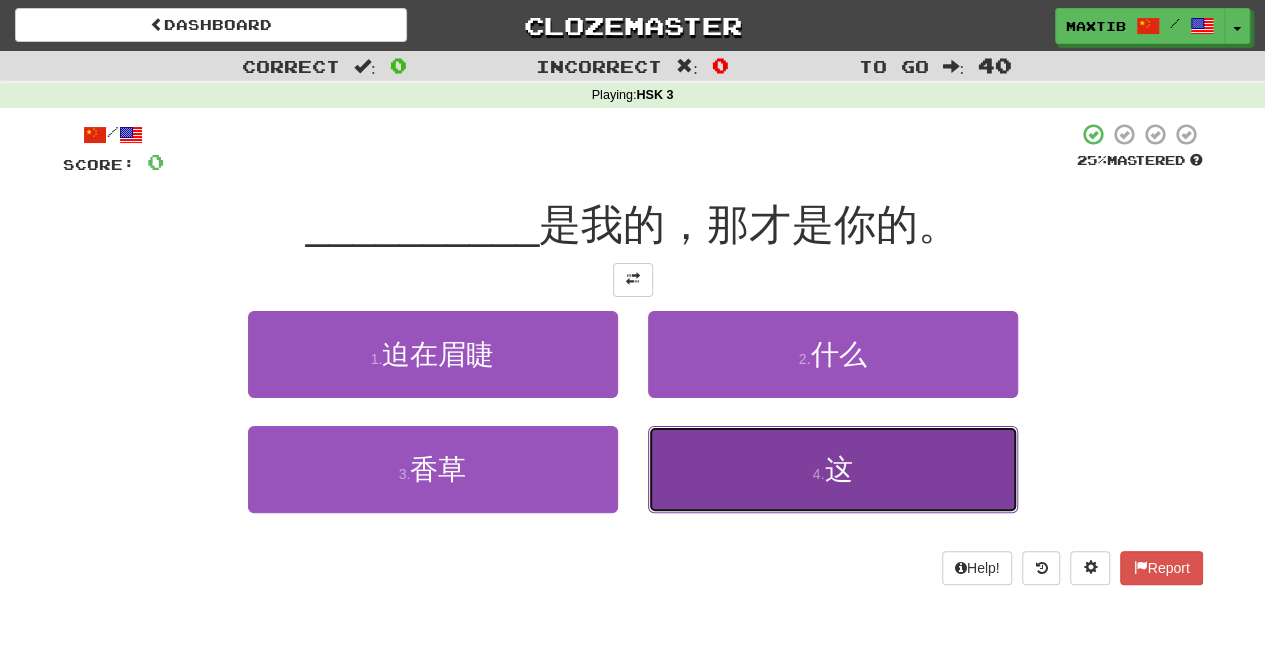 click on "4 .  这" at bounding box center (833, 469) 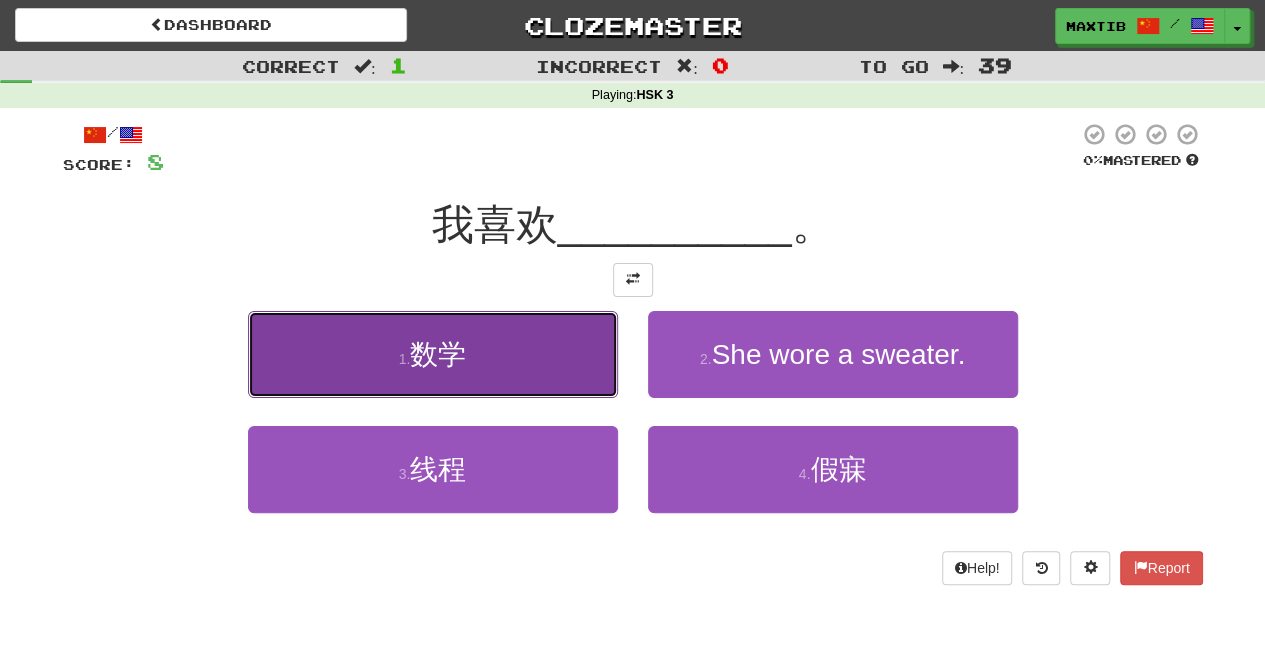 click on "1 .  数学" at bounding box center [433, 354] 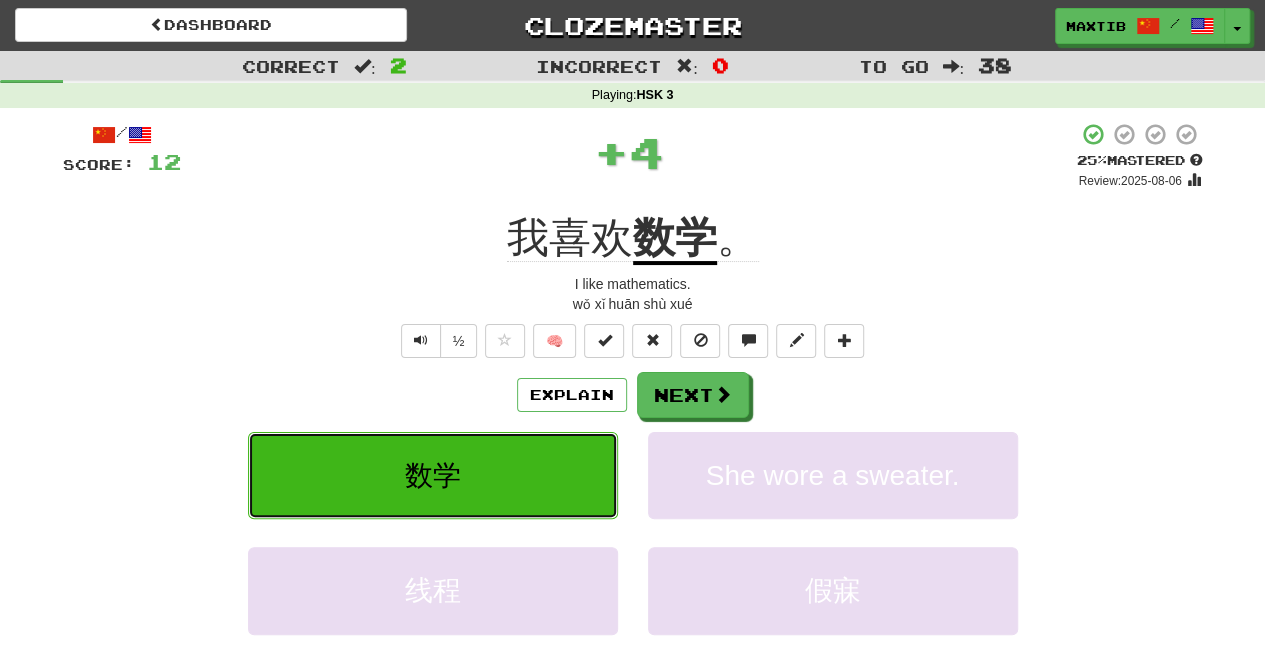 type 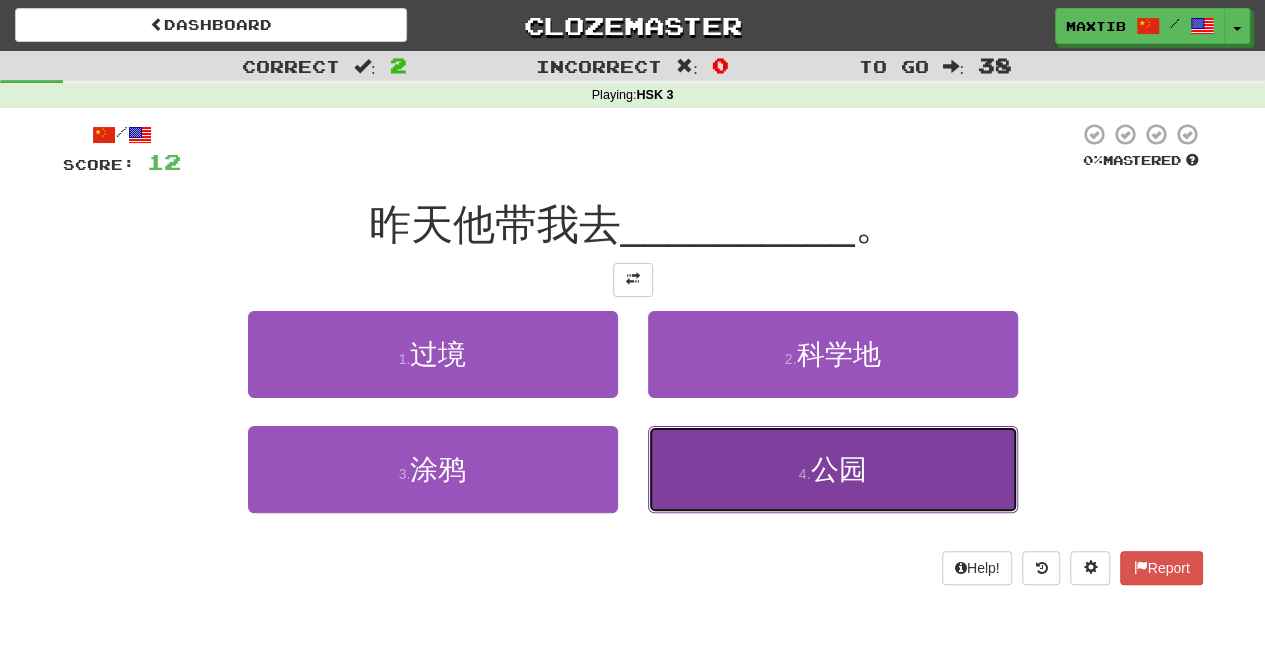 click on "4 .  公园" at bounding box center [833, 469] 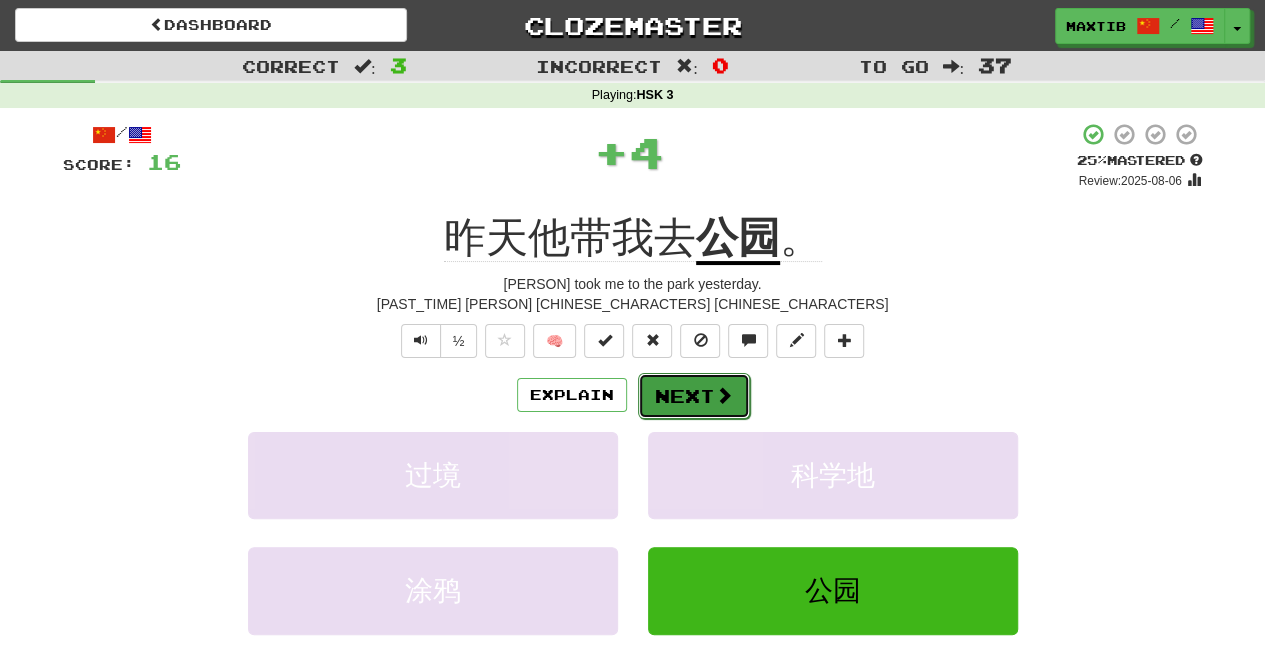 click on "Next" at bounding box center [694, 396] 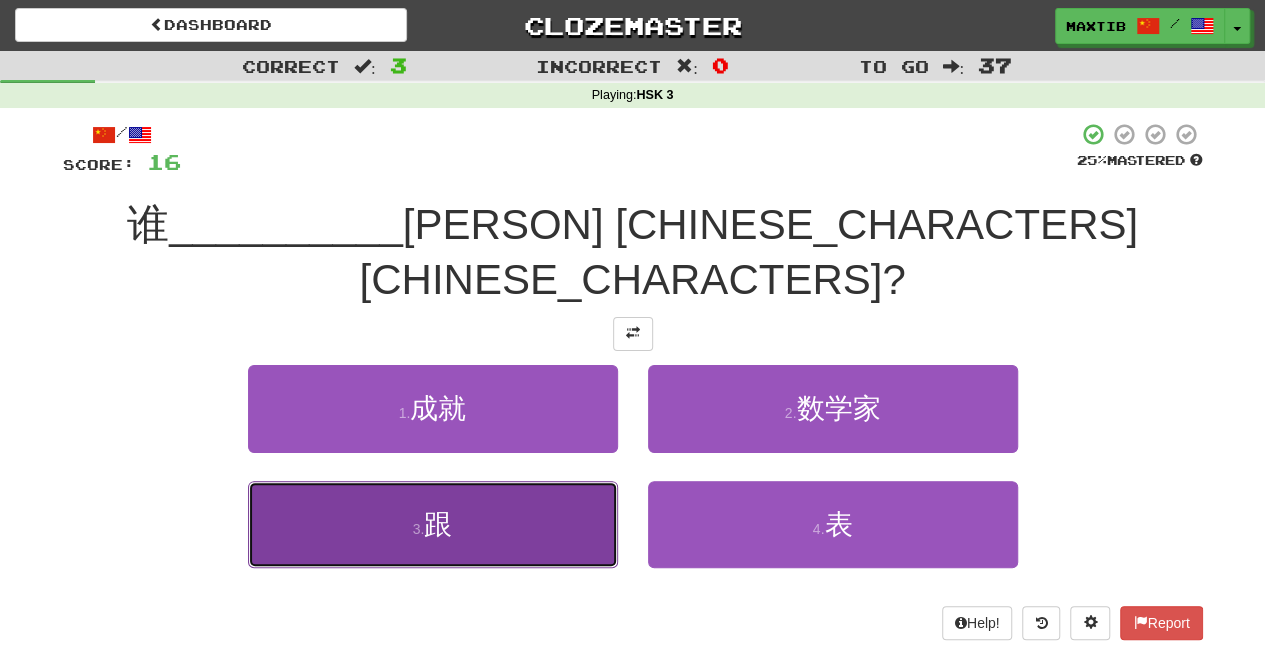 click on "3 .  跟" at bounding box center (433, 524) 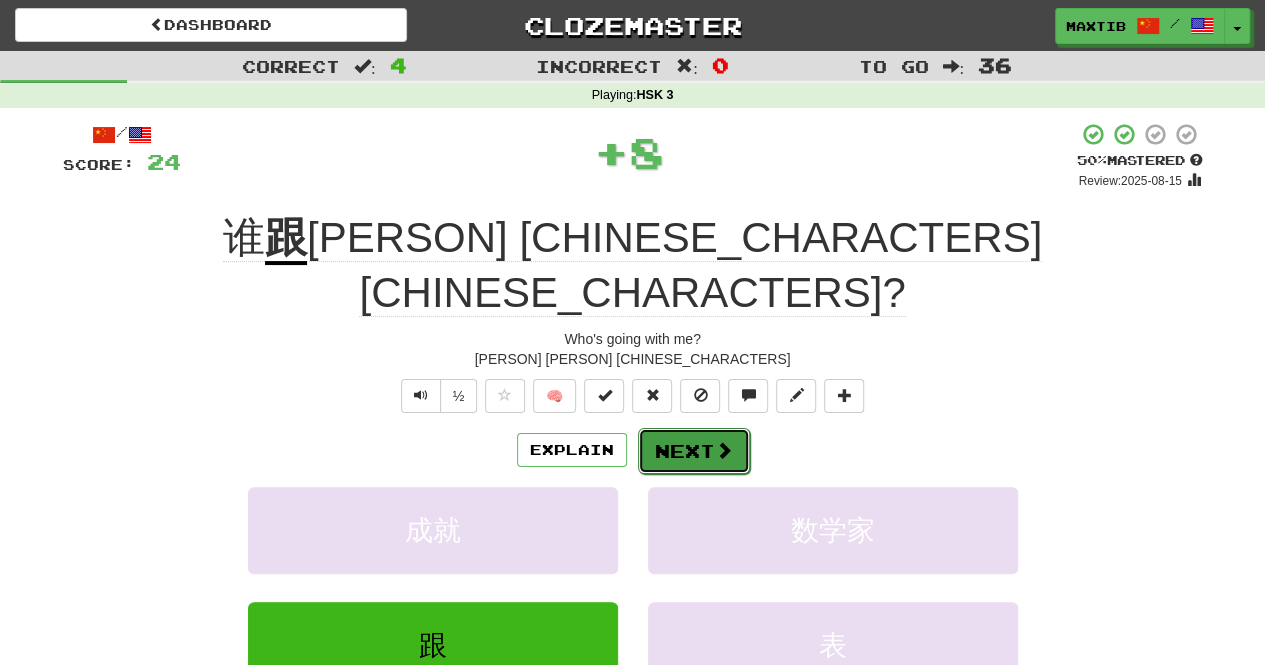 click on "Next" at bounding box center [694, 451] 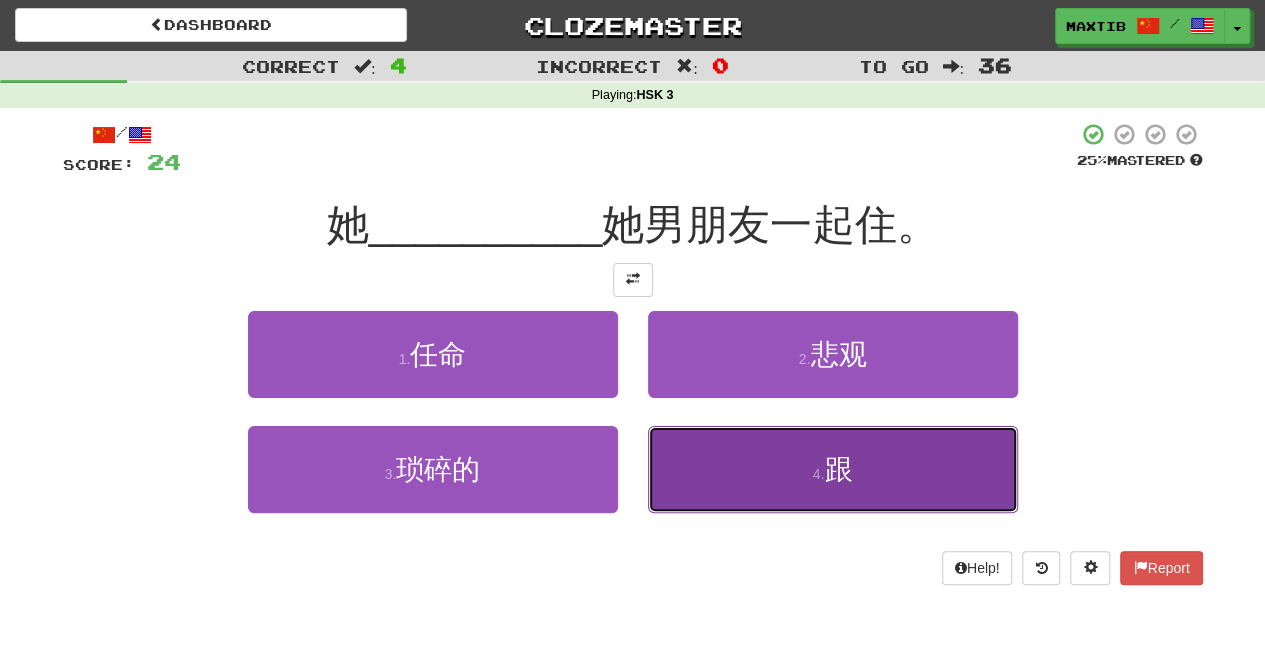 click on "4 .  跟" at bounding box center [833, 469] 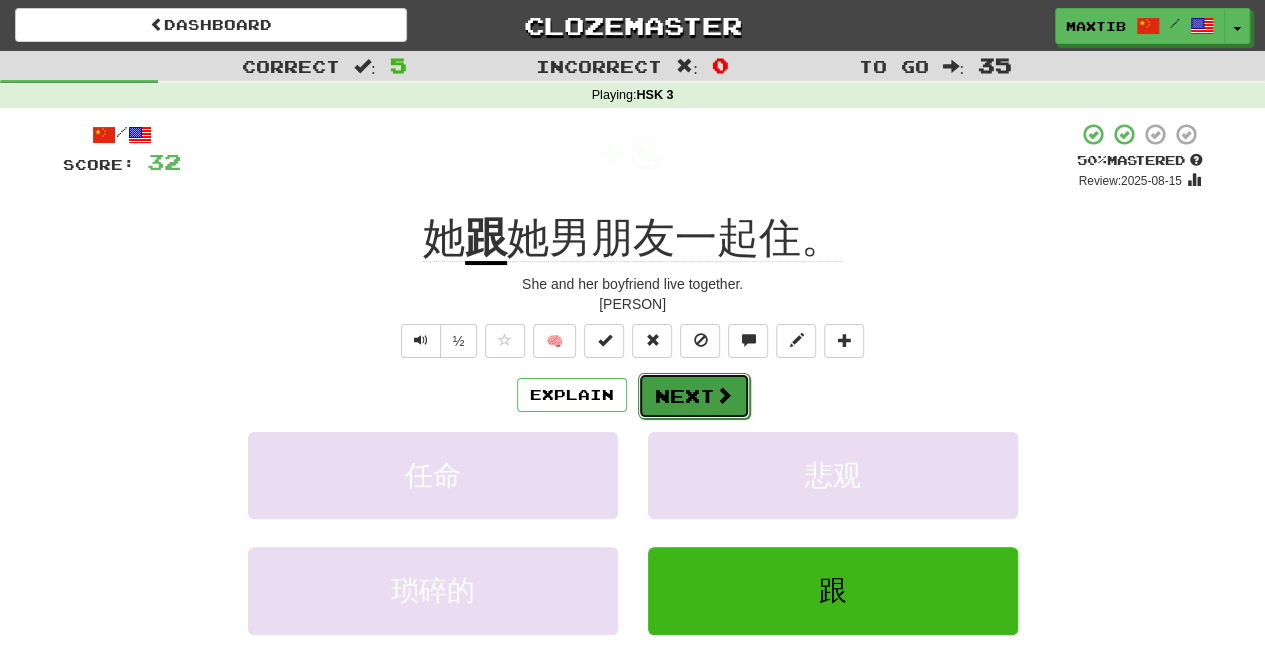 click at bounding box center [724, 395] 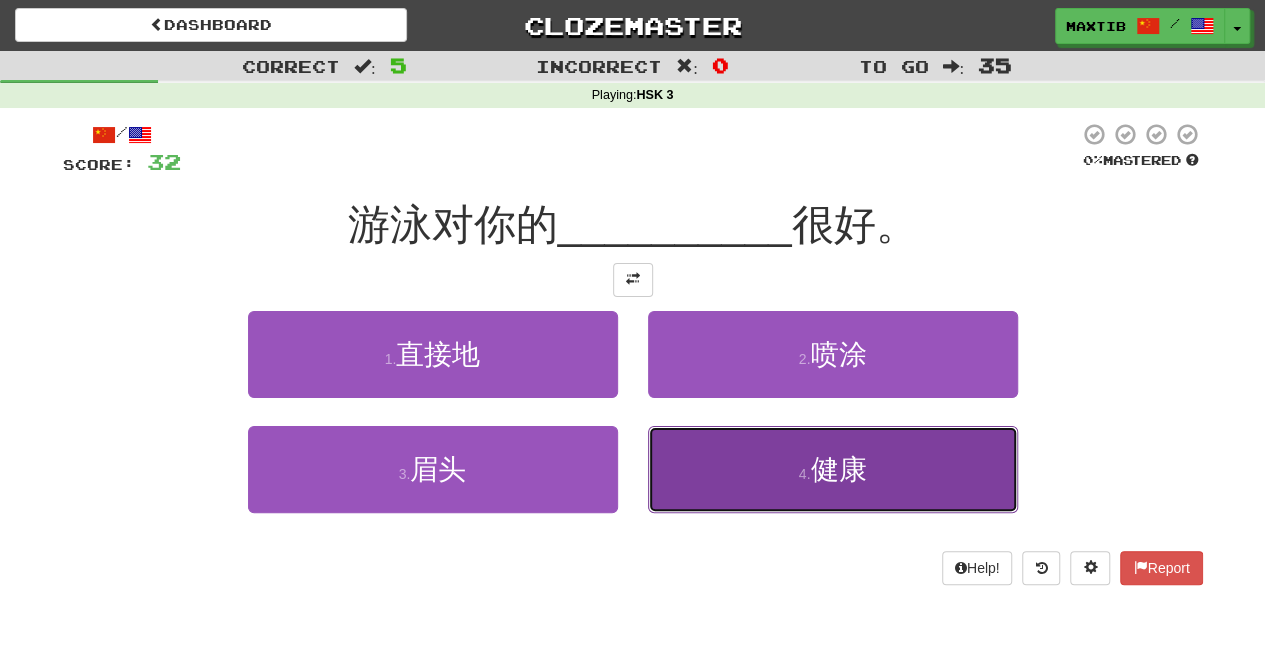 click on "4 .  健康" at bounding box center [833, 469] 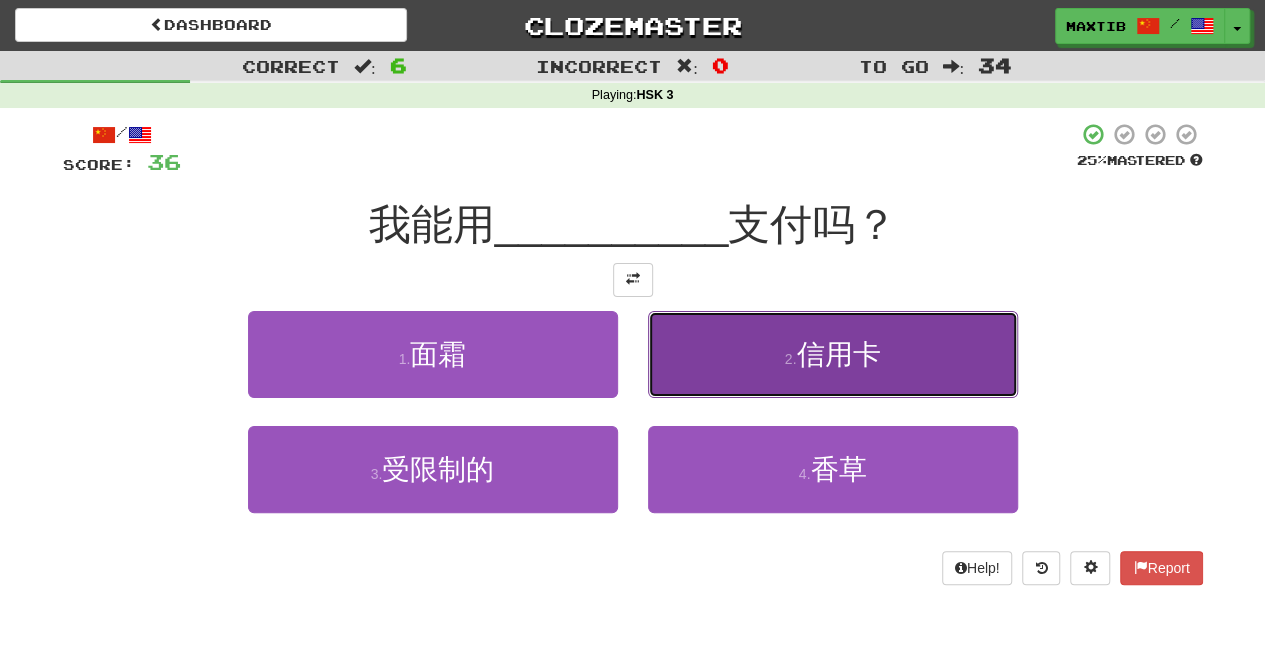click on "2 .  信用卡" at bounding box center (833, 354) 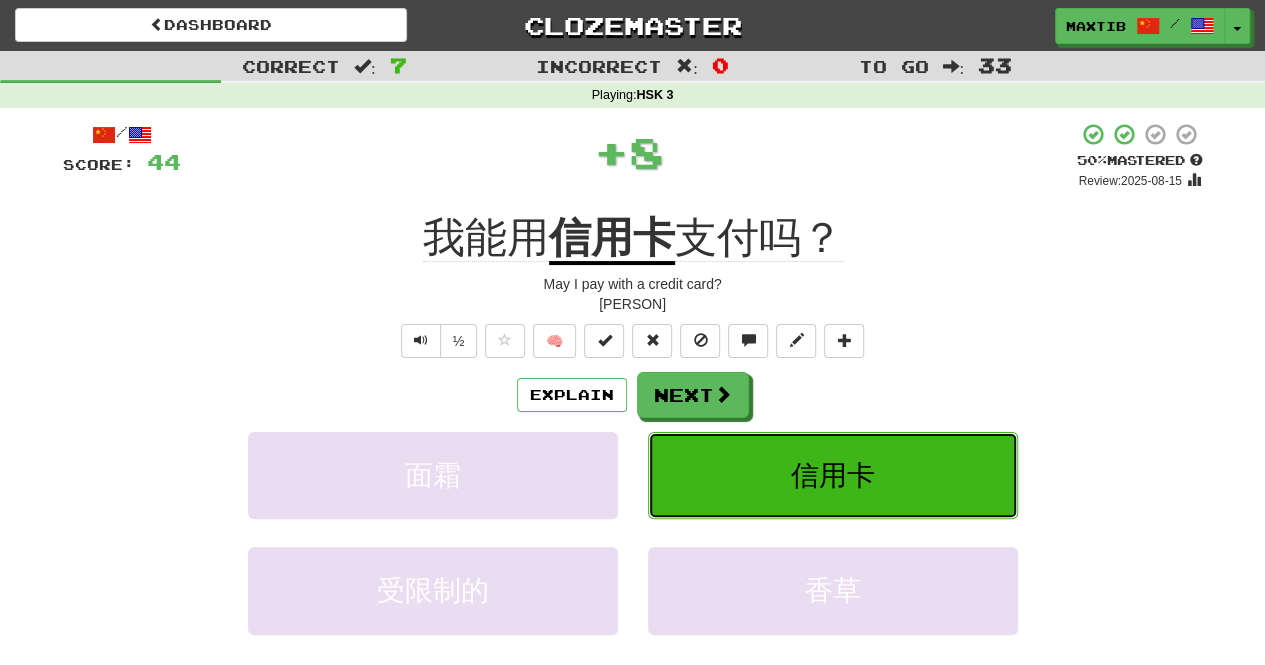 type 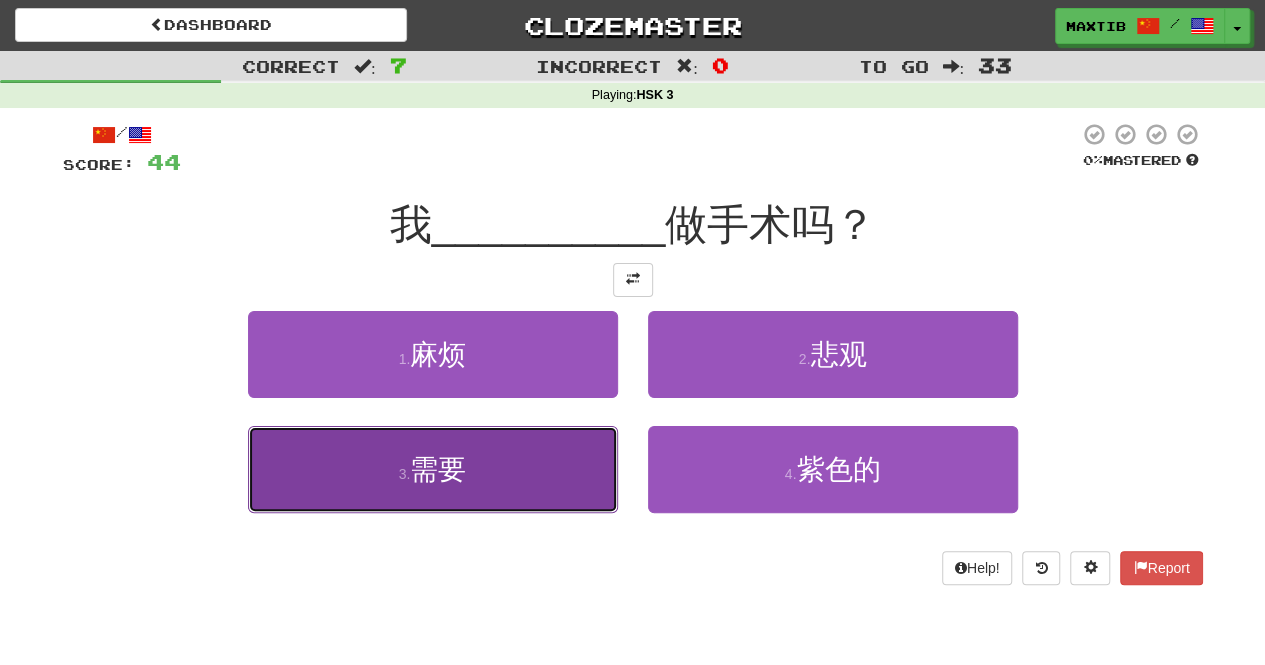 click on "3 .  需要" at bounding box center [433, 469] 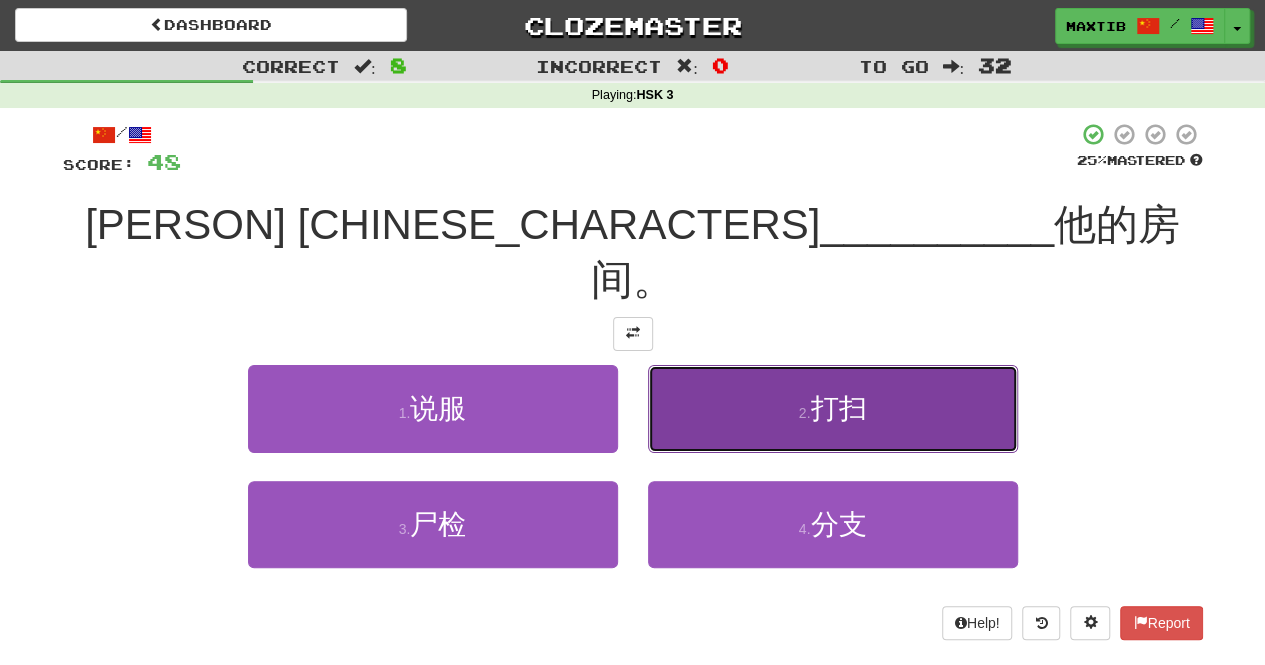 click on "2 .  打扫" at bounding box center (833, 408) 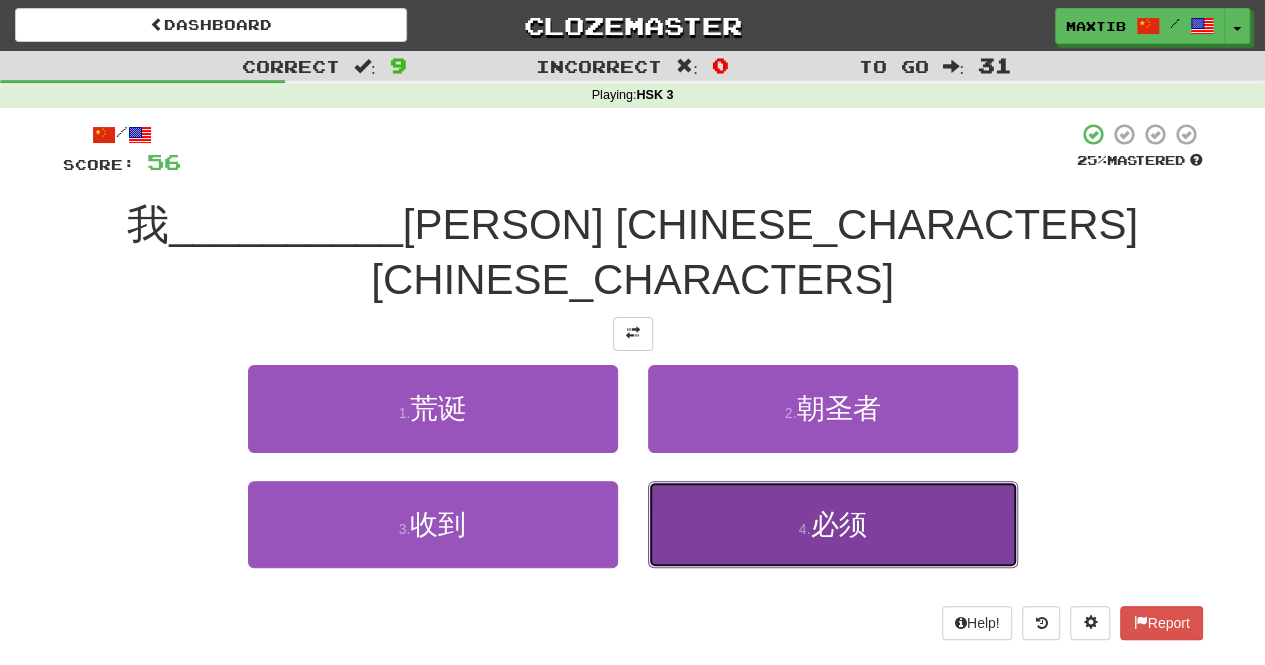 click on "4 .  必须" at bounding box center (833, 524) 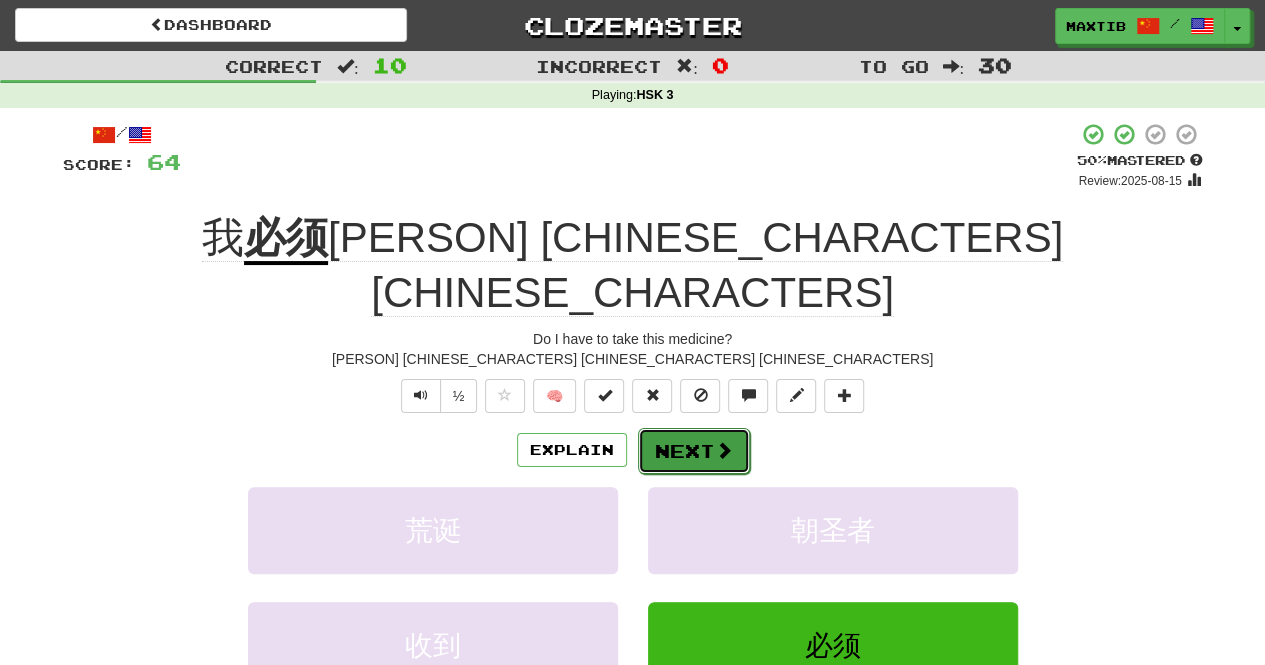 click on "Next" at bounding box center (694, 451) 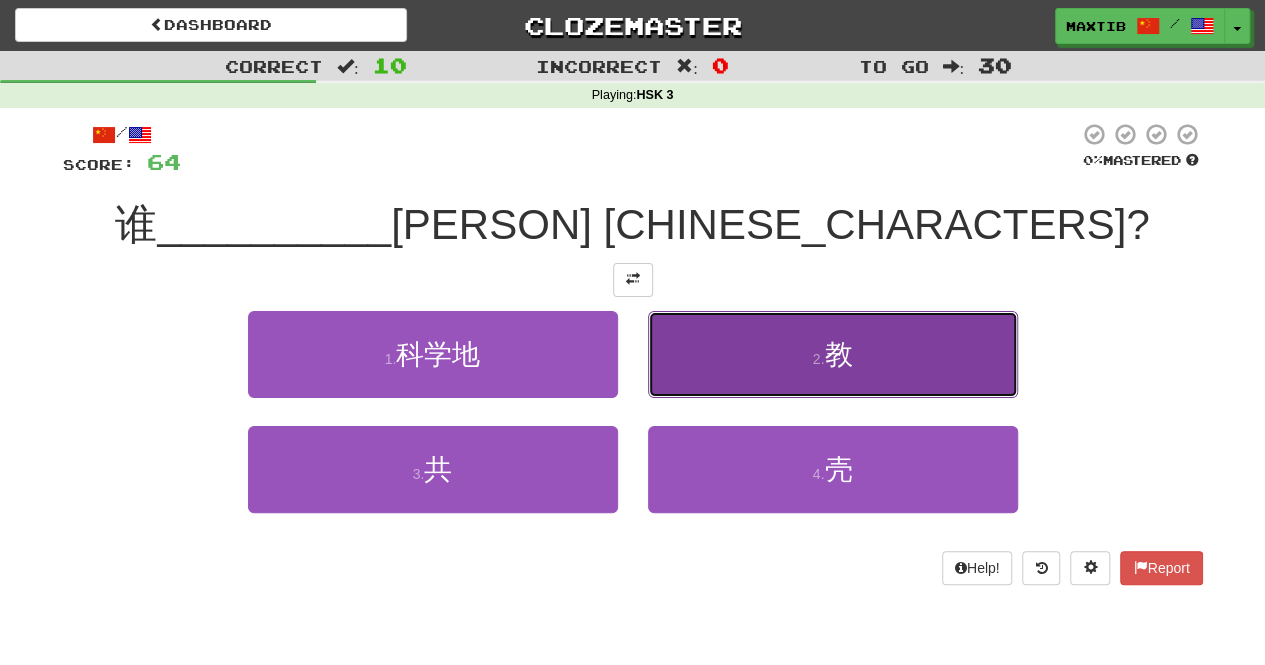 click on "2 .  教" at bounding box center [833, 354] 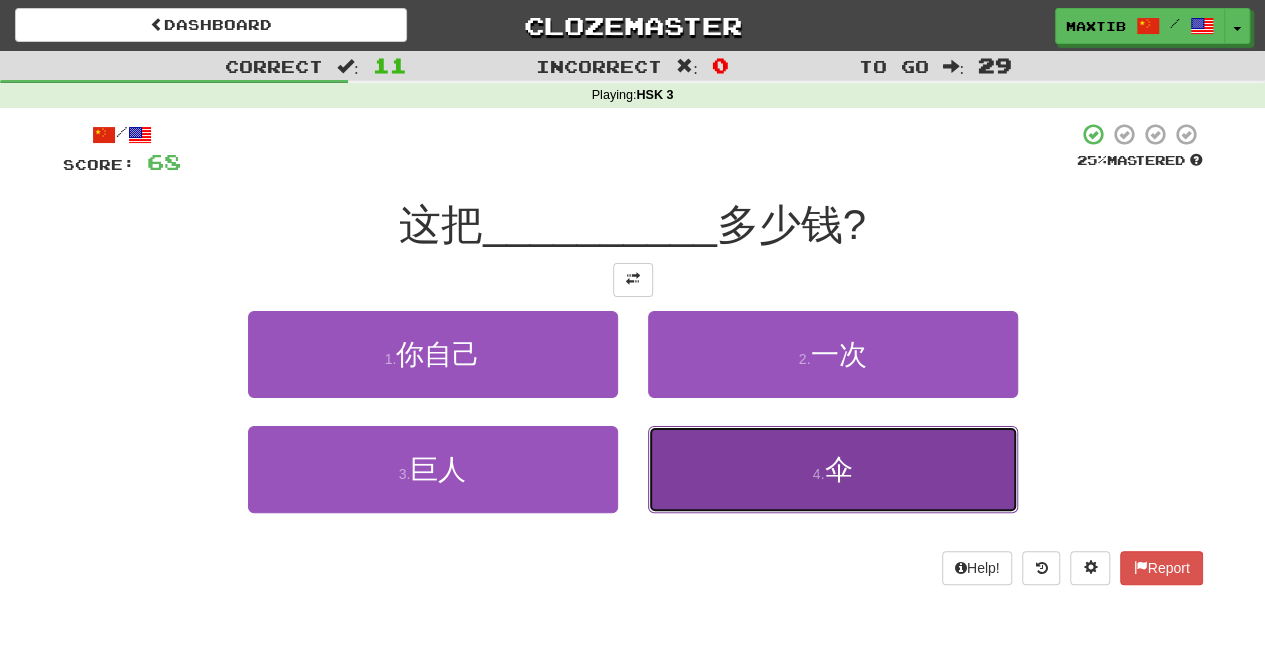 click on "4 .  伞" at bounding box center (833, 469) 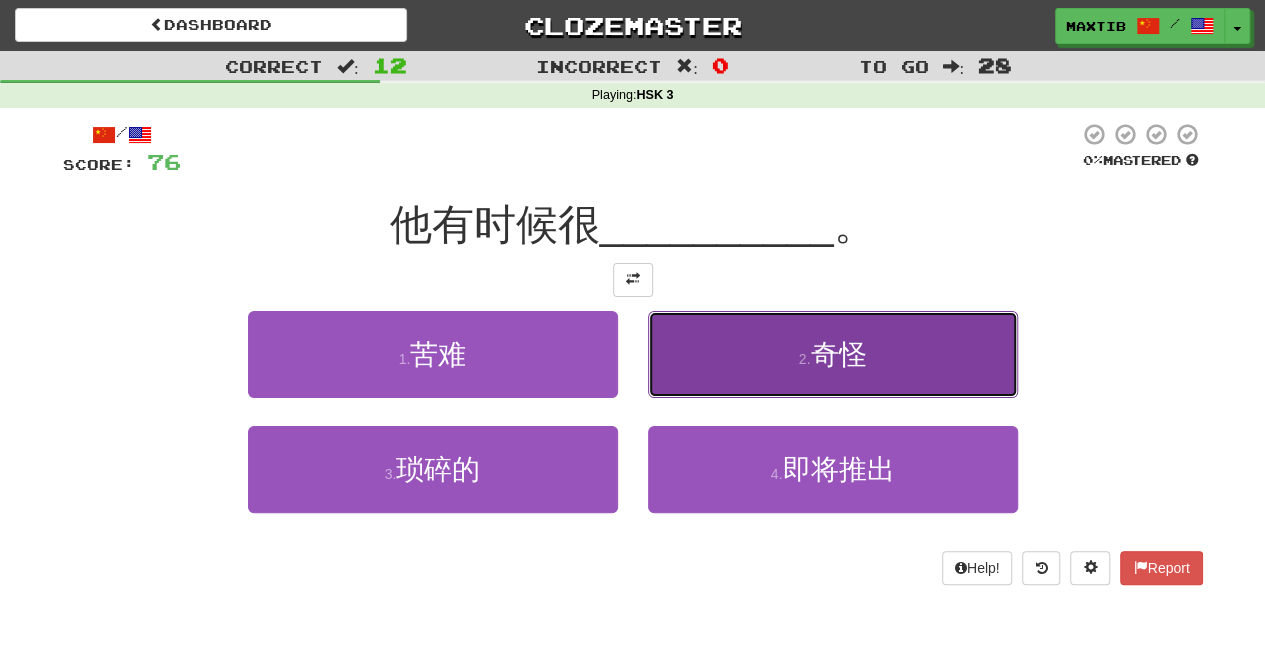 click on "2 .  奇怪" at bounding box center (833, 354) 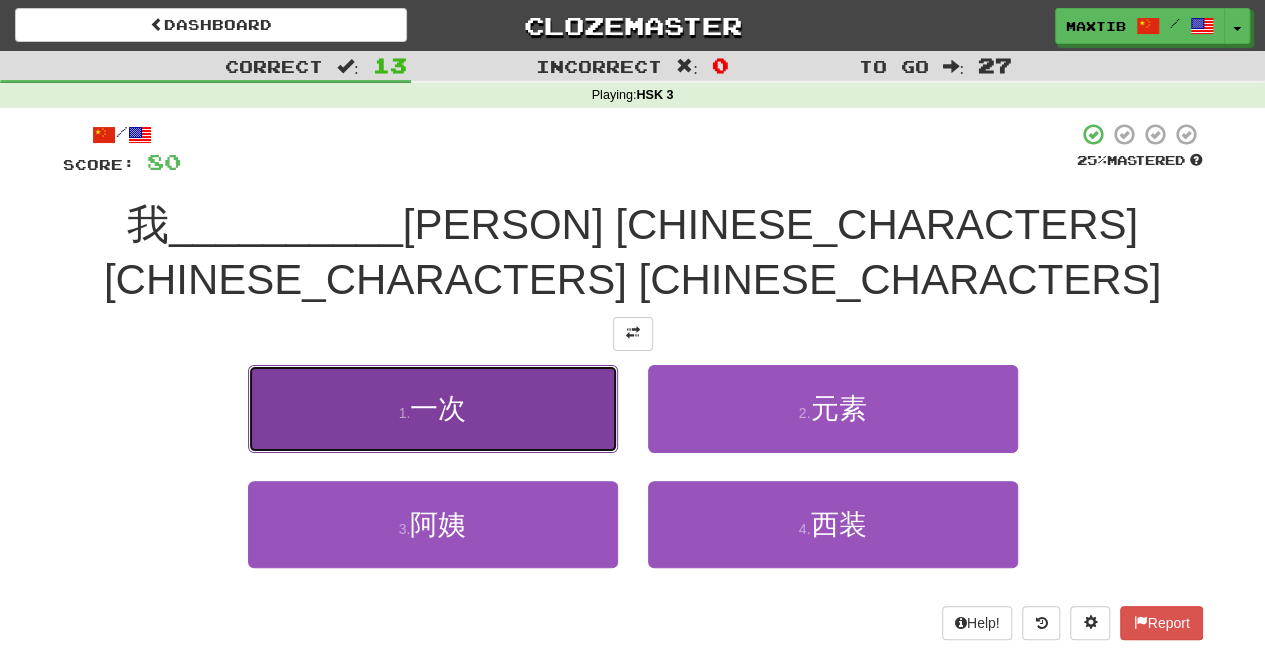 click on "1 .  一次" at bounding box center (433, 408) 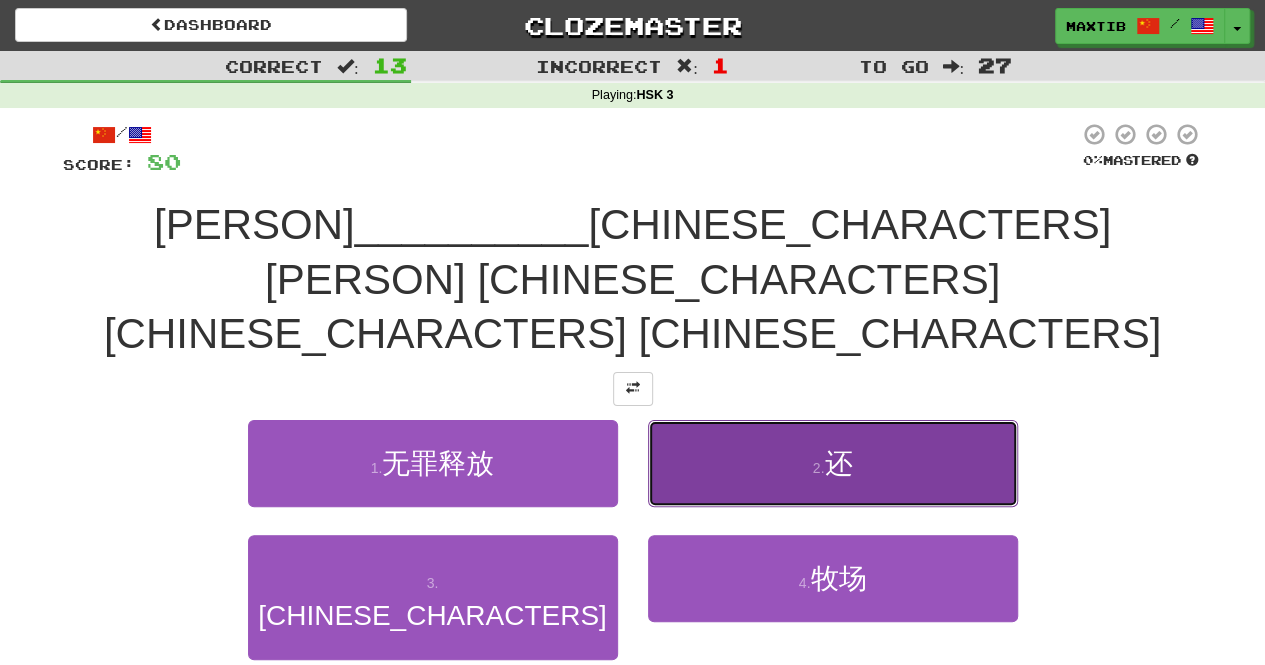 click on "2 .  还" at bounding box center (833, 463) 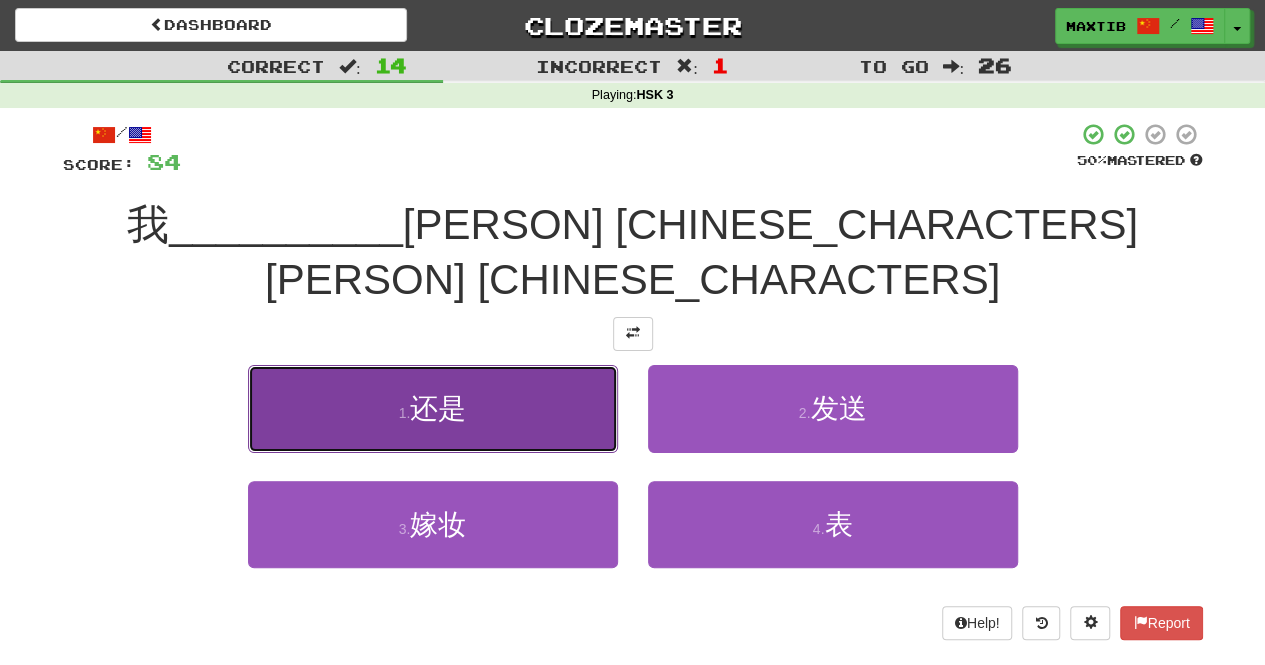 click on "1 .  还是" at bounding box center [433, 408] 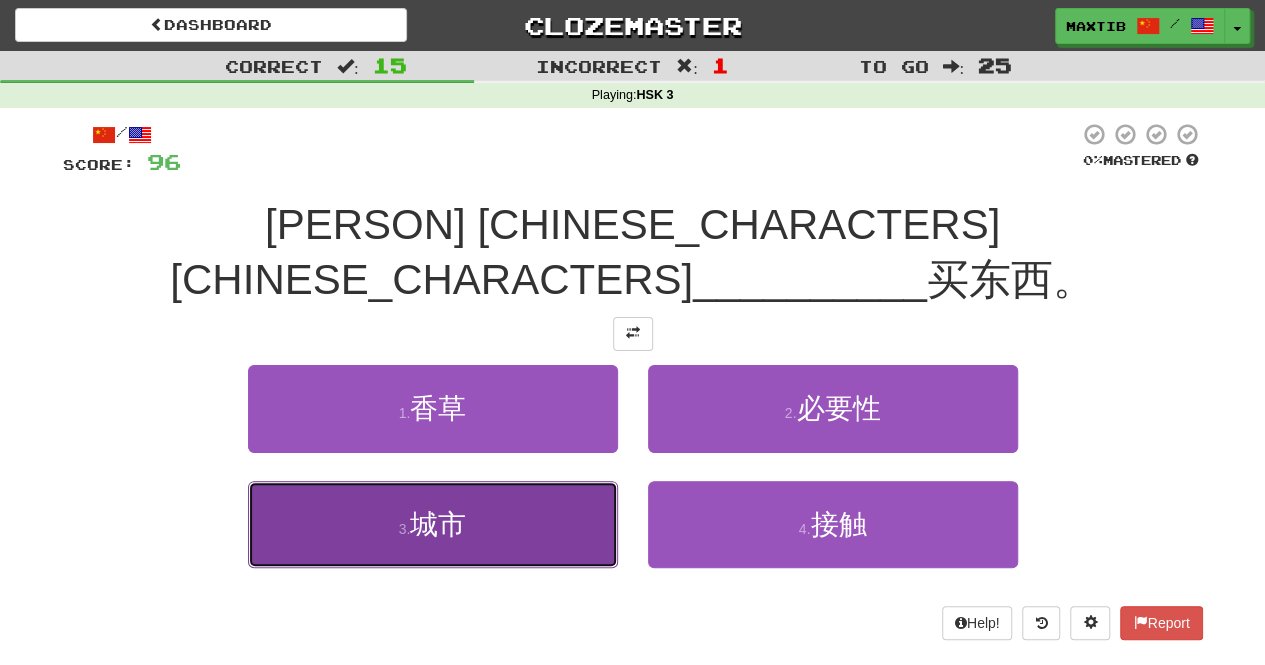 click on "3 .  城市" at bounding box center [433, 524] 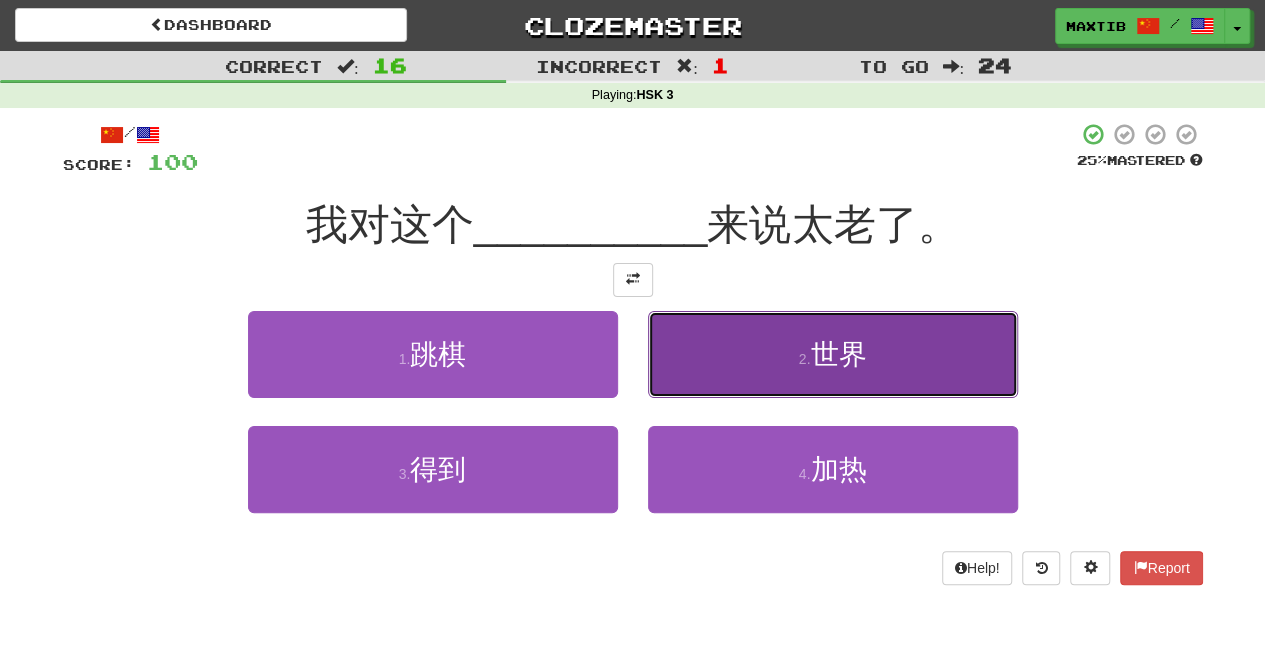 click on "2 .  世界" at bounding box center [833, 354] 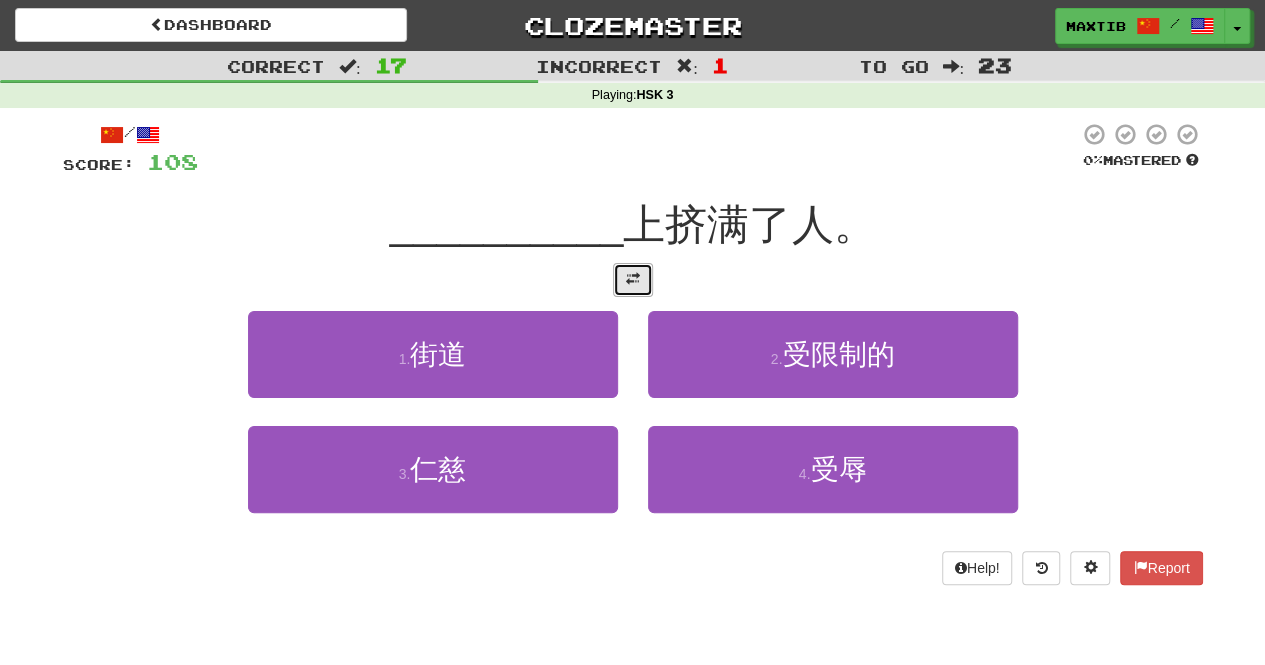 click at bounding box center [633, 279] 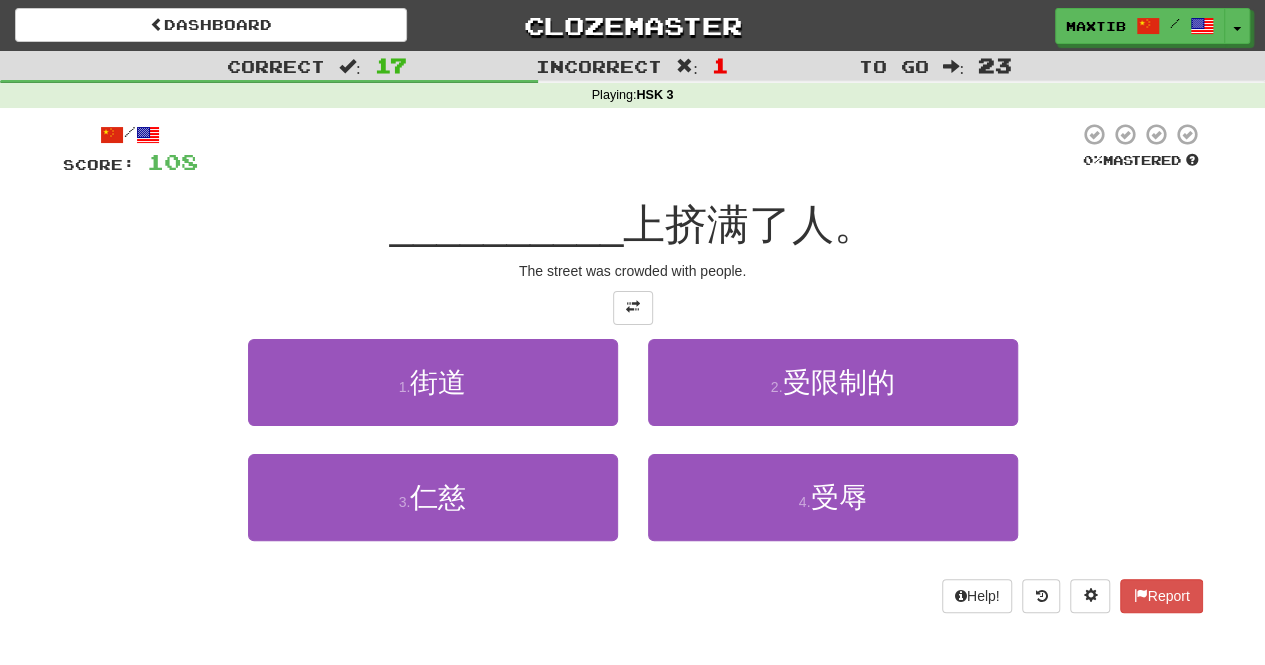 click on "/  Score:   108 0 %  Mastered __________ 上挤满了人。 The street was crowded with people. 1 .  街道 2 .  受限制的 3 .  仁慈 4 .  受辱  Help!  Report" at bounding box center [633, 367] 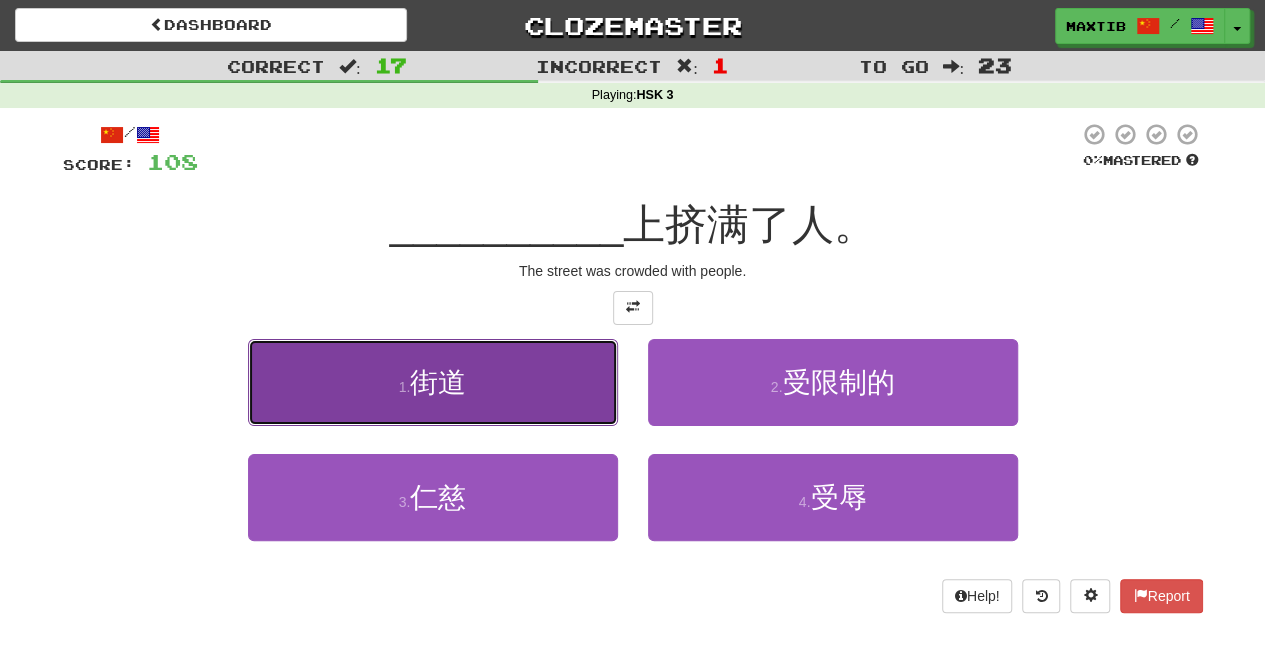 click on "1 .  街道" at bounding box center [433, 382] 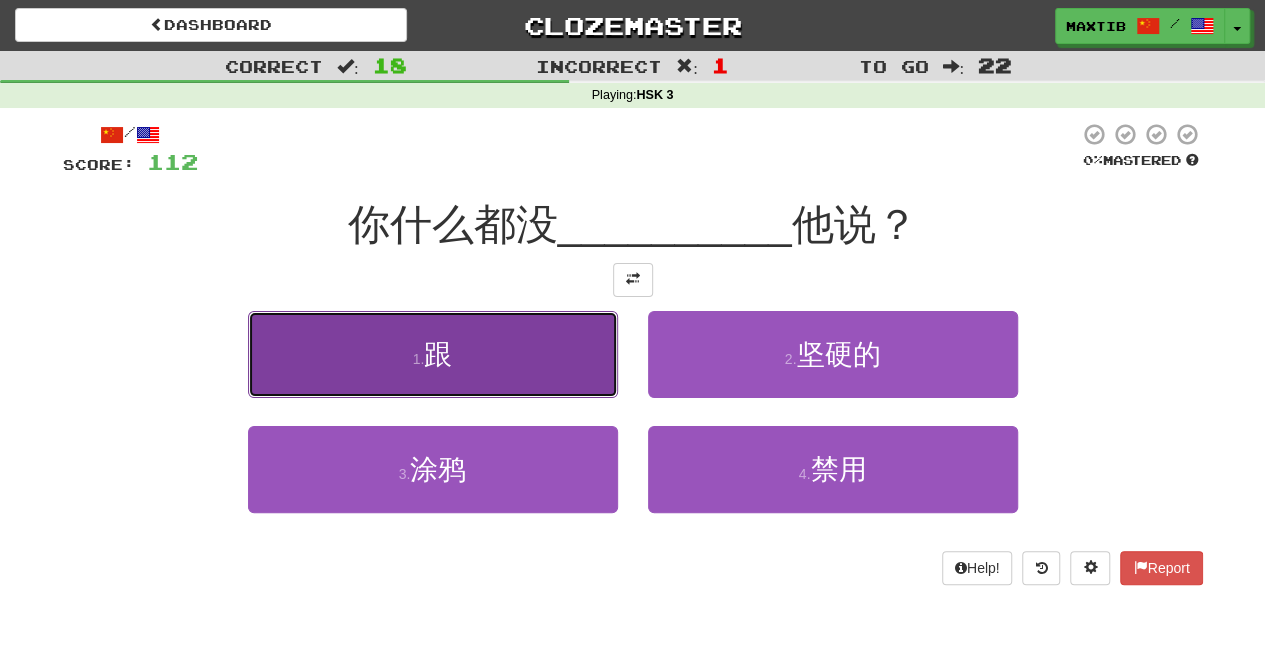 click on "1 .  跟" at bounding box center [433, 354] 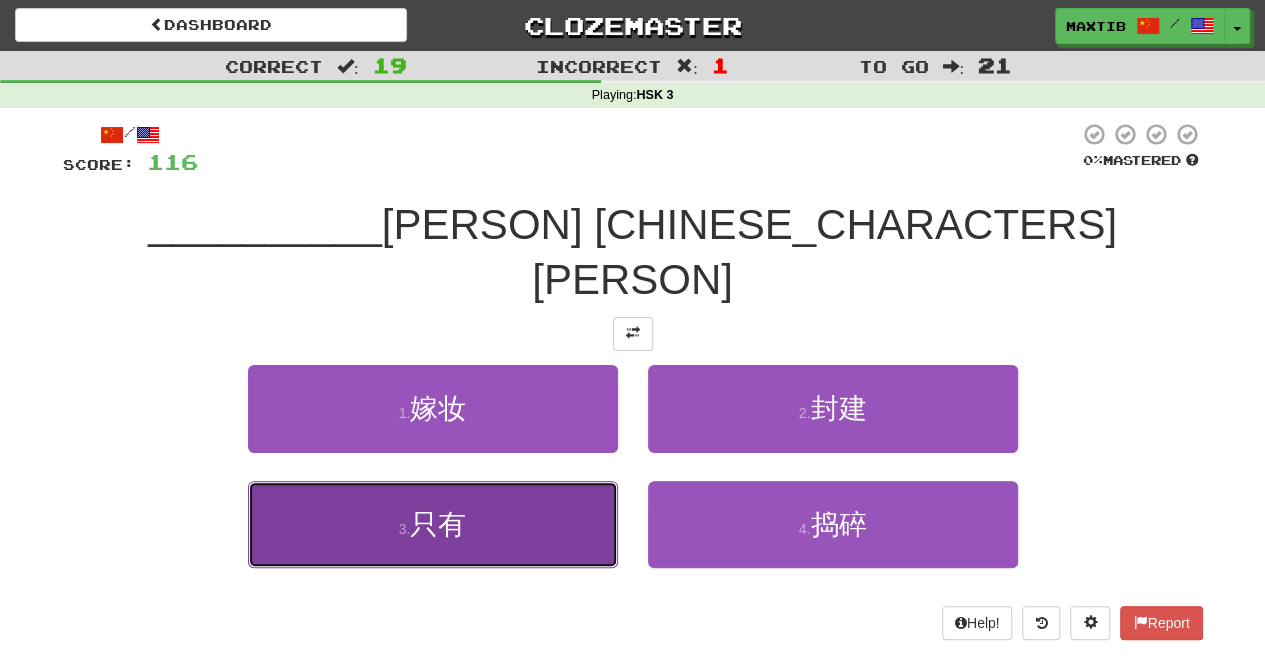 click on "3 .  只有" at bounding box center [433, 524] 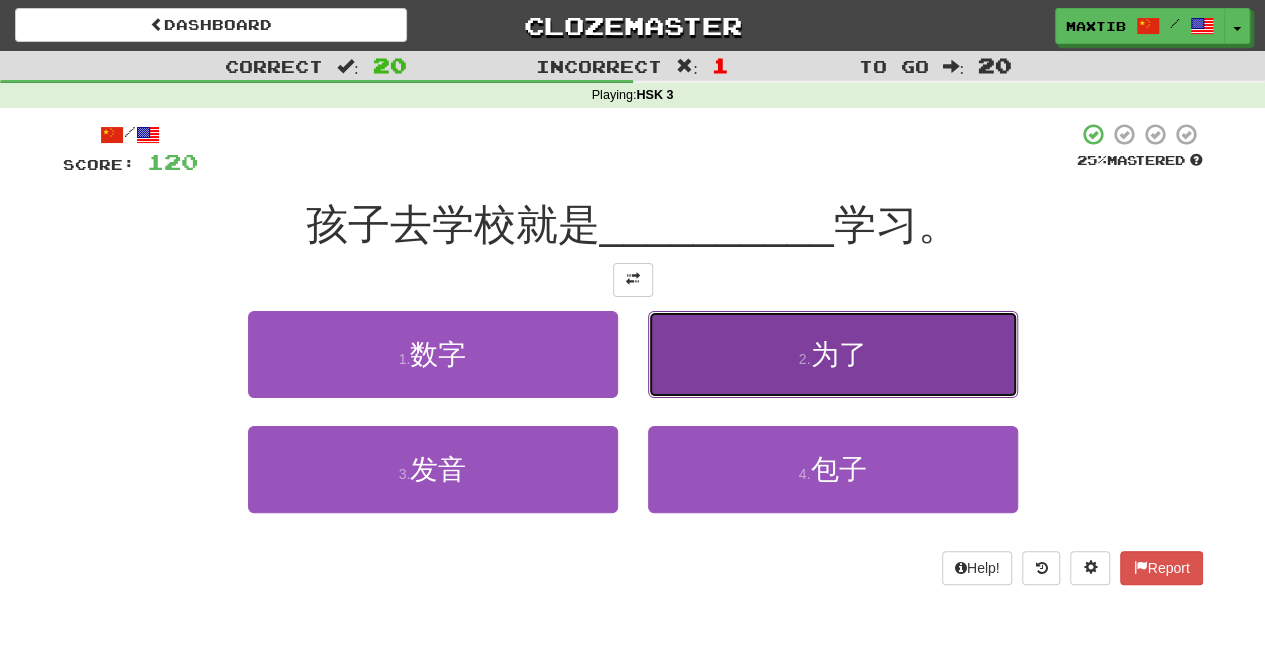click on "2 .  为了" at bounding box center [833, 354] 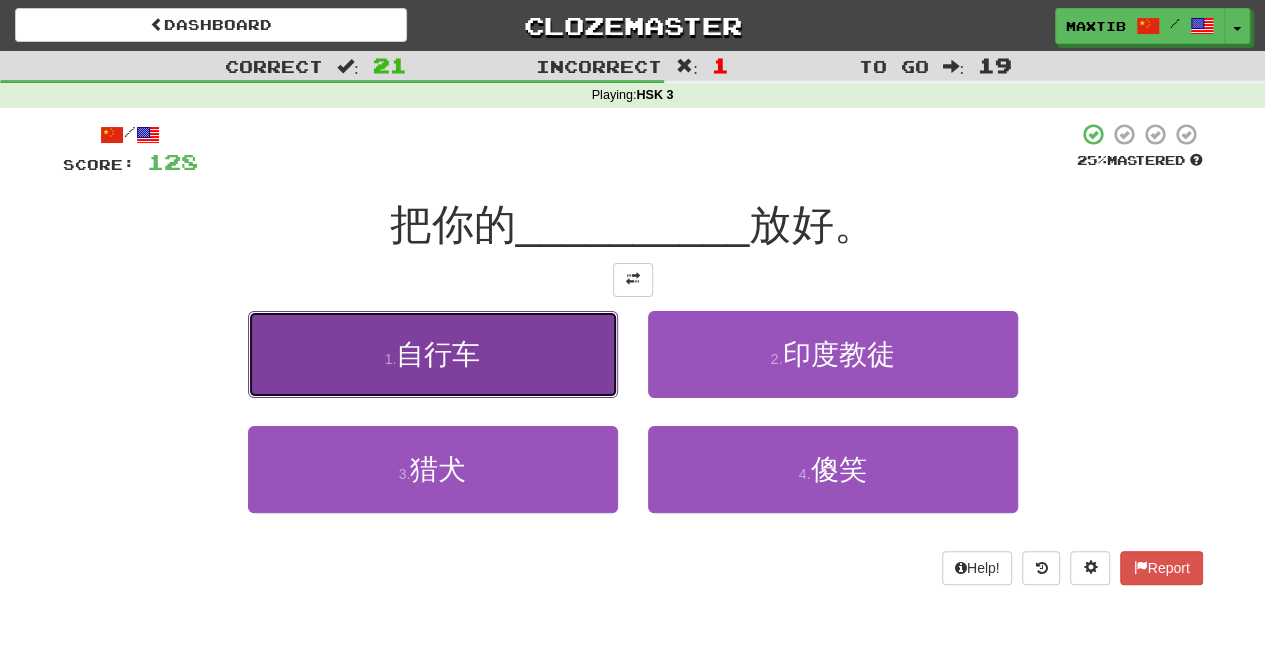 click on "1 .  自行车" at bounding box center (433, 354) 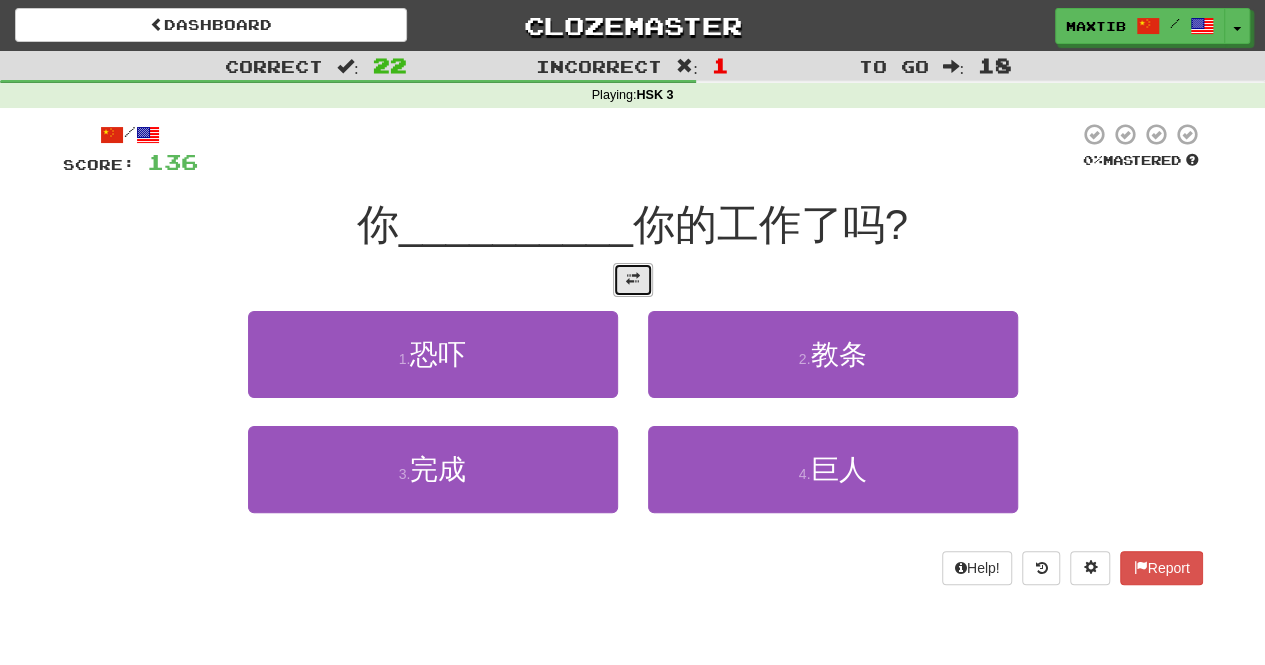 click at bounding box center [633, 280] 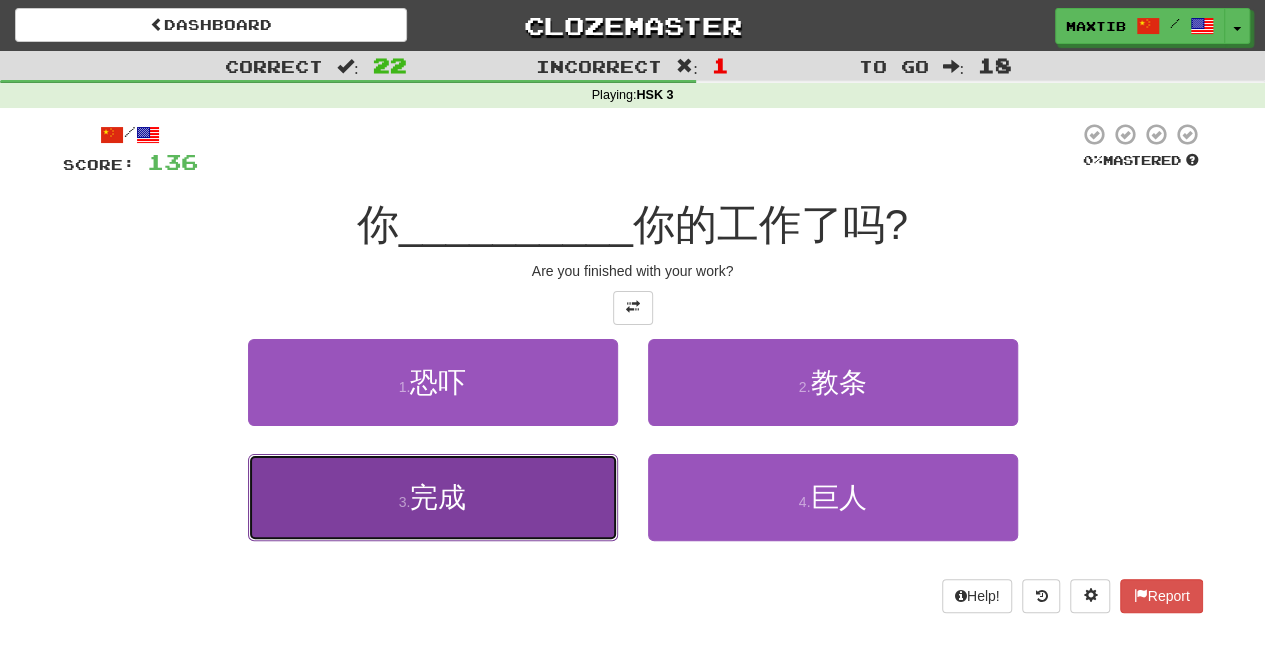 click on "3 .  完成" at bounding box center (433, 497) 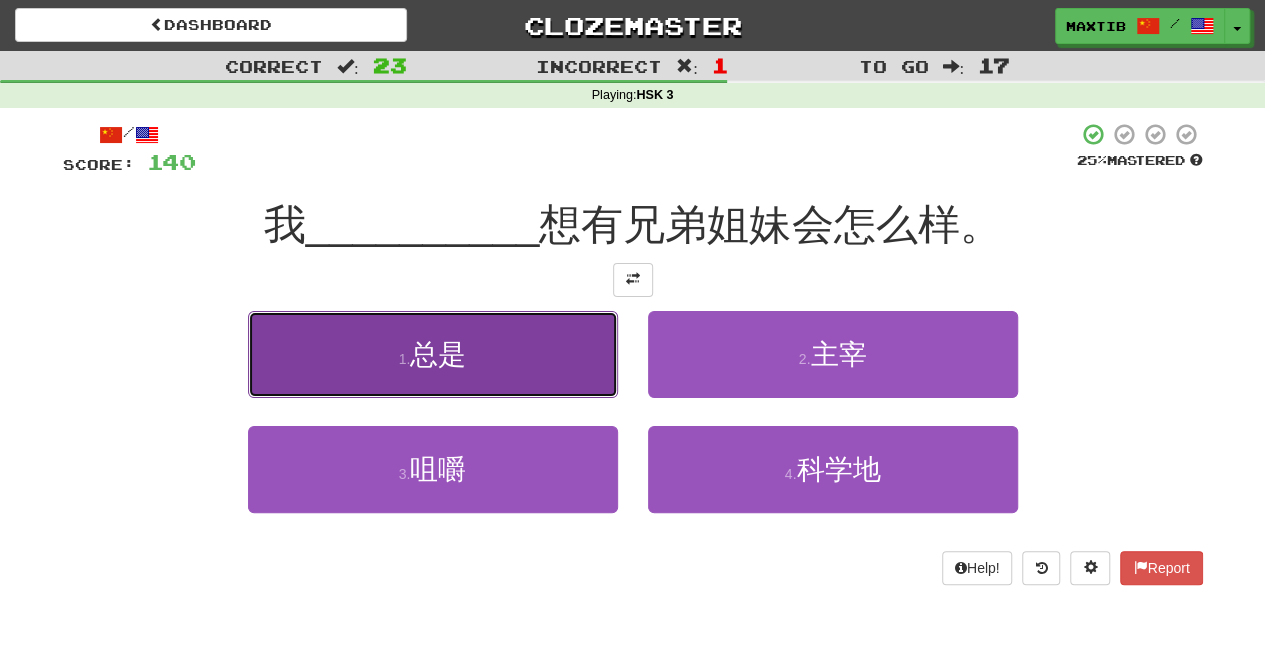 click on "1 .  总是" at bounding box center (433, 354) 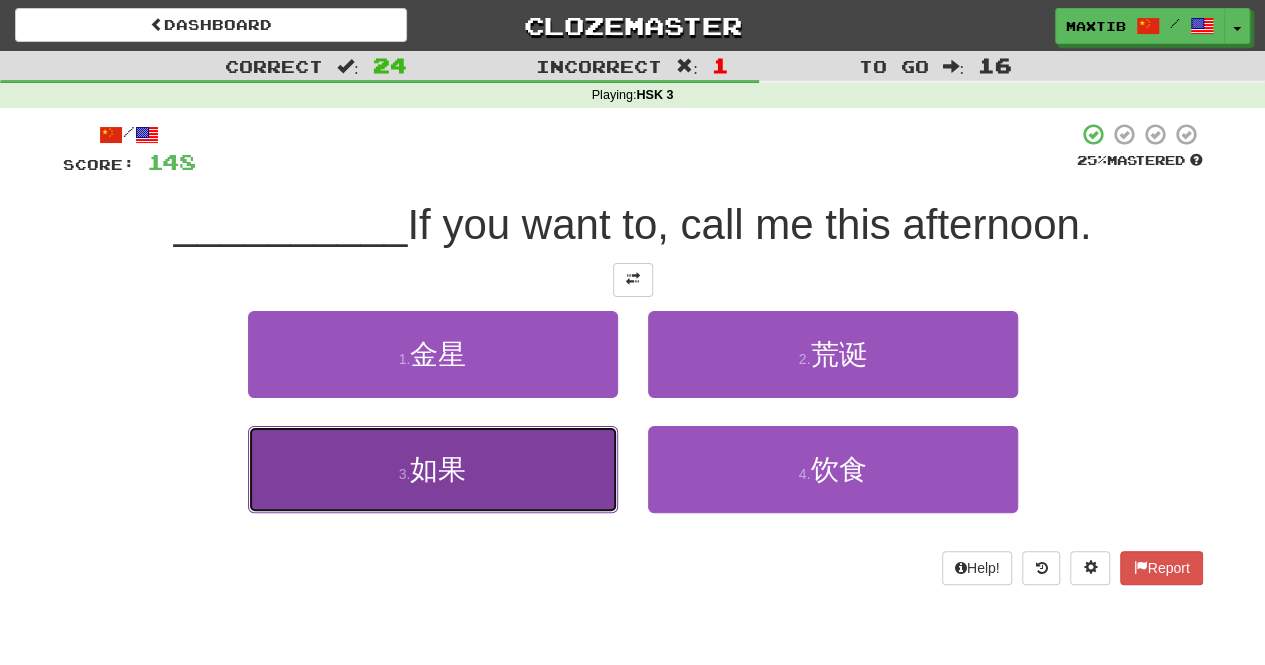 click on "3 .  如果" at bounding box center [433, 469] 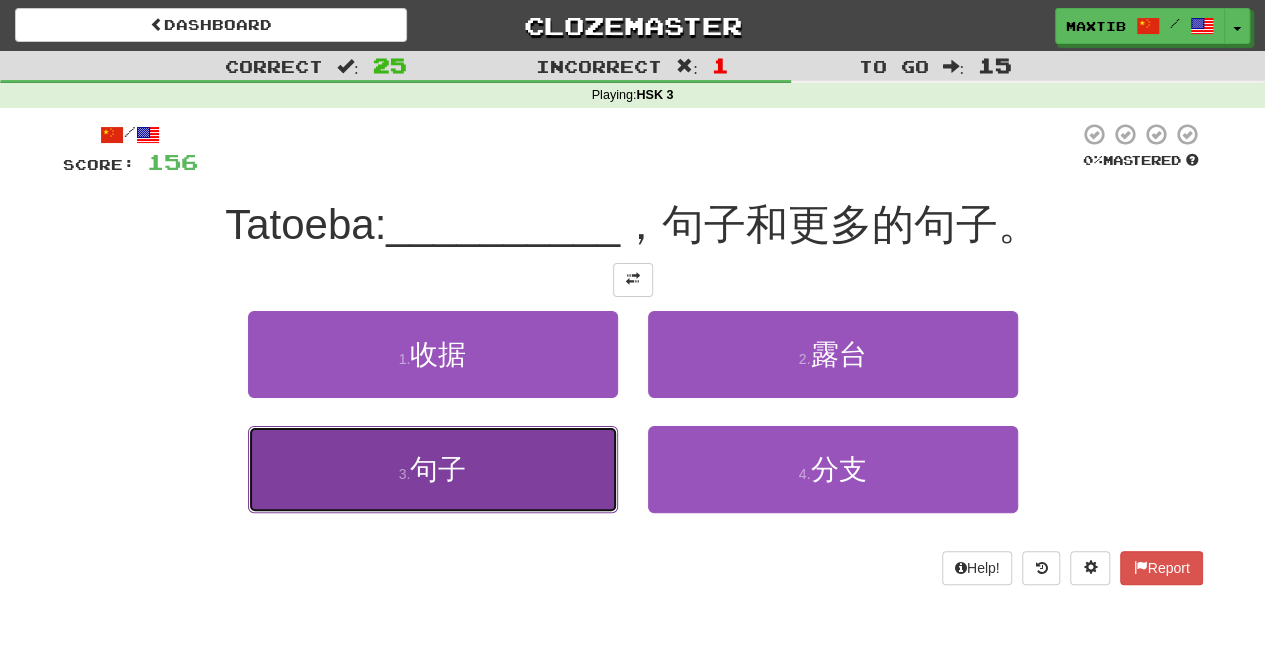 click on "3 .  句子" at bounding box center (433, 469) 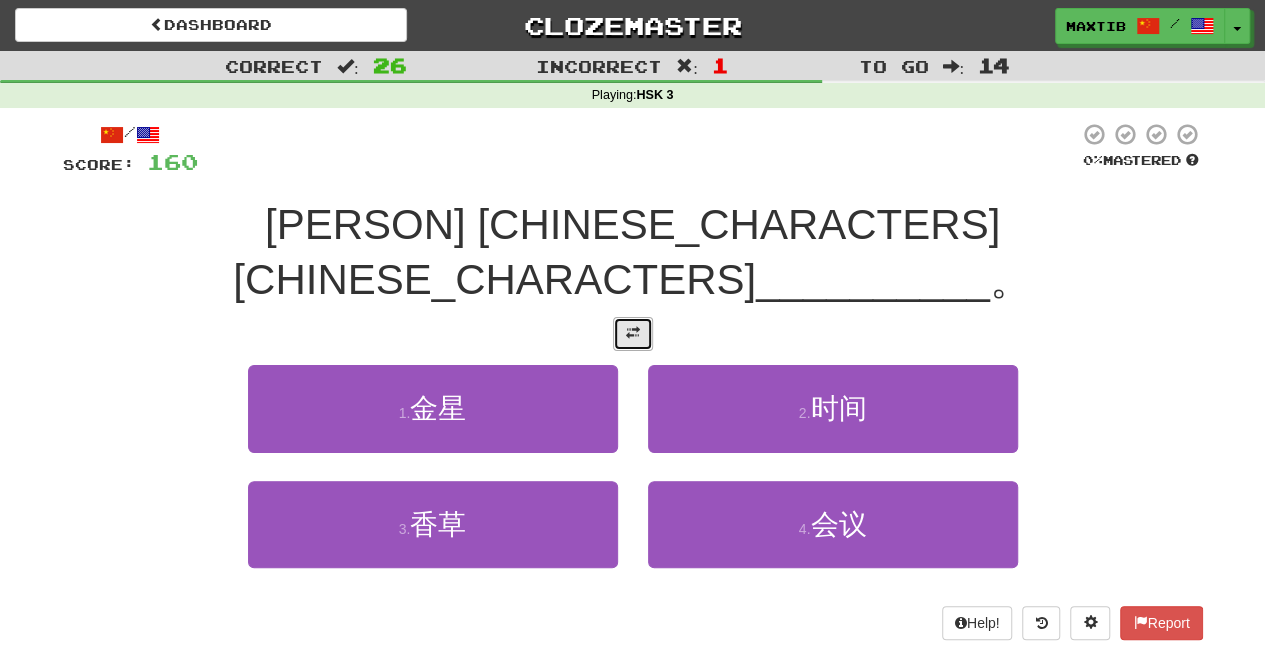 click at bounding box center (633, 334) 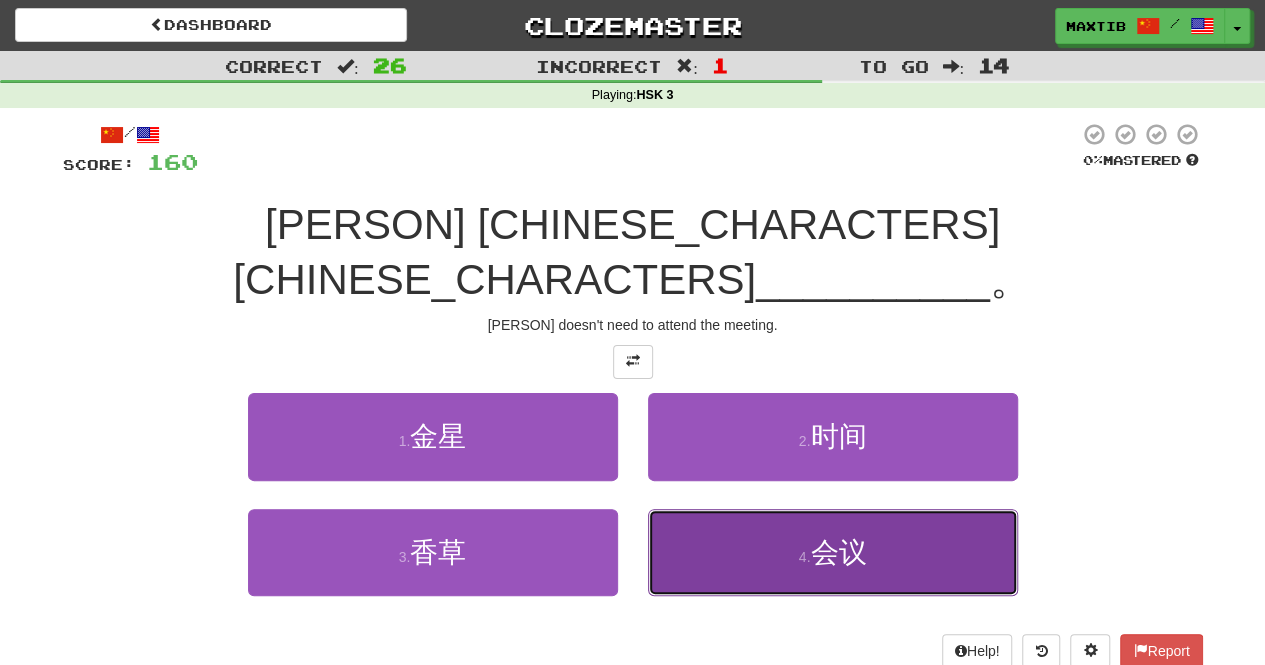 click on "4 .  会议" at bounding box center (833, 552) 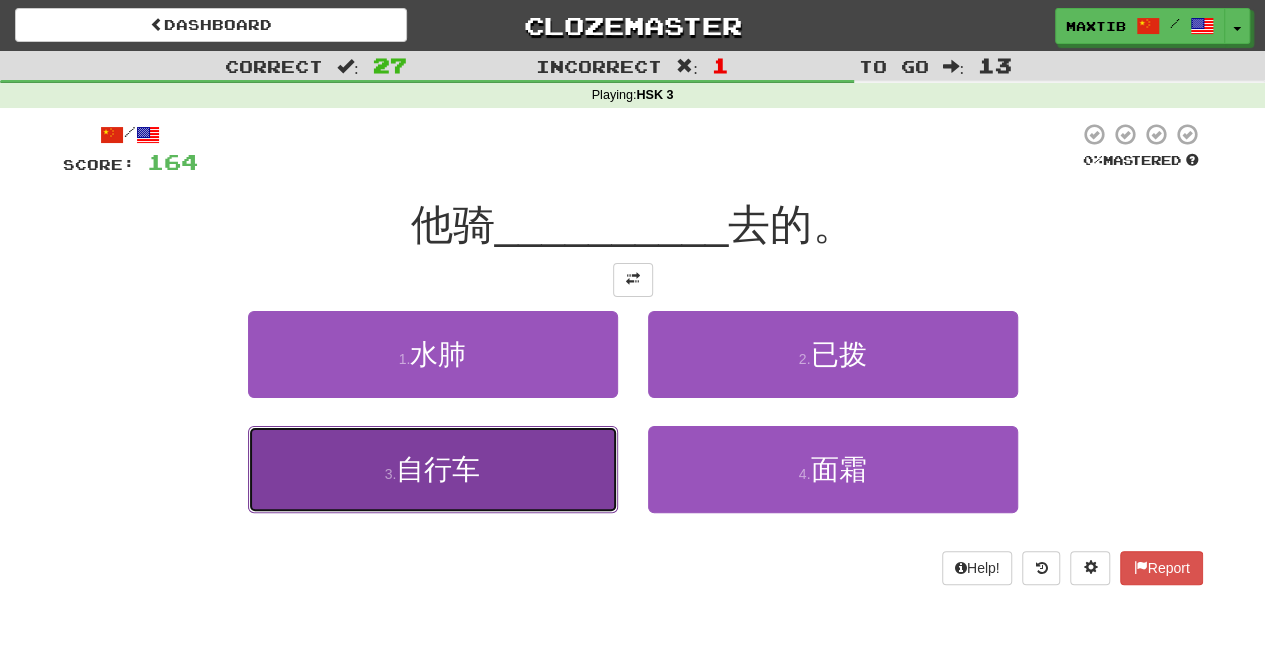 click on "3 .  自行车" at bounding box center [433, 469] 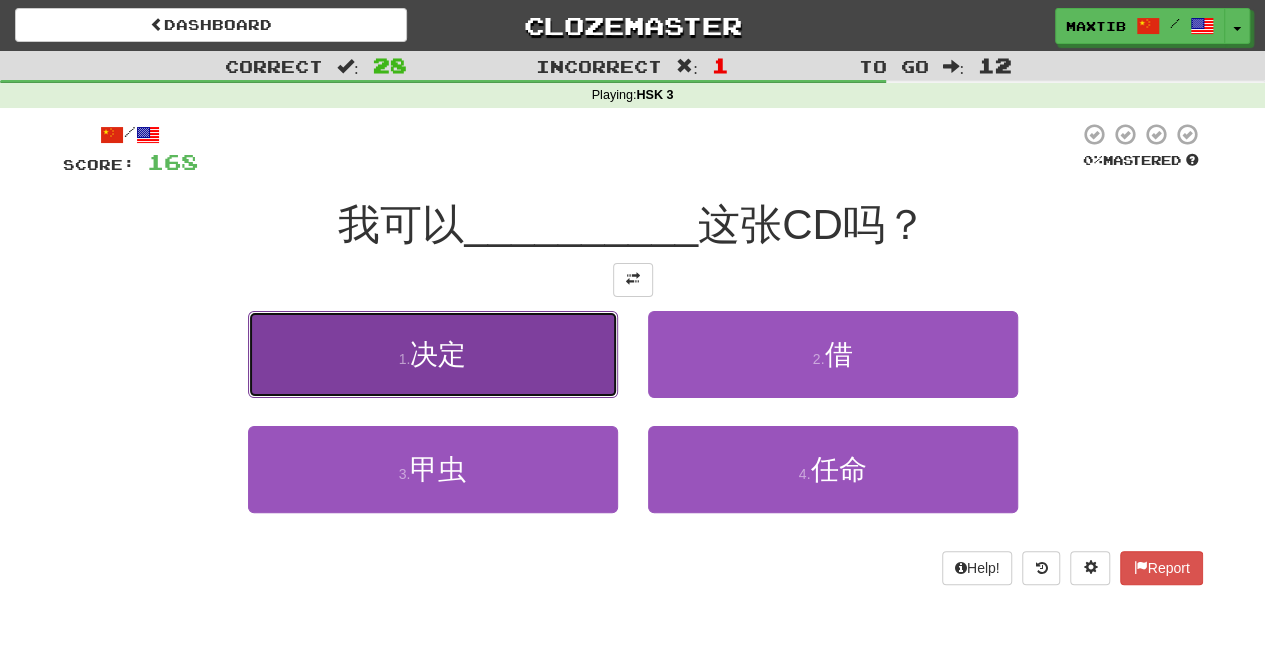 click on "1 .  决定" at bounding box center (433, 354) 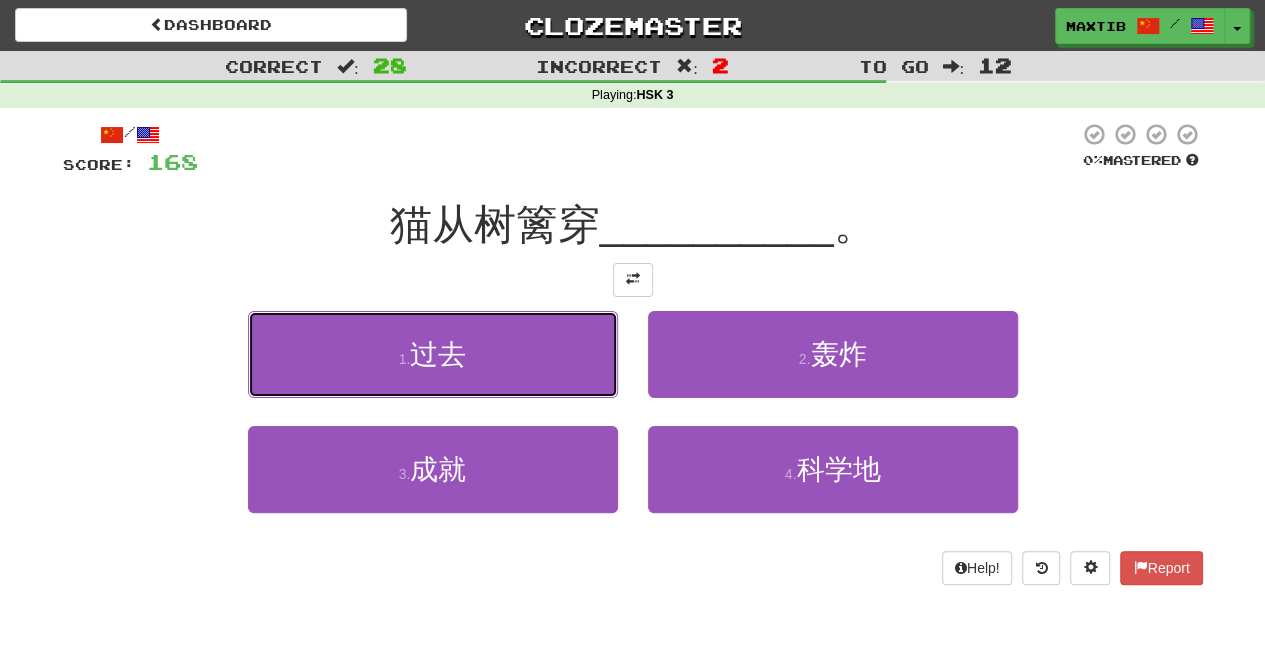 click on "1 .  过去" at bounding box center (433, 354) 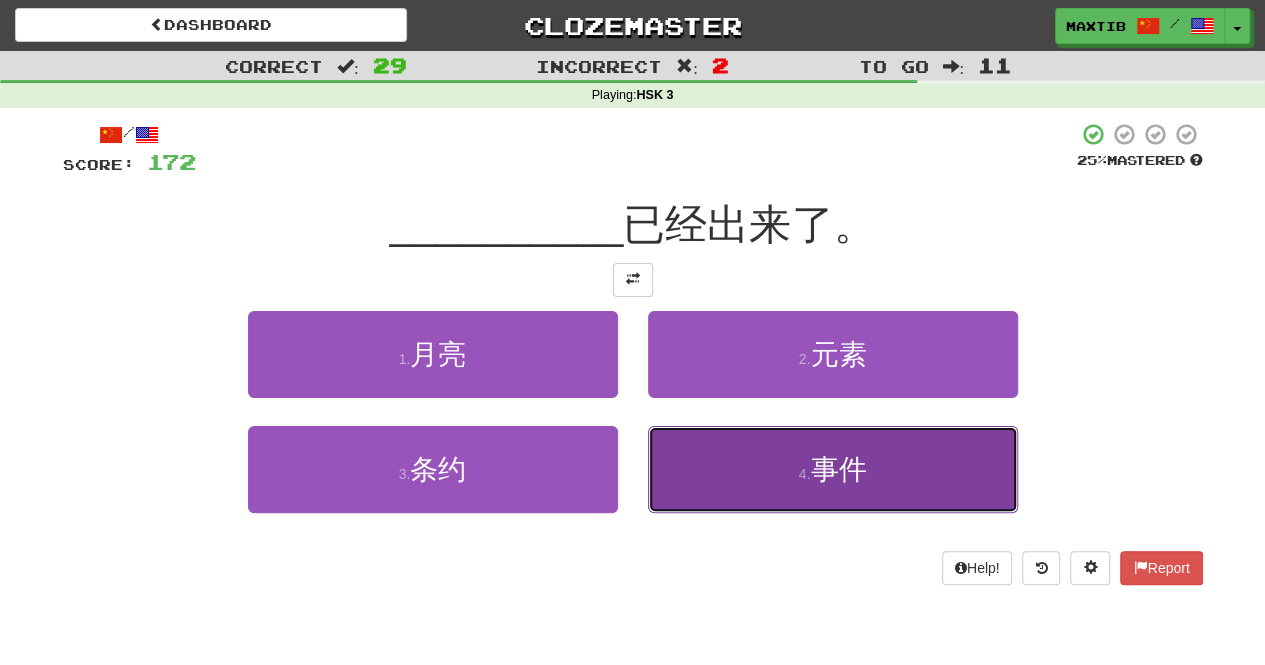 click on "4 .  事件" at bounding box center [833, 469] 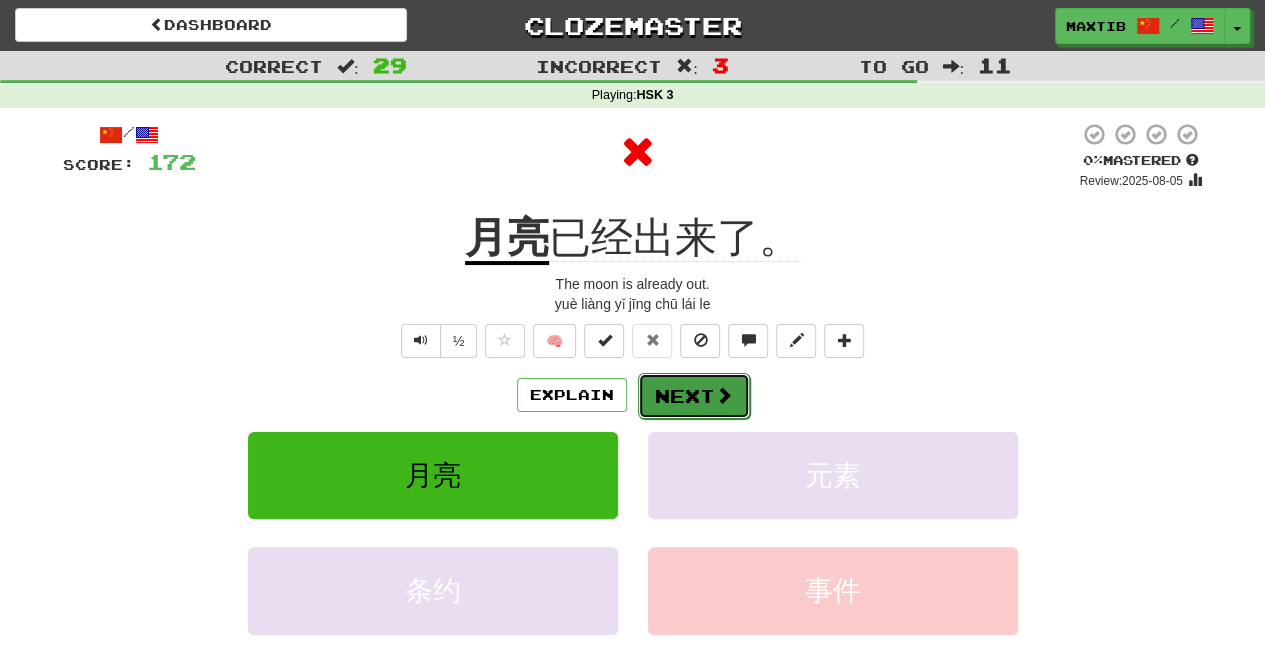 click on "Next" at bounding box center [694, 396] 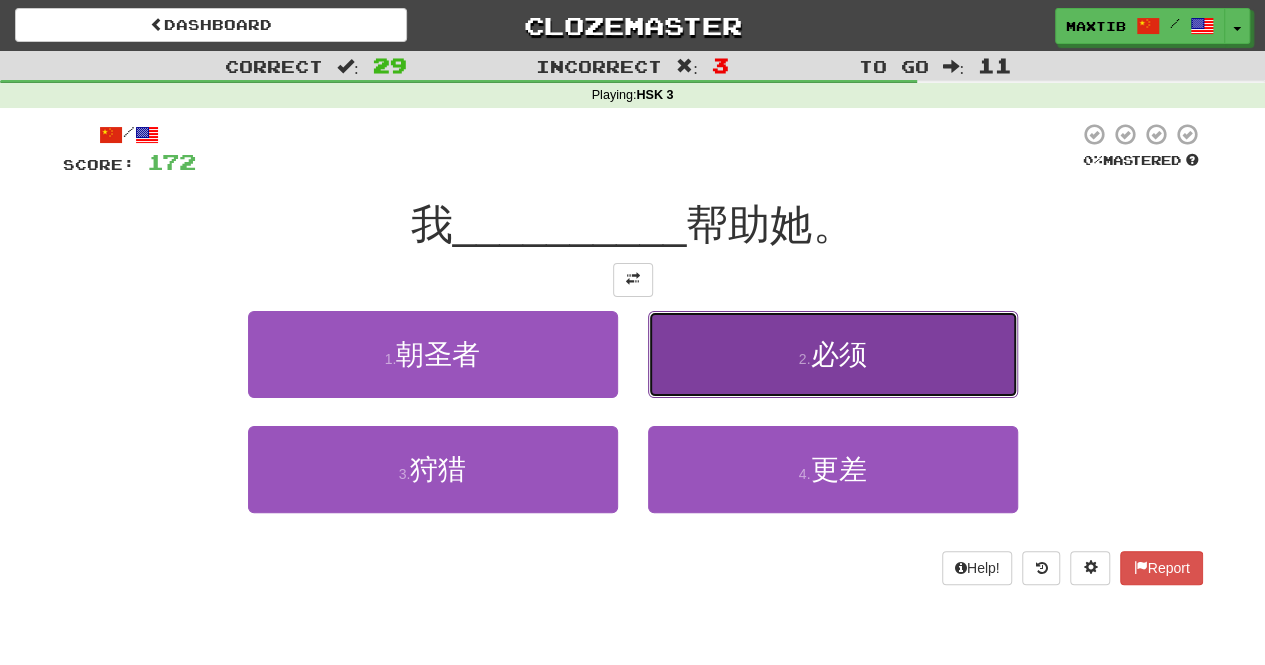 click on "2 .  必须" at bounding box center (833, 354) 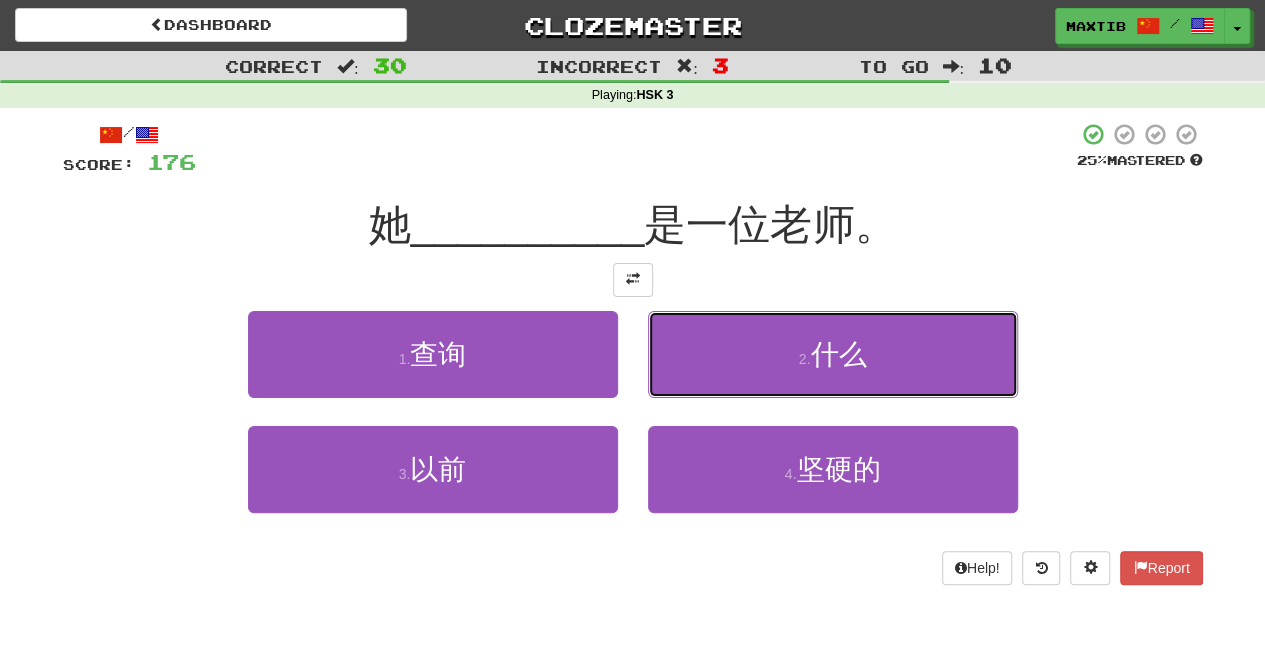 click on "2 .  什么" at bounding box center [833, 354] 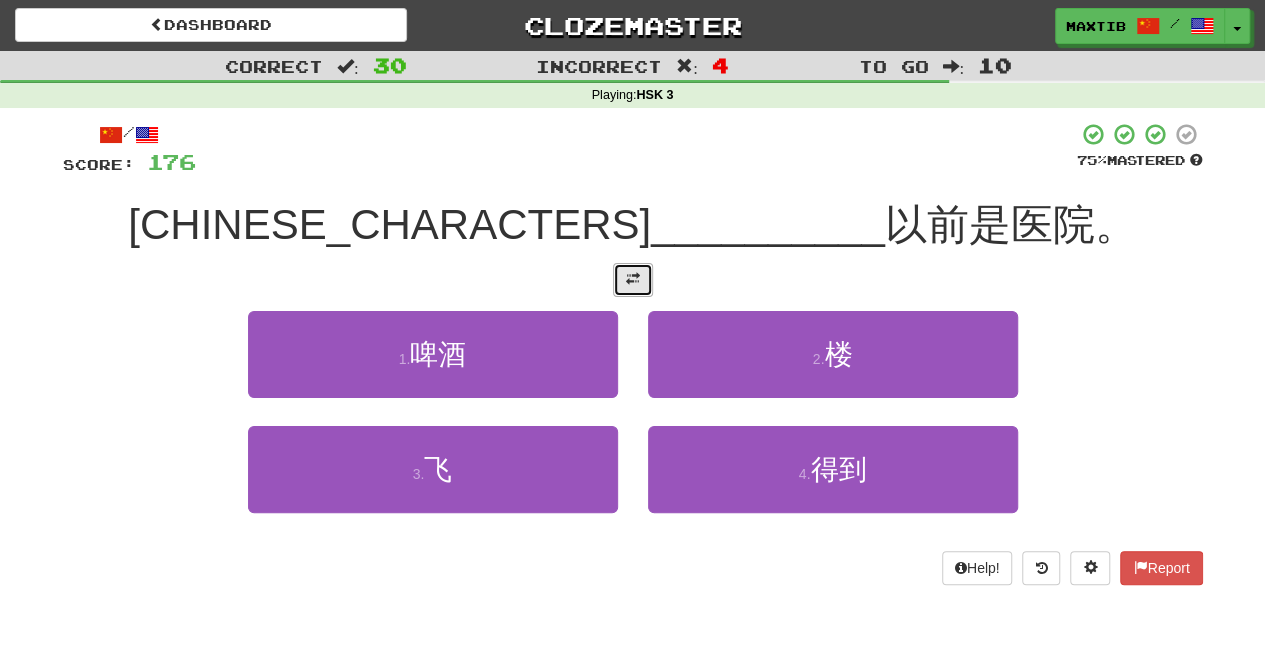 click at bounding box center [633, 280] 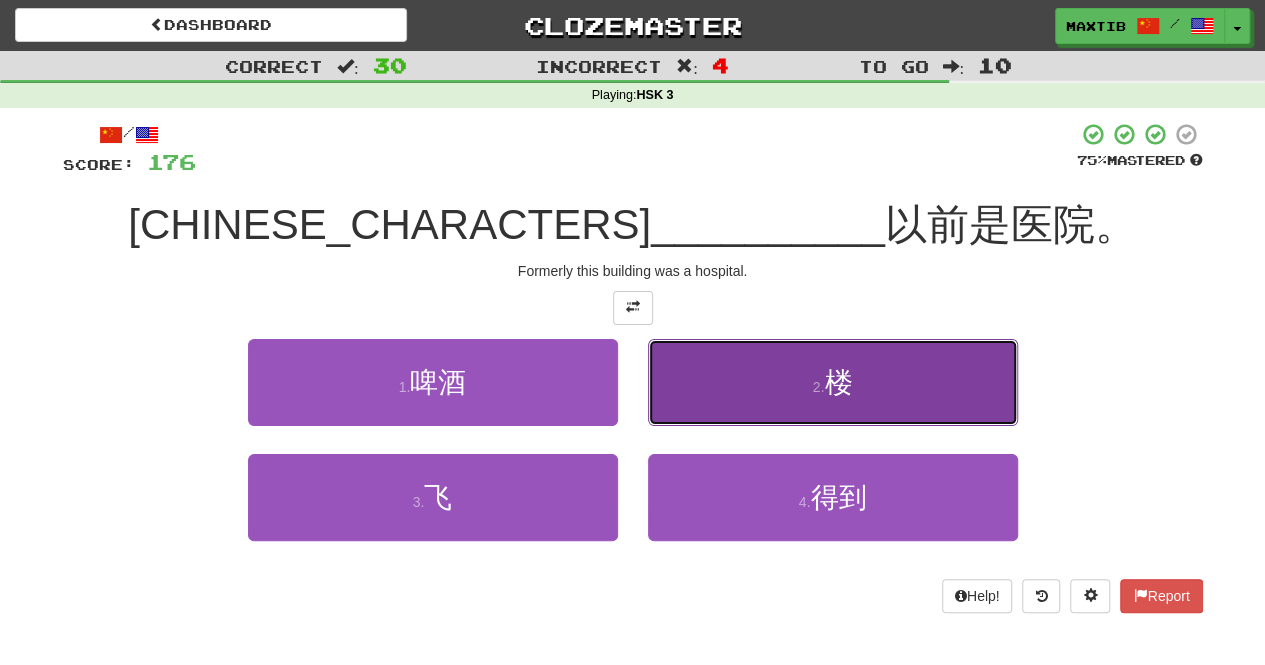 click on "2 .  楼" at bounding box center (833, 382) 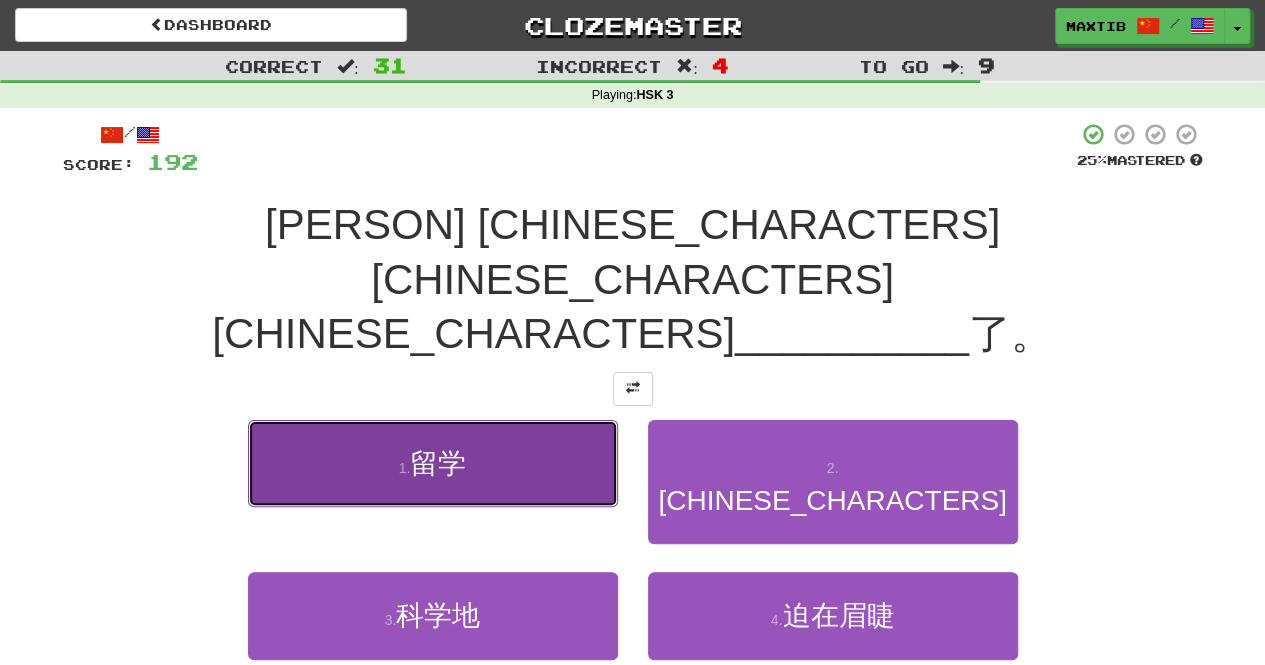 click on "1 .  留学" at bounding box center (433, 463) 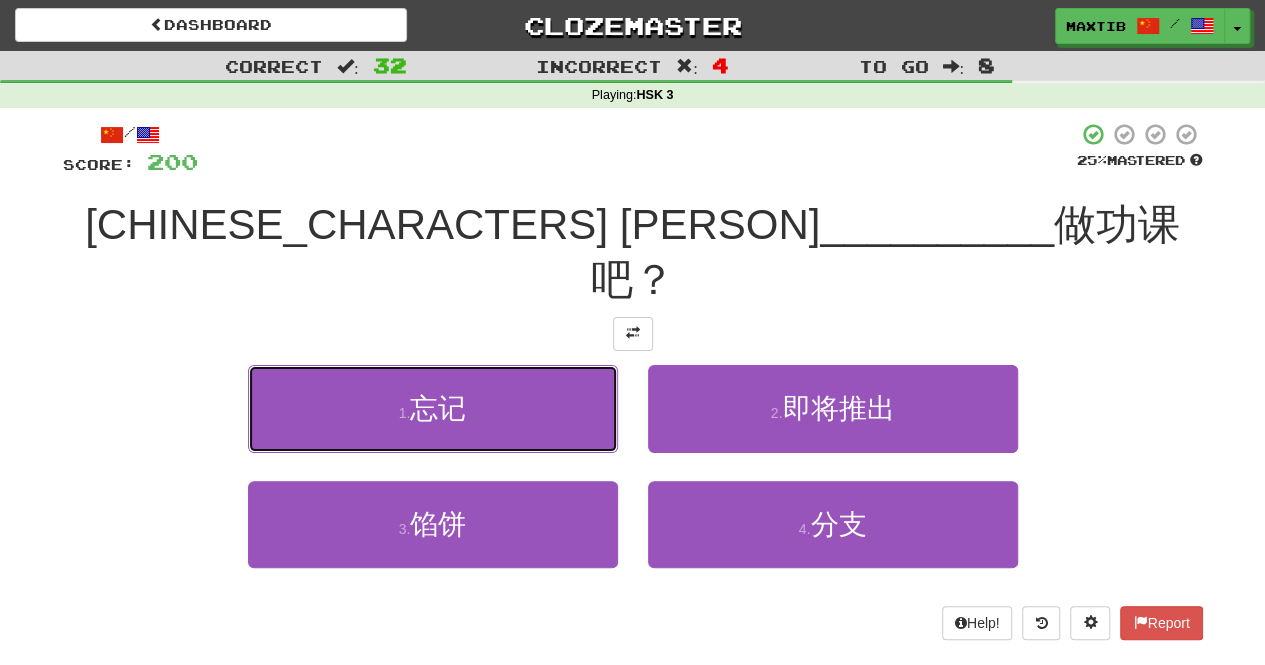 click on "1 .  忘记" at bounding box center (433, 408) 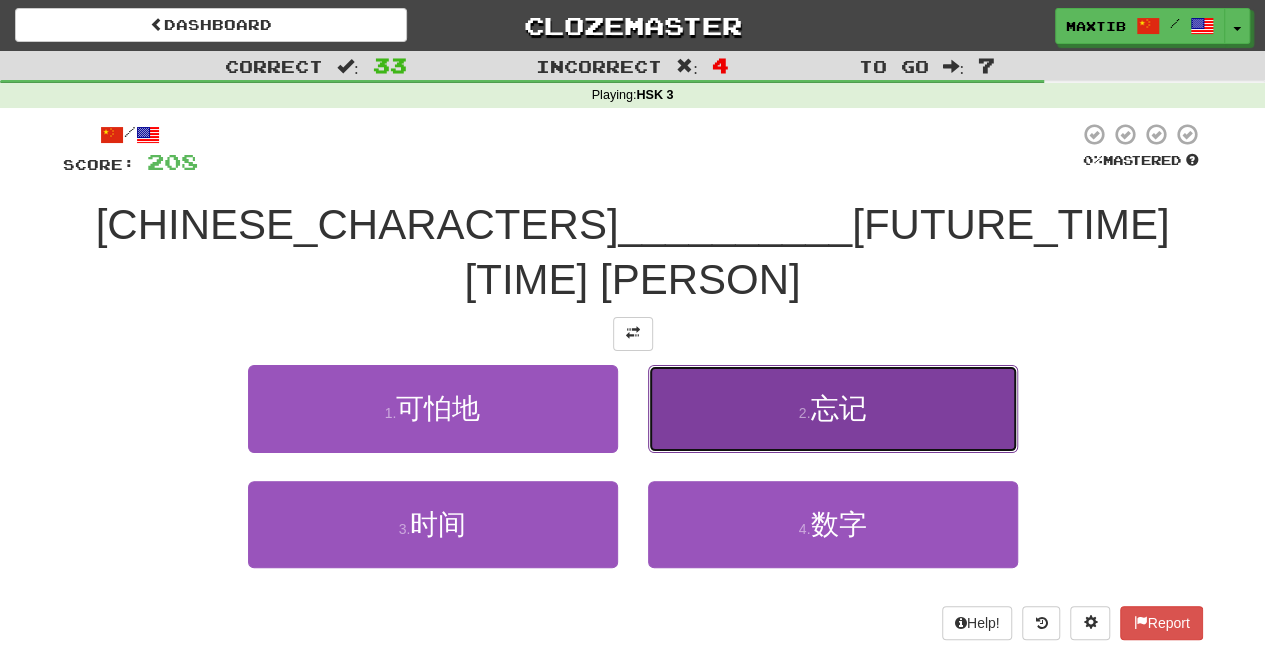 click on "2 .  忘记" at bounding box center [833, 408] 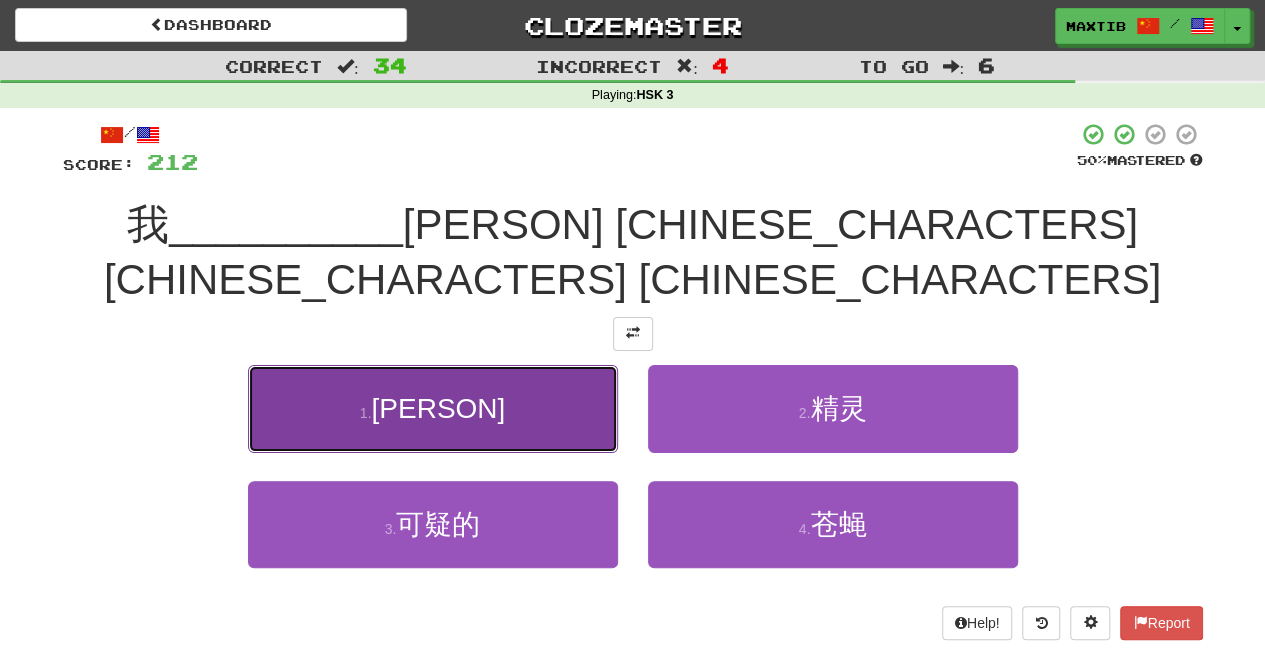 click on "1 .  叔叔" at bounding box center [433, 408] 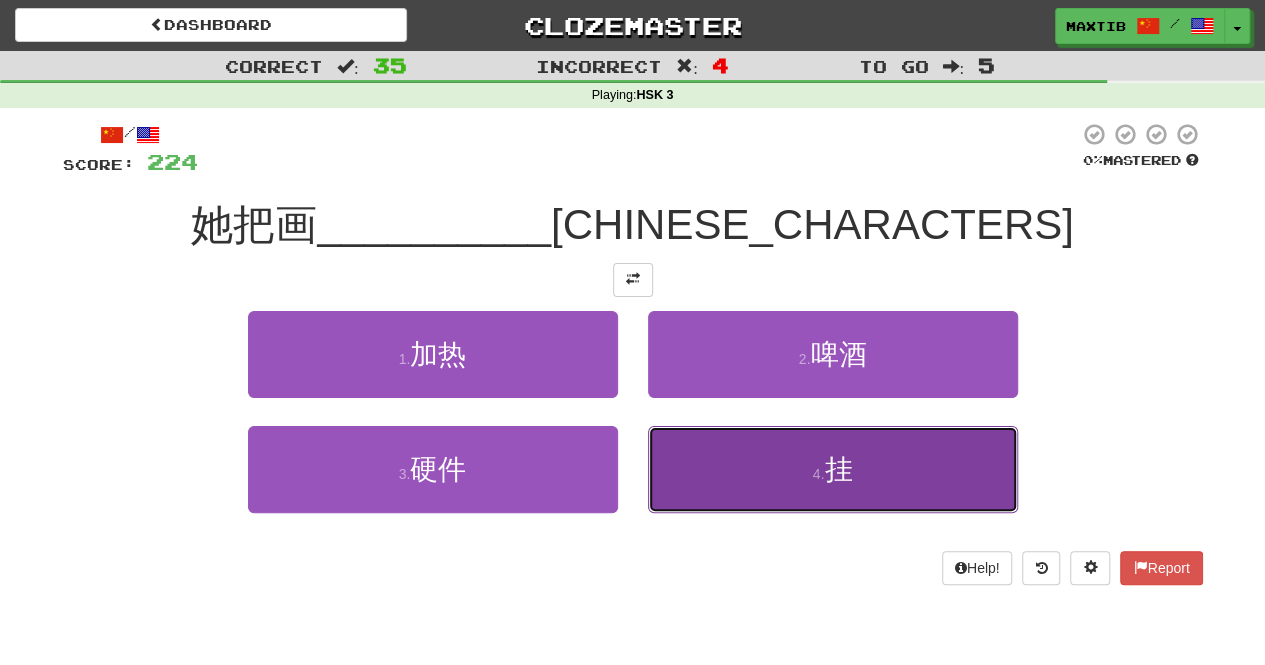 click on "4 .  挂" at bounding box center [833, 469] 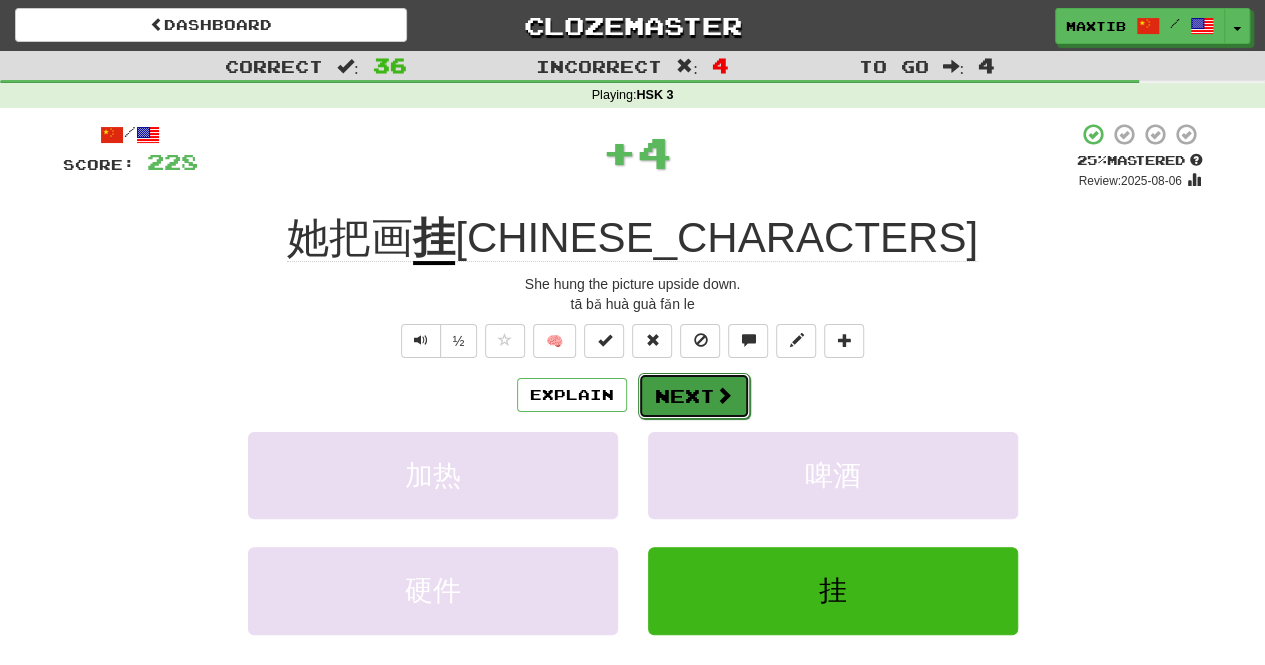 click on "Next" at bounding box center (694, 396) 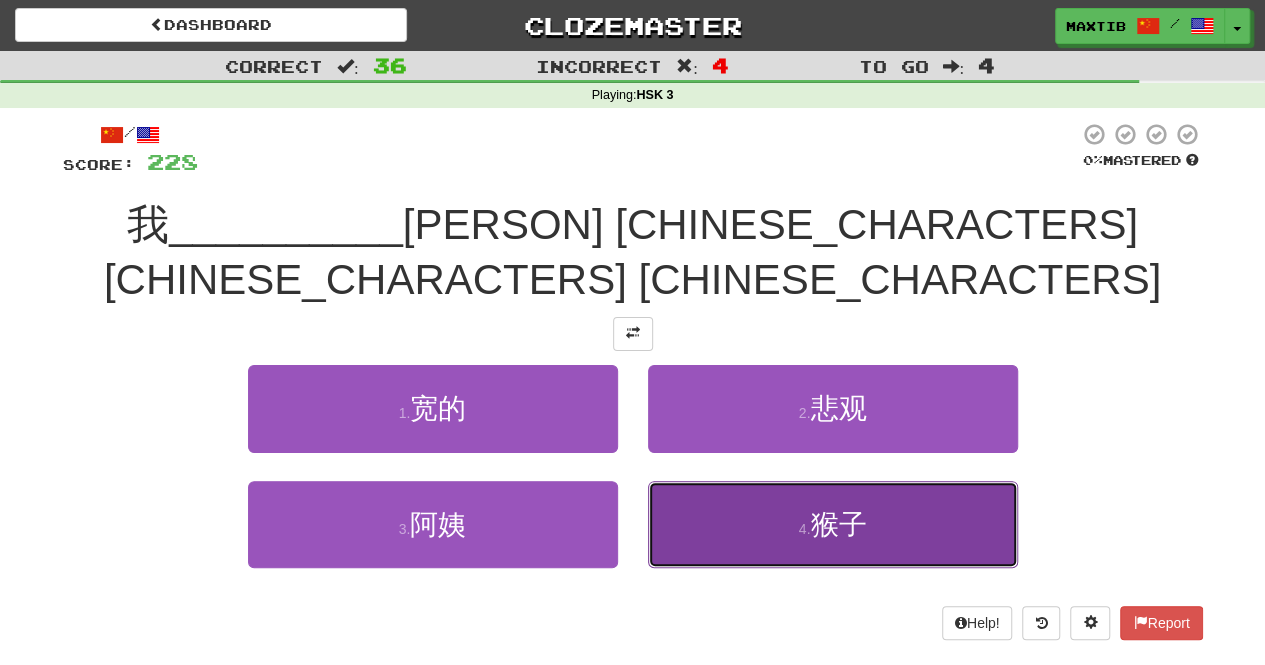 click on "4 .  猴子" at bounding box center (833, 524) 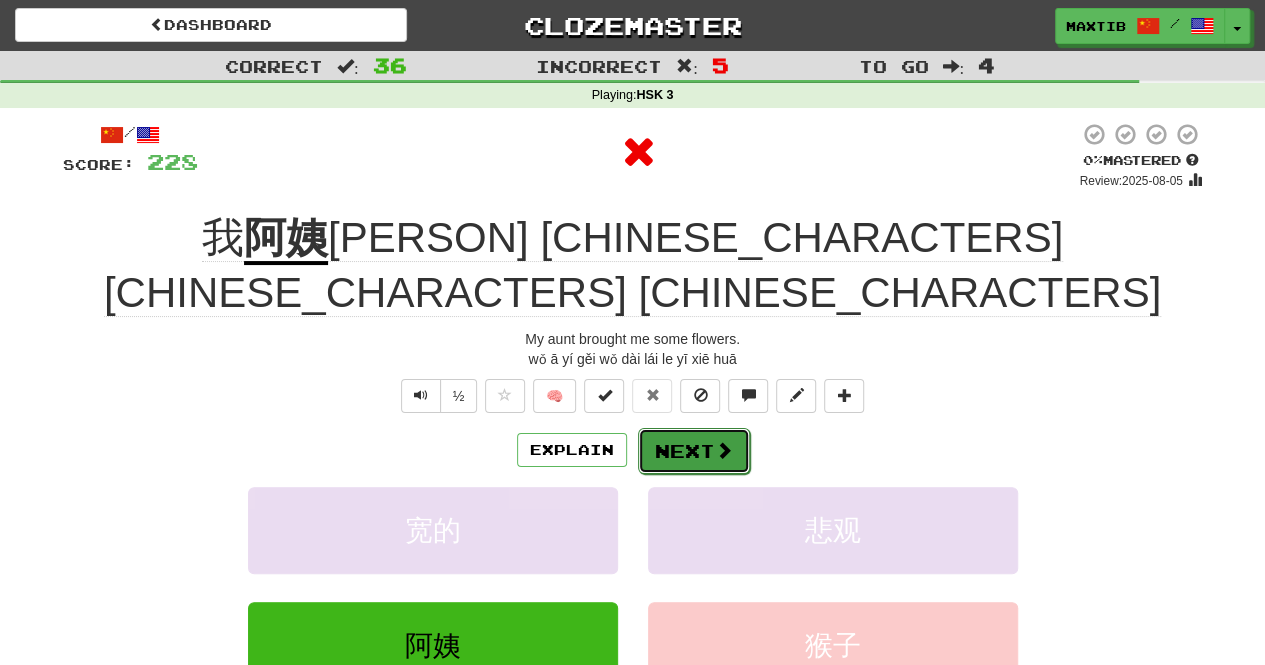 click on "Next" at bounding box center (694, 451) 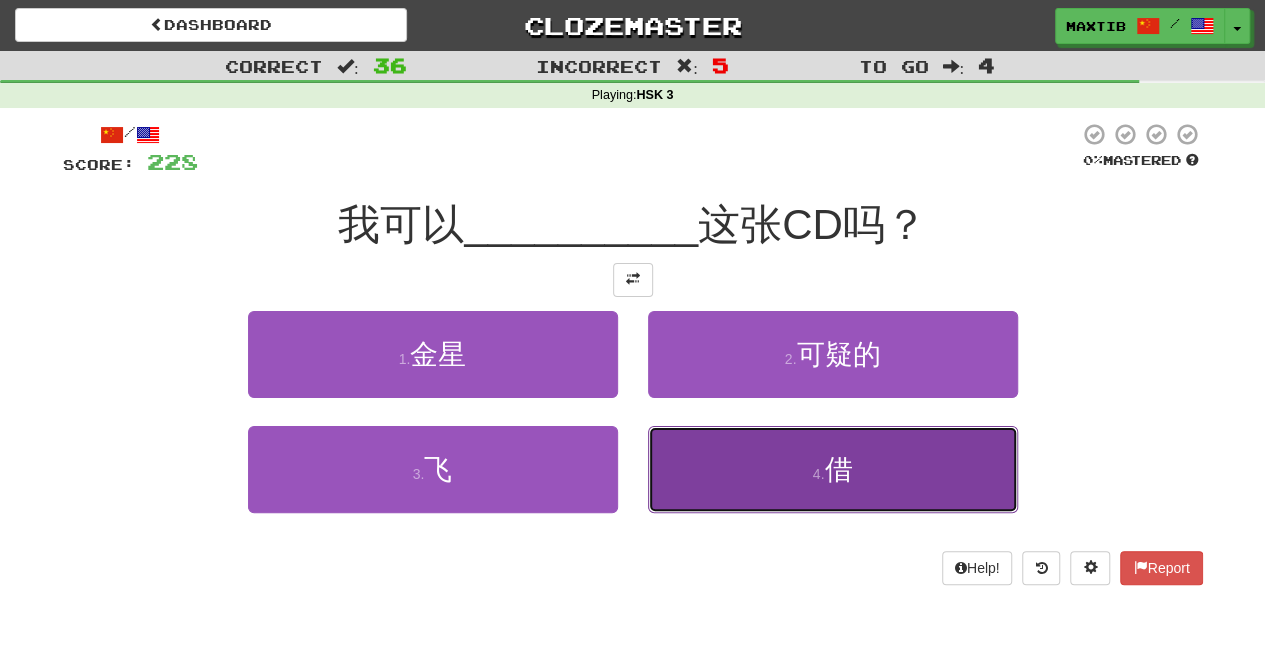 click on "4 .  借" at bounding box center [833, 469] 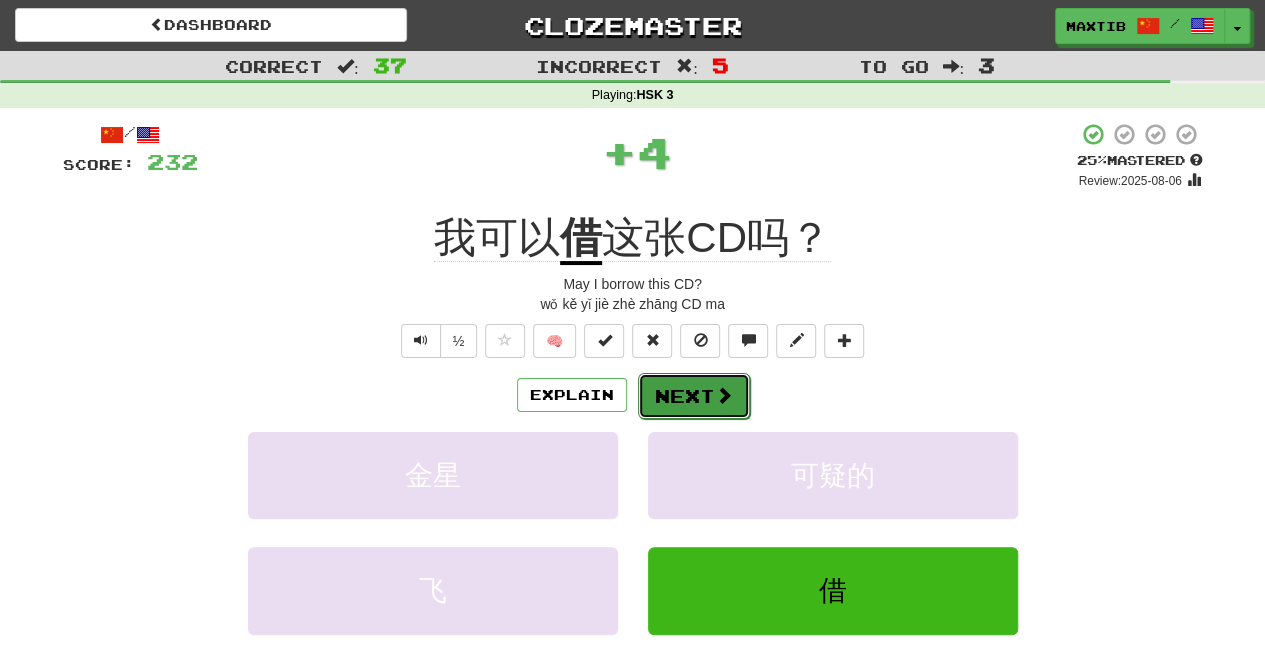 click on "Next" at bounding box center (694, 396) 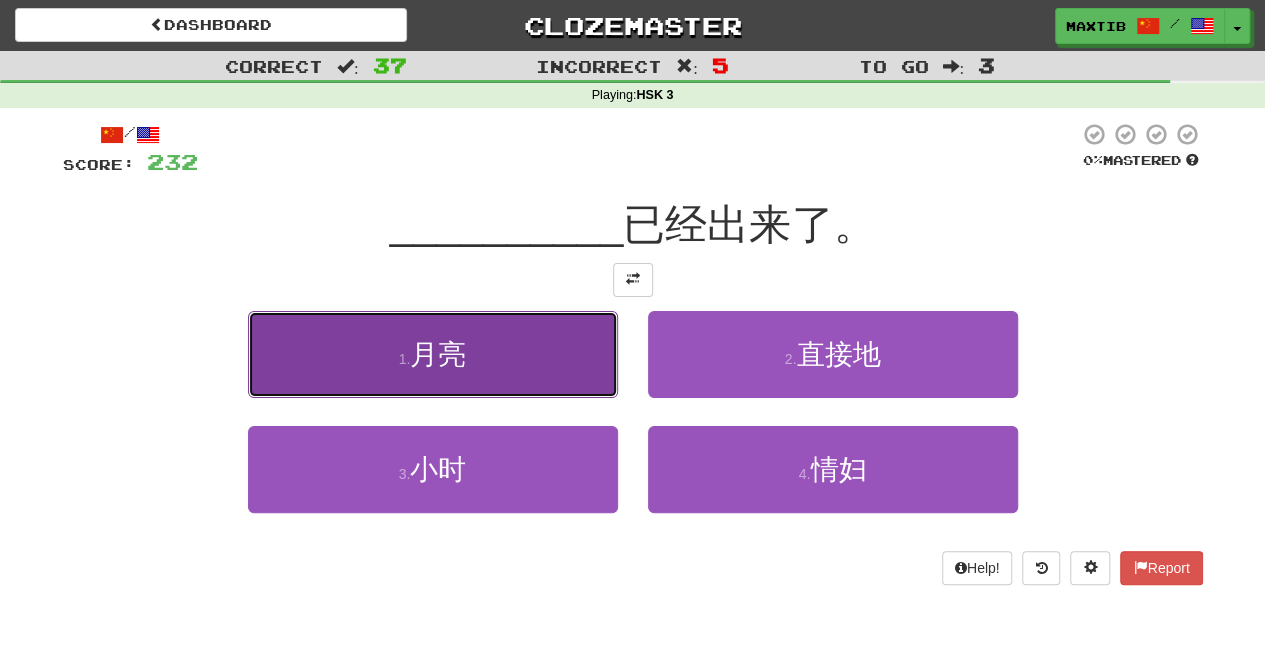 click on "1 .  月亮" at bounding box center [433, 354] 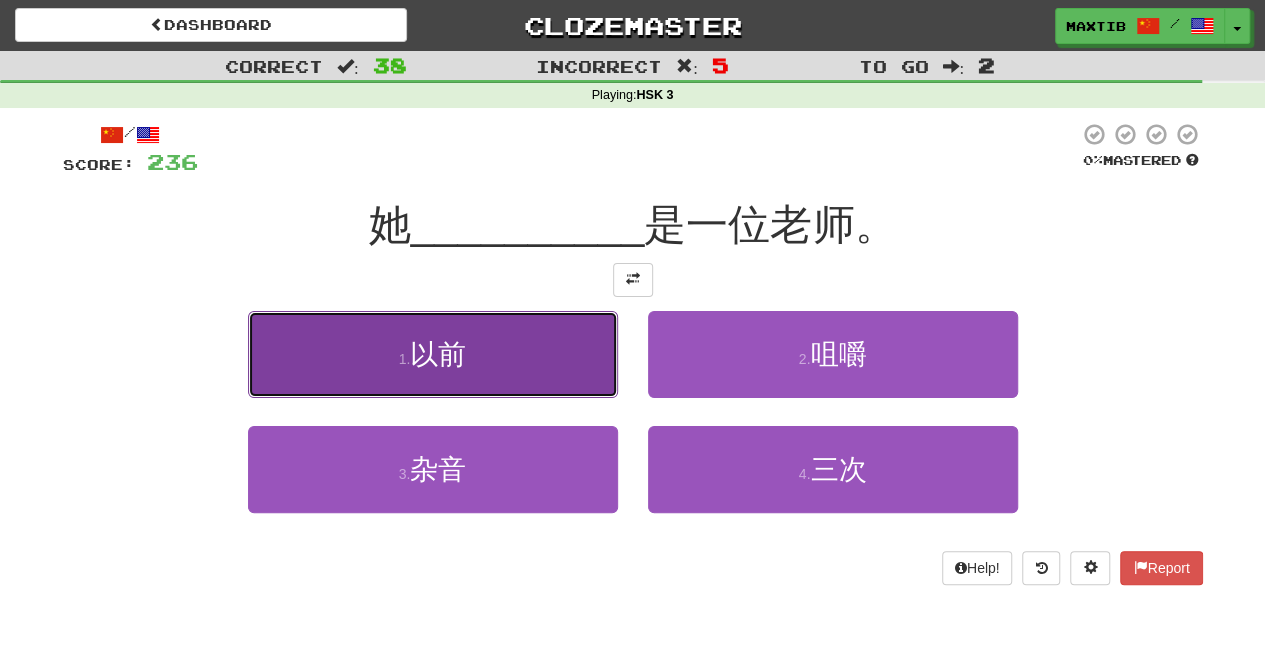 click on "1 .  以前" at bounding box center [433, 354] 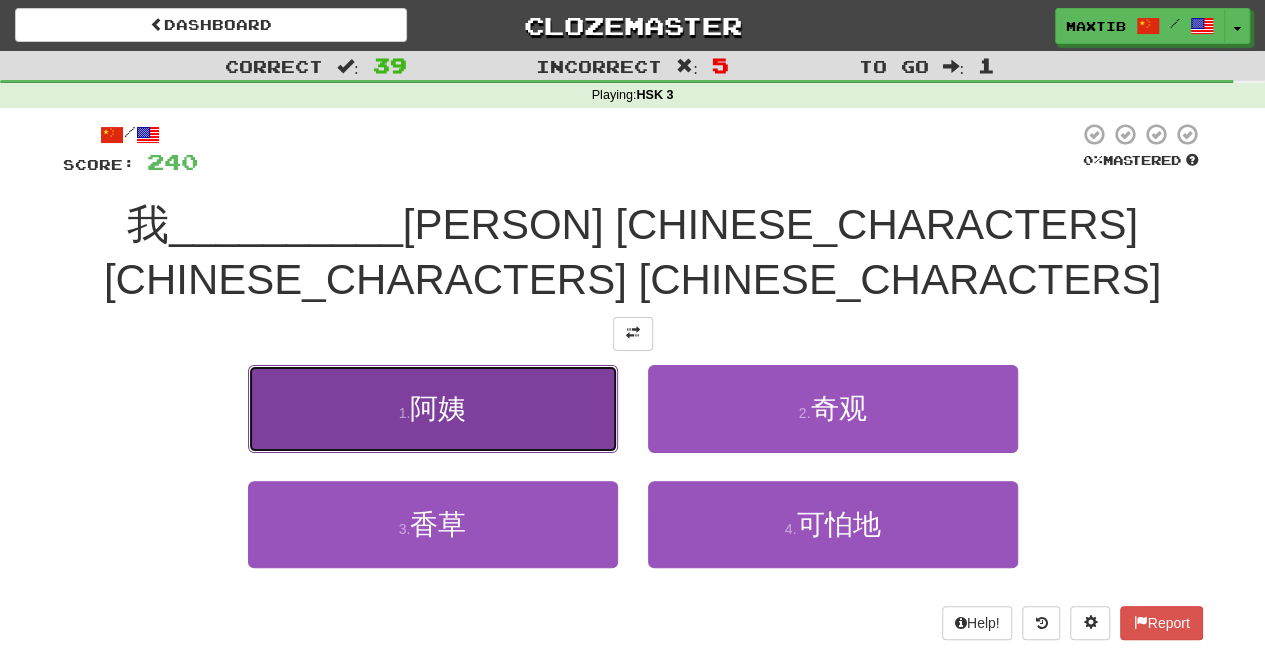 click on "1 .  阿姨" at bounding box center [433, 408] 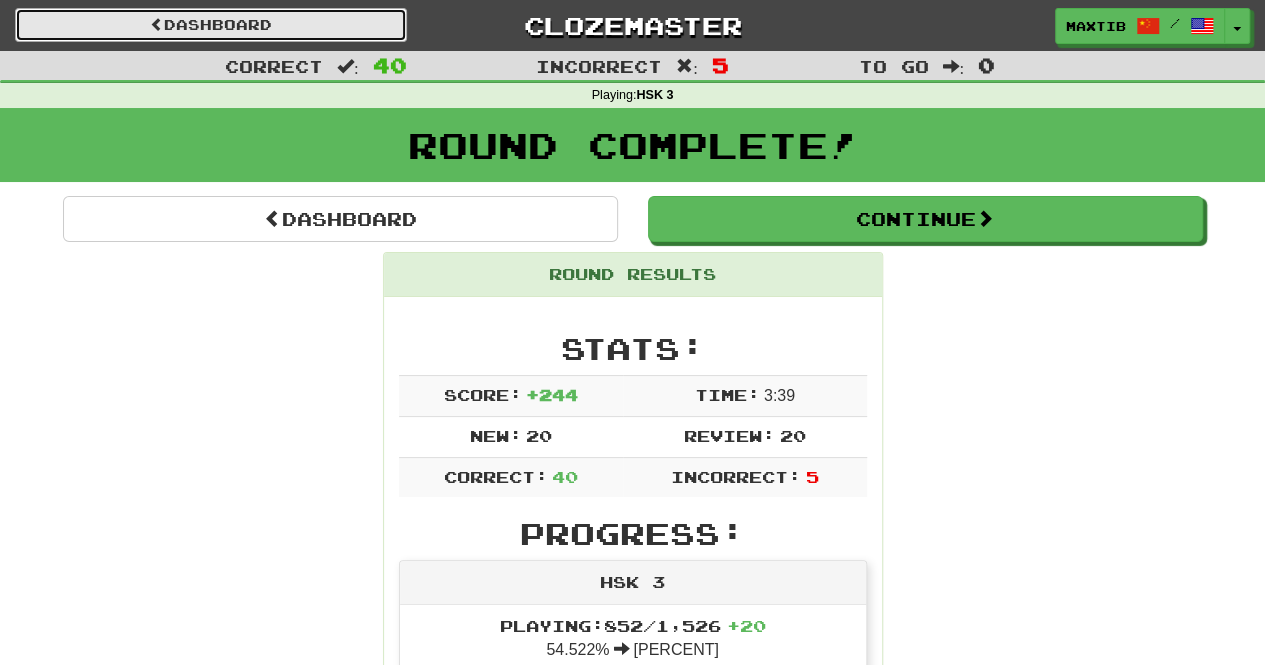 click on "Dashboard" at bounding box center (211, 25) 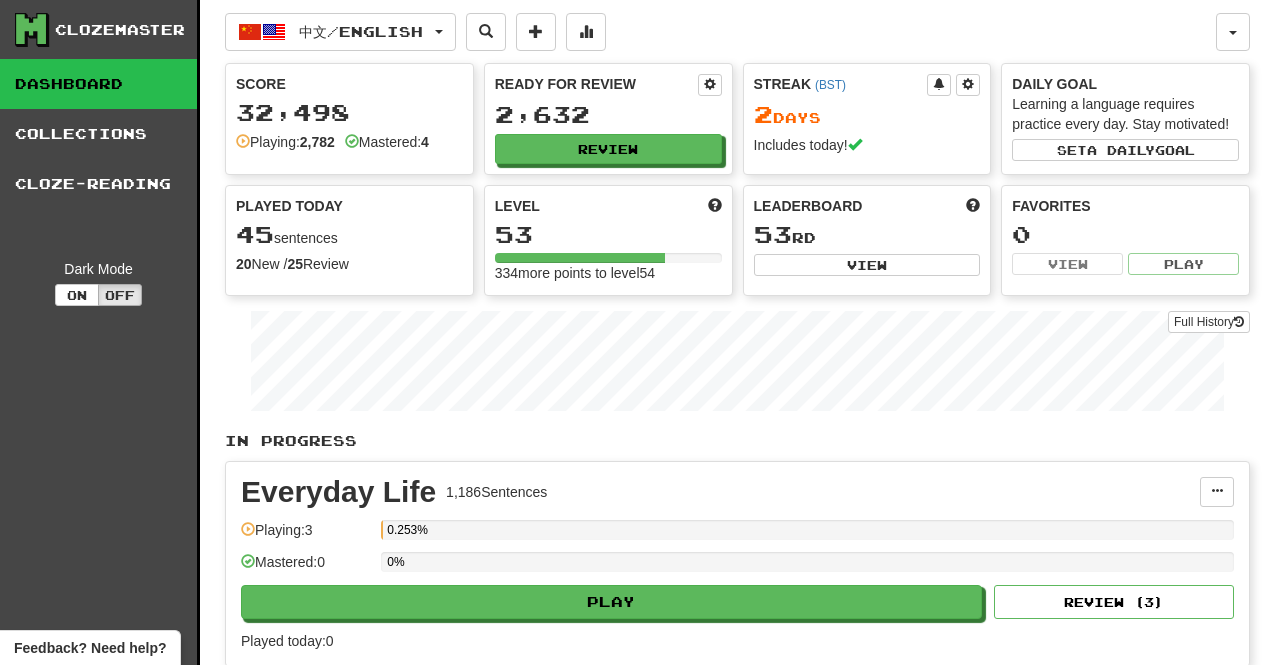 scroll, scrollTop: 0, scrollLeft: 0, axis: both 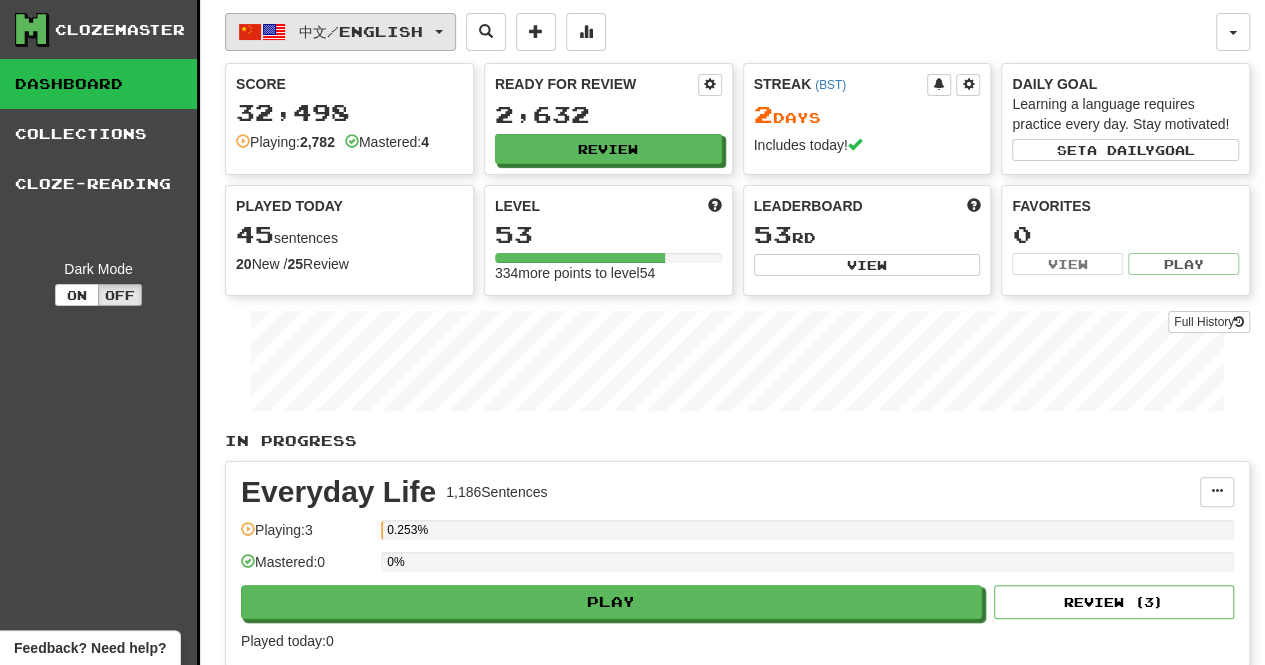 click on "中文  /  English" at bounding box center (340, 32) 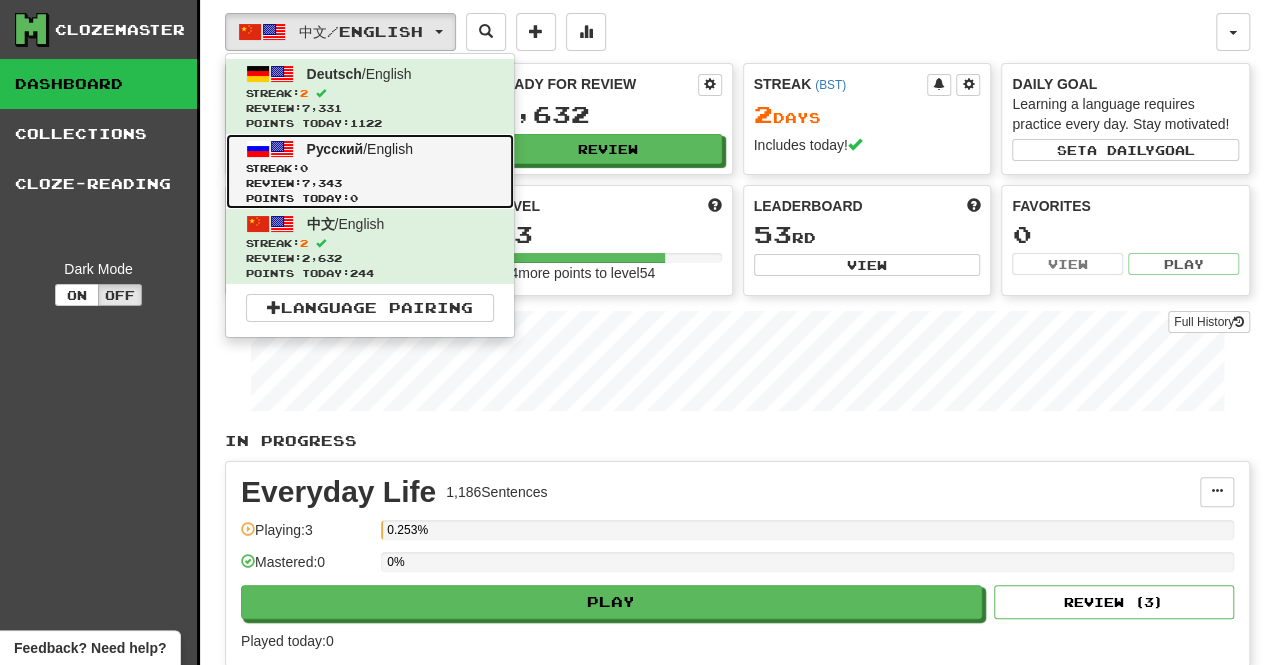 click on "Русский  /  English Streak:  0   Review:  7,343 Points today:  0" at bounding box center [370, 171] 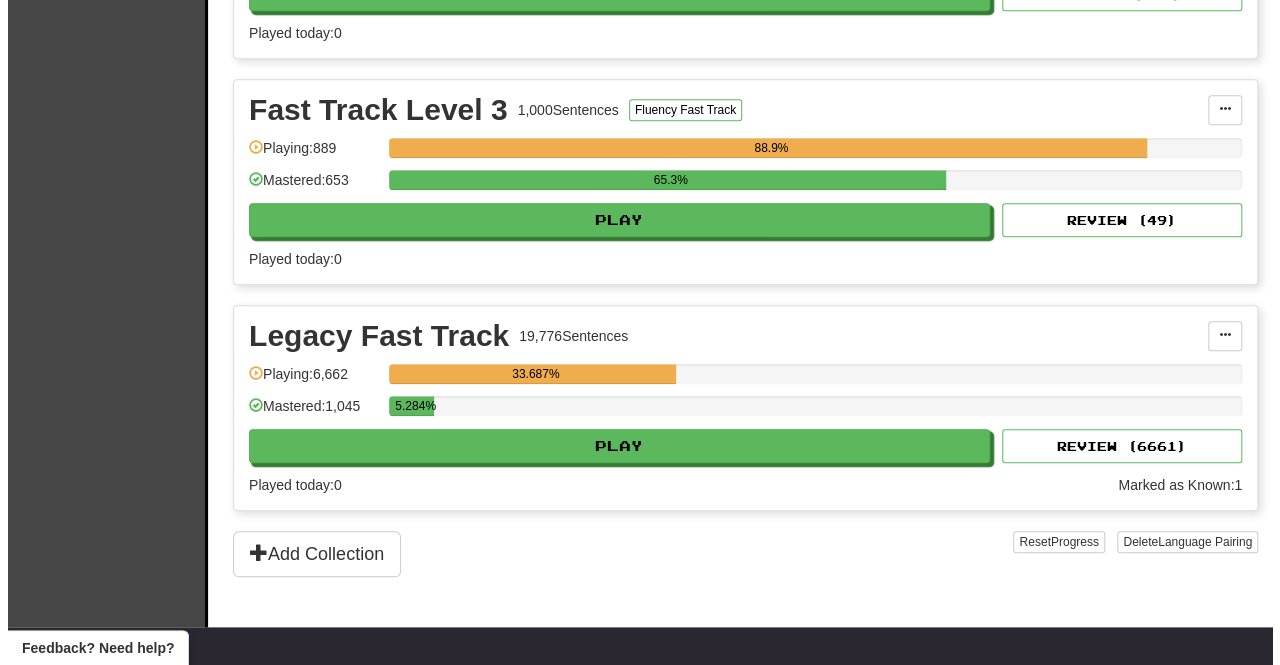 scroll, scrollTop: 849, scrollLeft: 0, axis: vertical 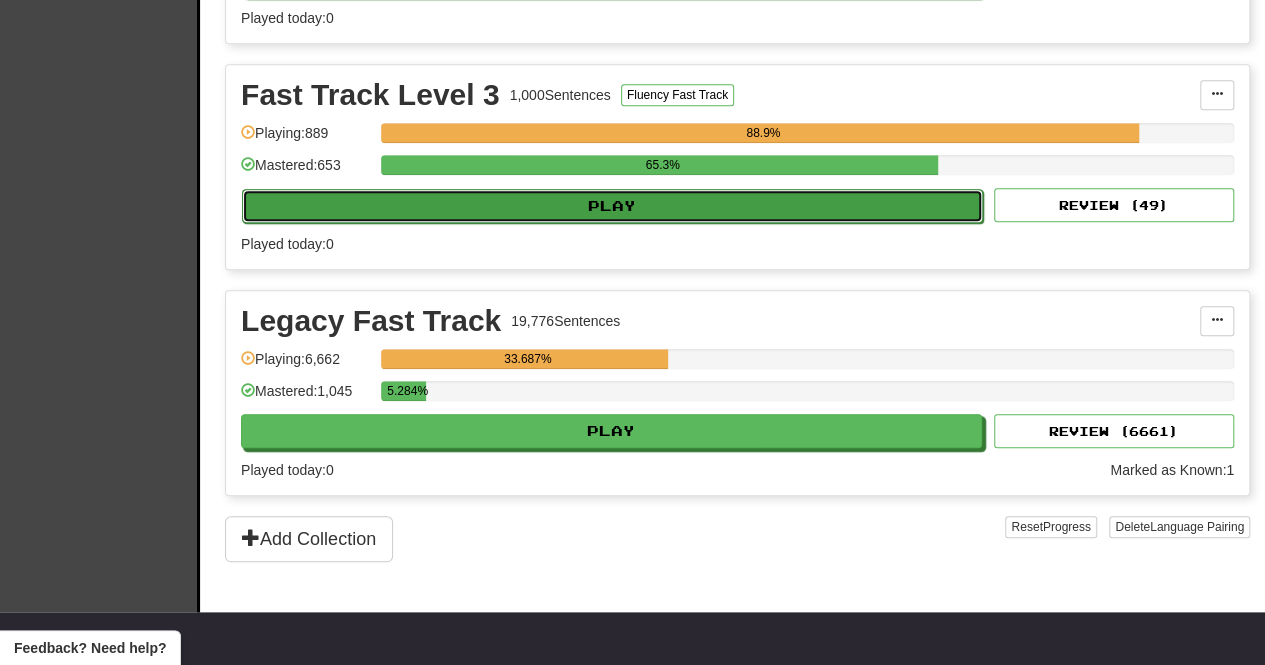 click on "Play" at bounding box center [612, 206] 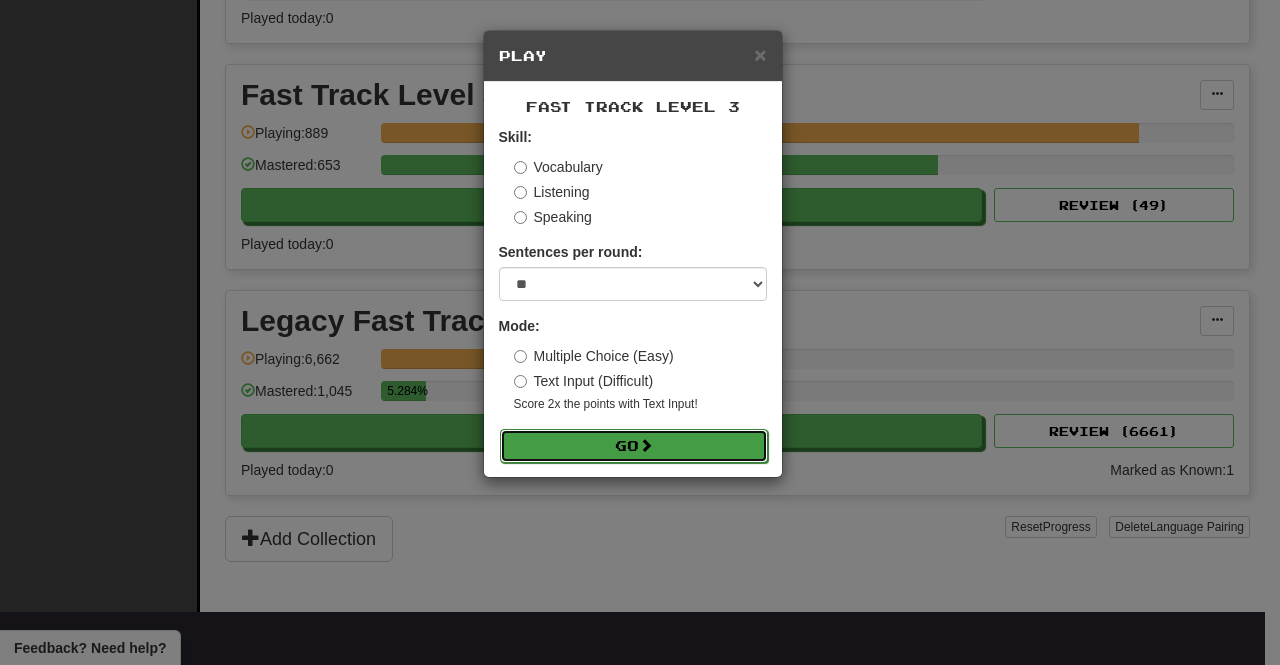 type 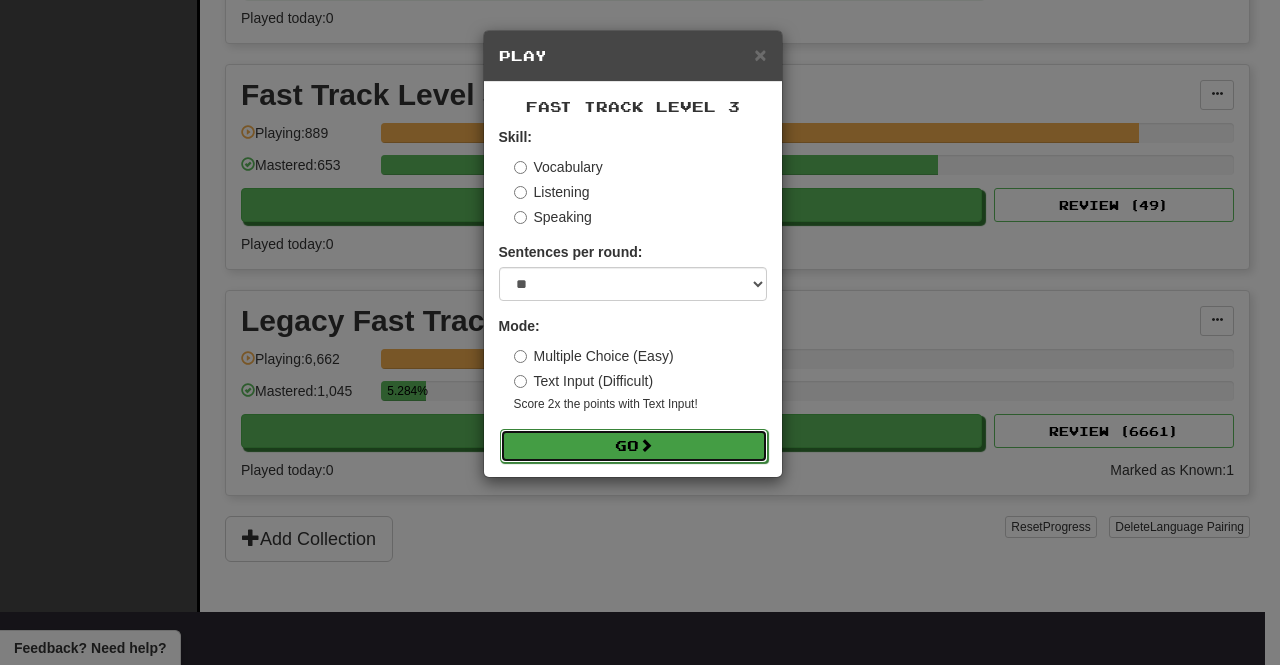 click at bounding box center (646, 445) 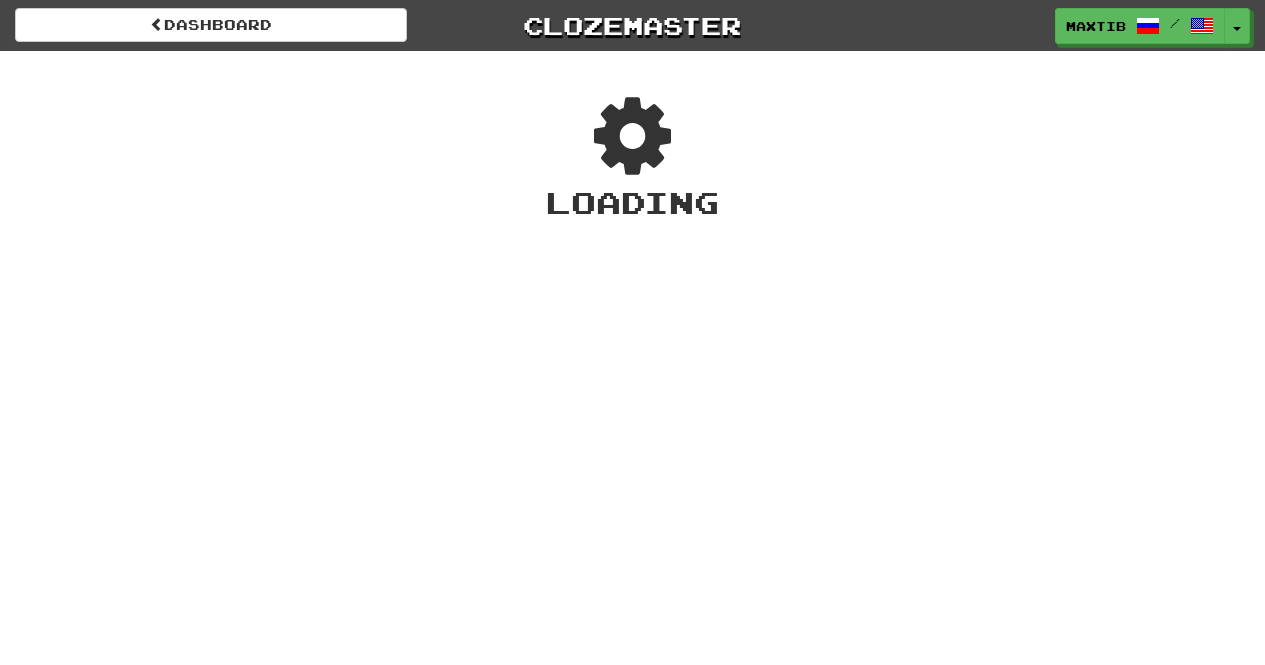 scroll, scrollTop: 0, scrollLeft: 0, axis: both 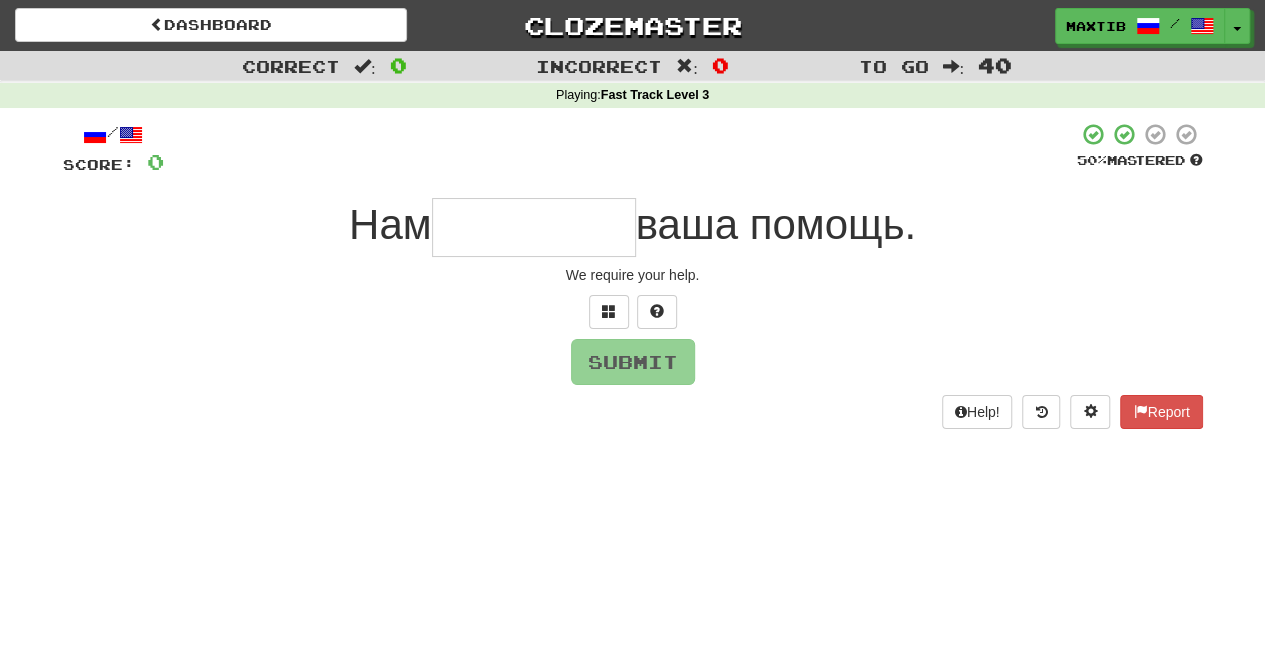 type on "*" 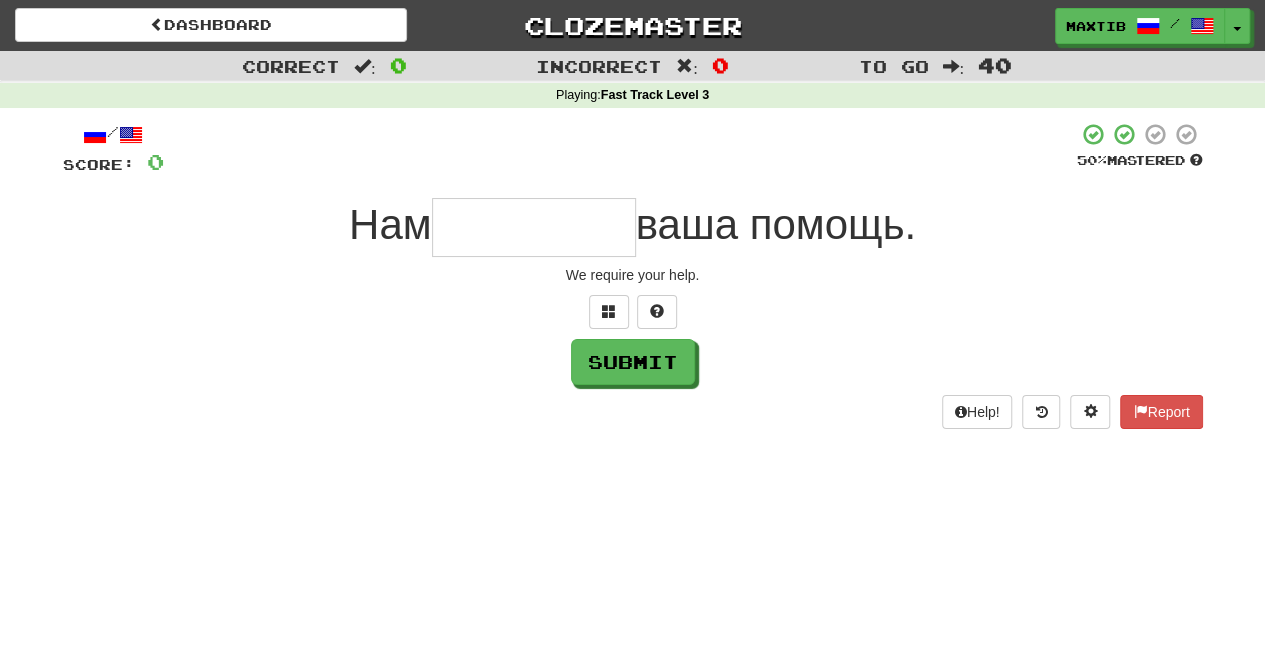 type on "*" 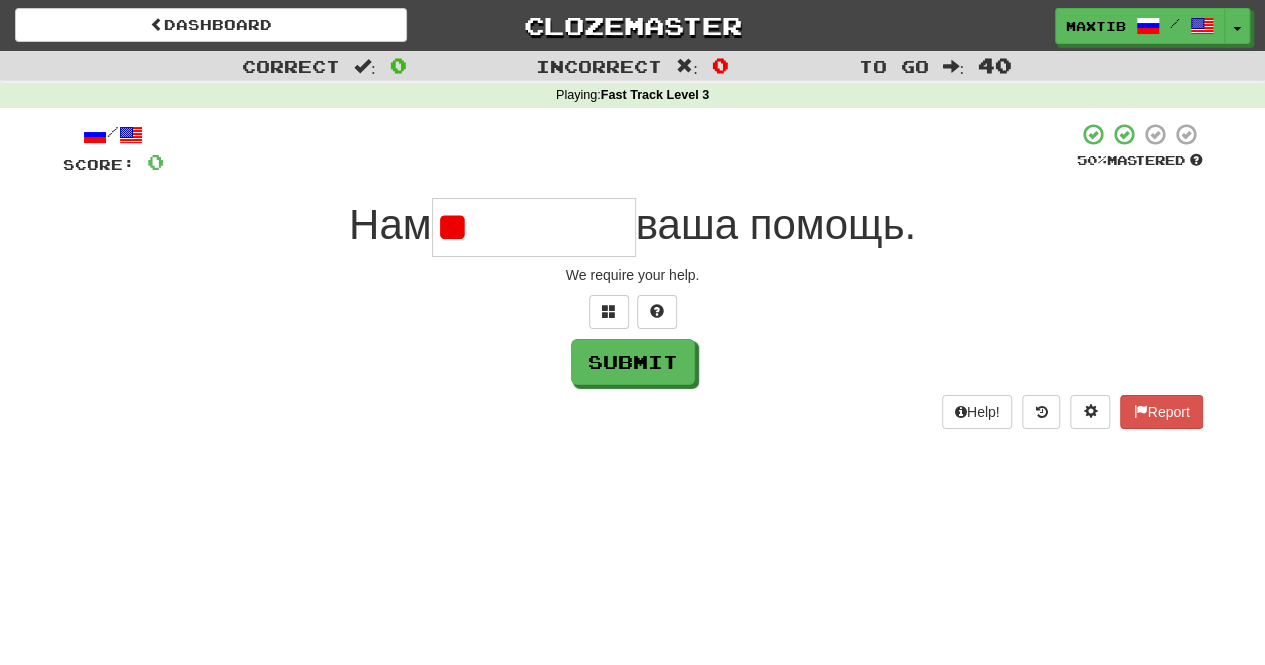 type on "*" 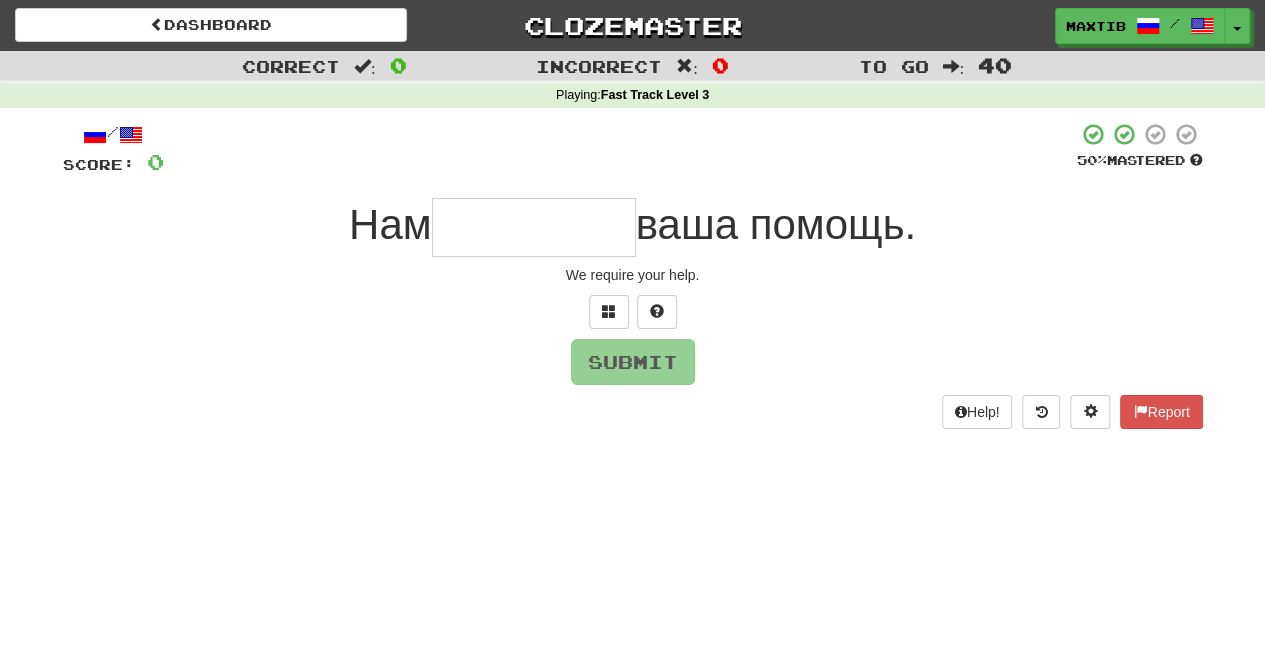 type on "*" 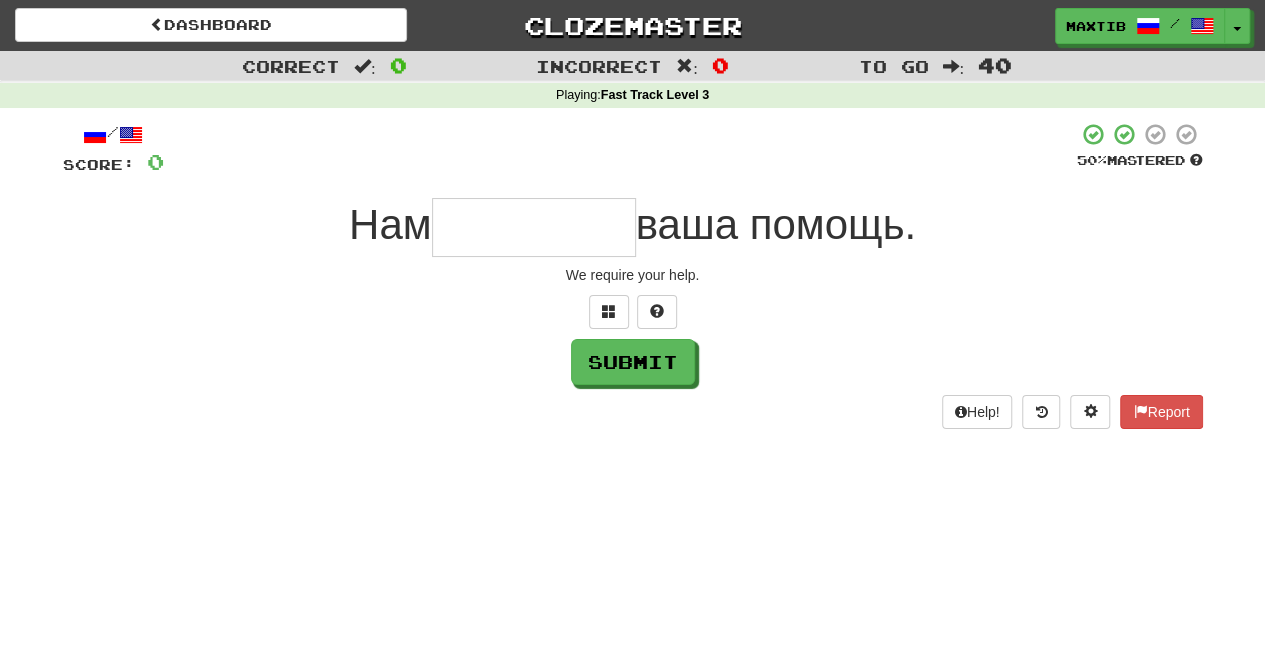 type on "*" 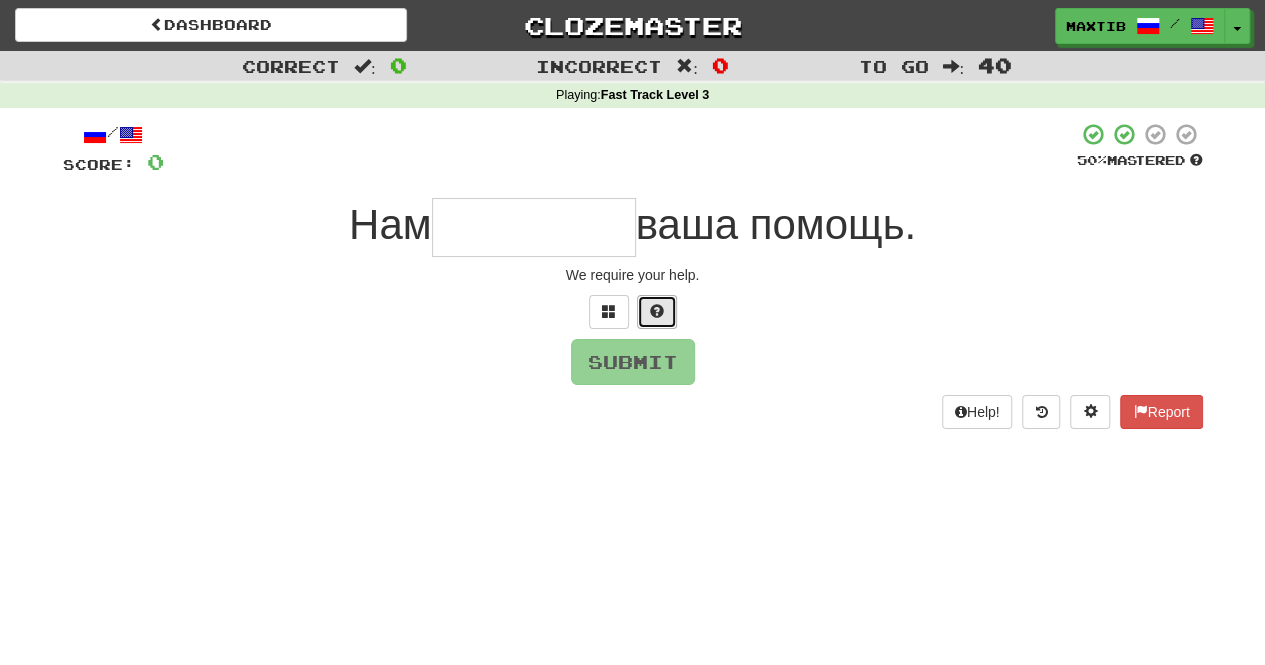 click at bounding box center (657, 311) 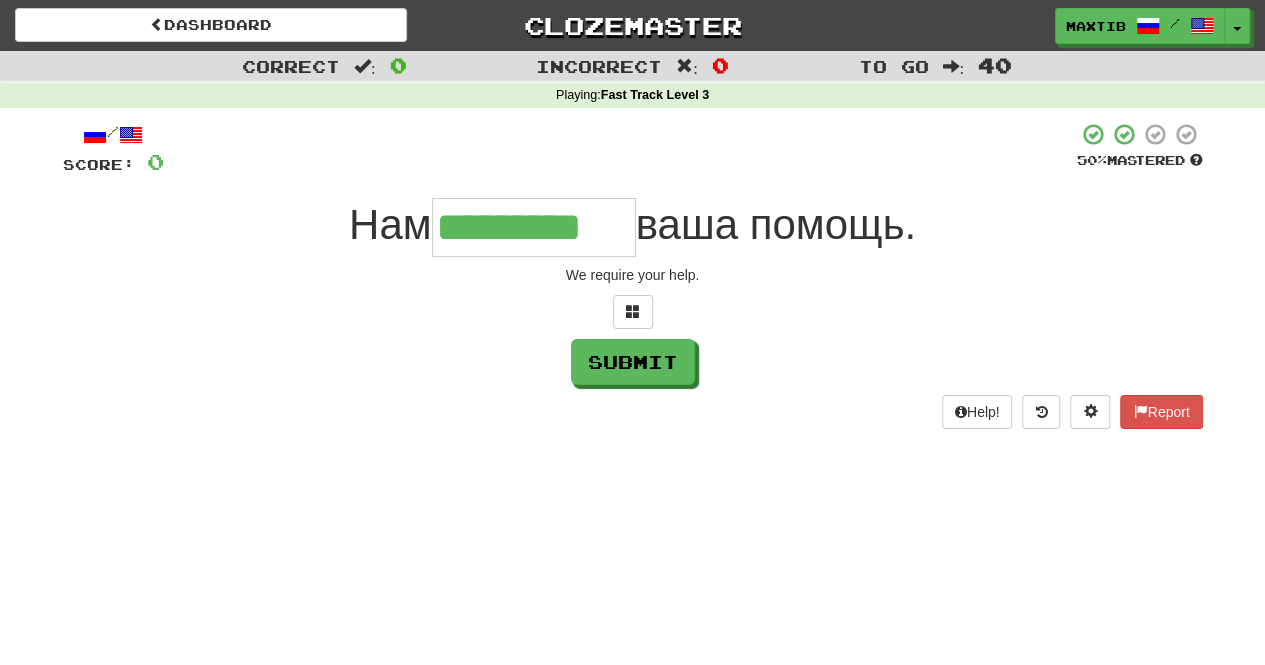 type on "*********" 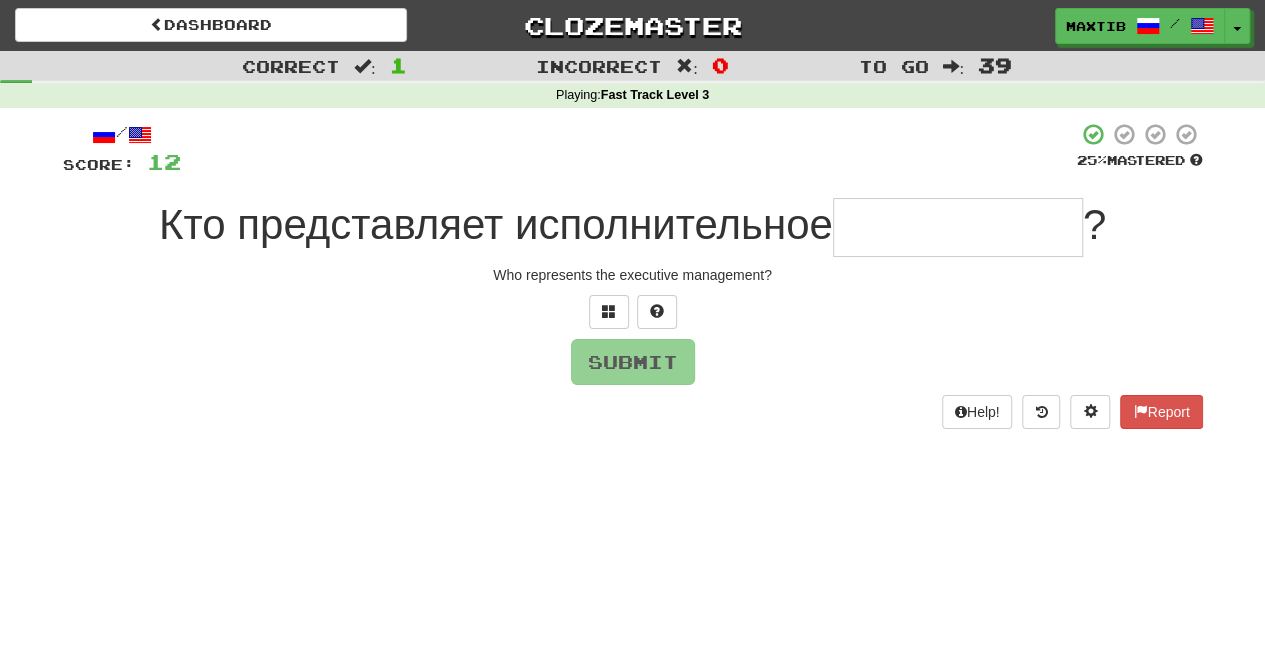 type on "*" 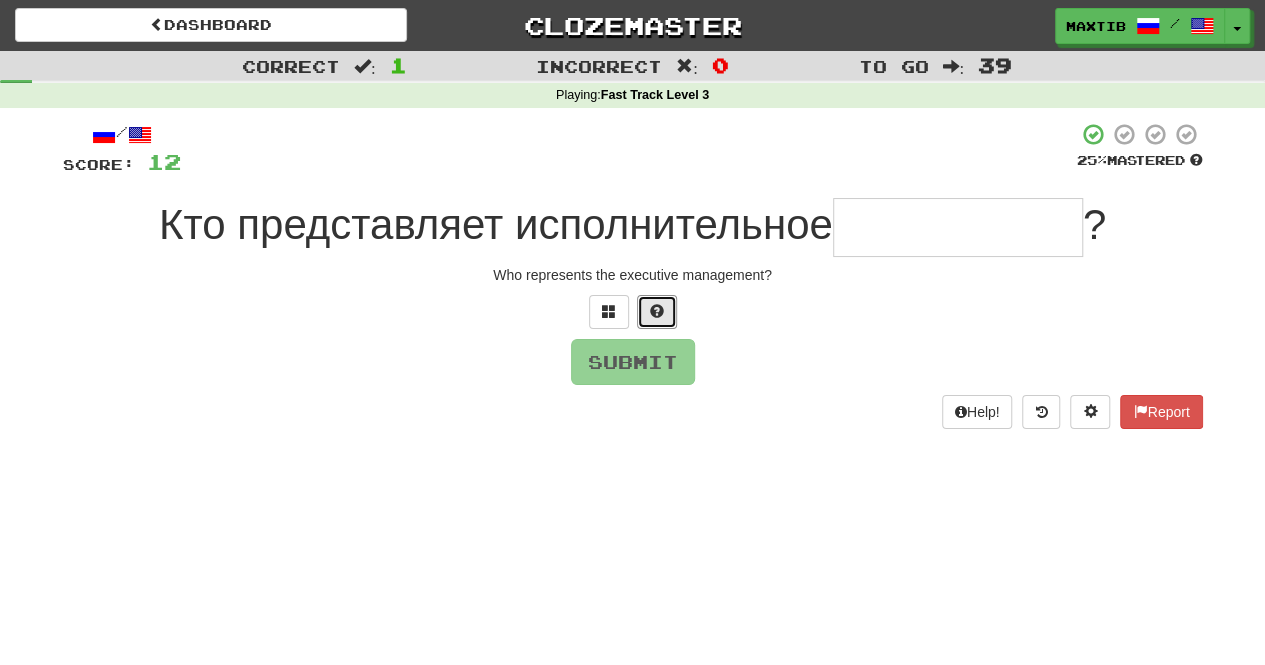 click at bounding box center (657, 311) 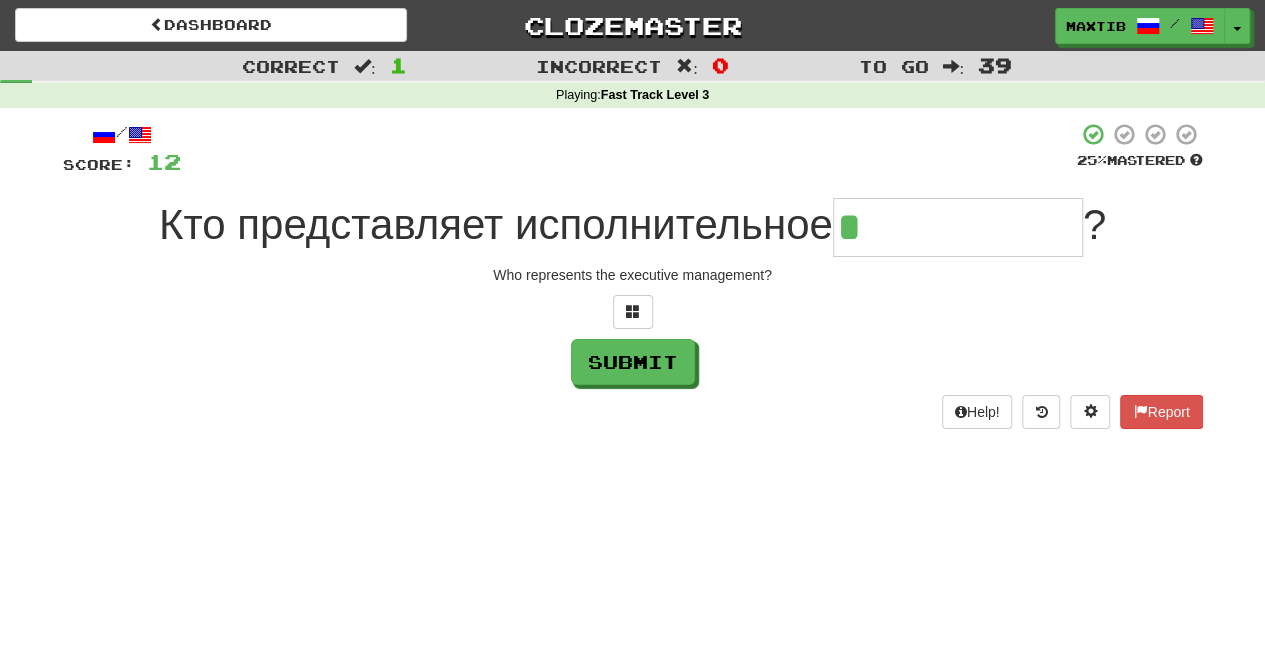 type on "**********" 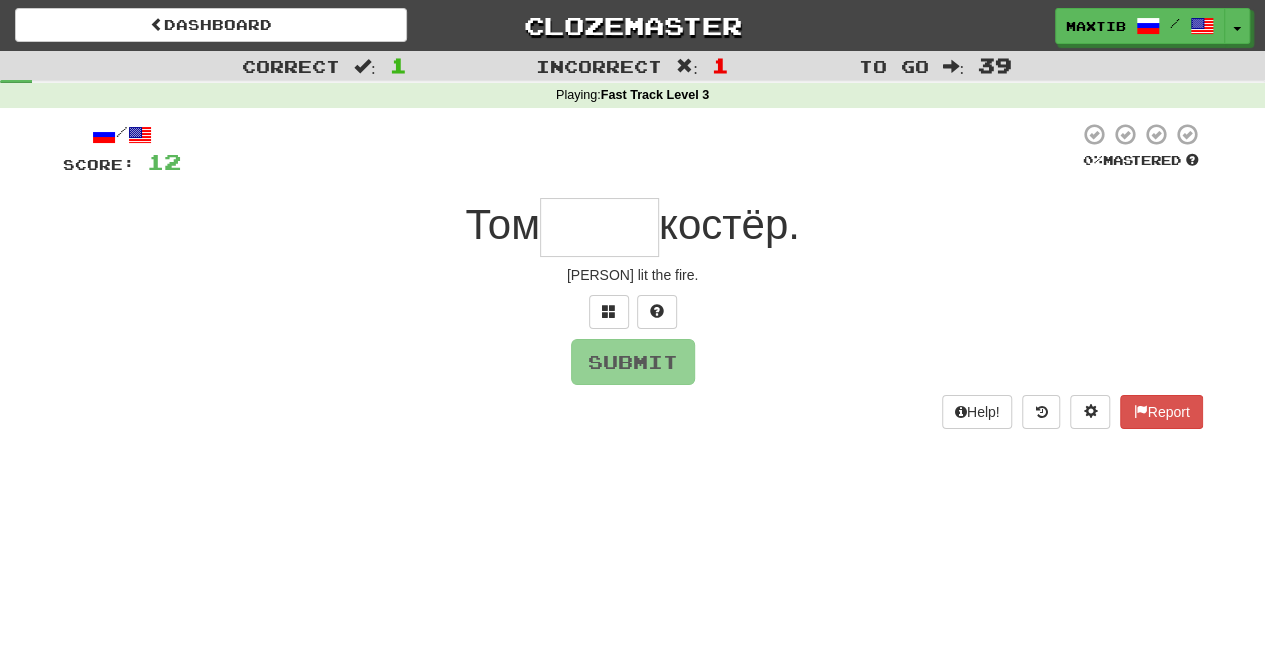 type on "*" 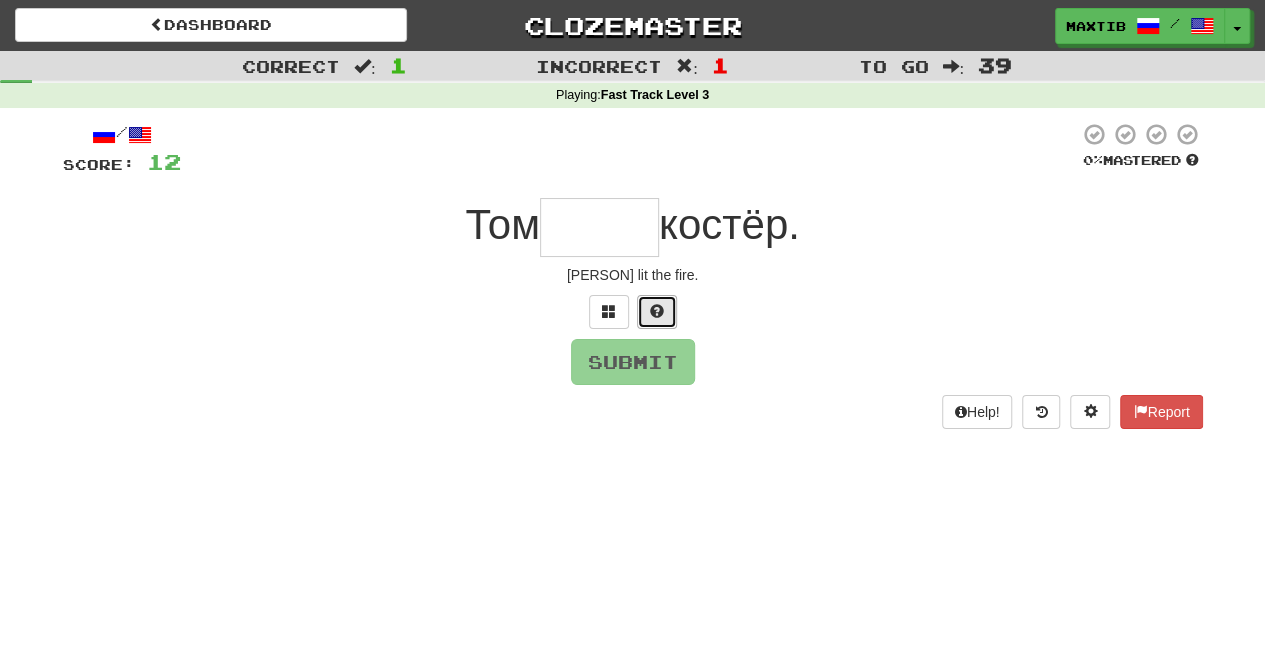 click at bounding box center [657, 312] 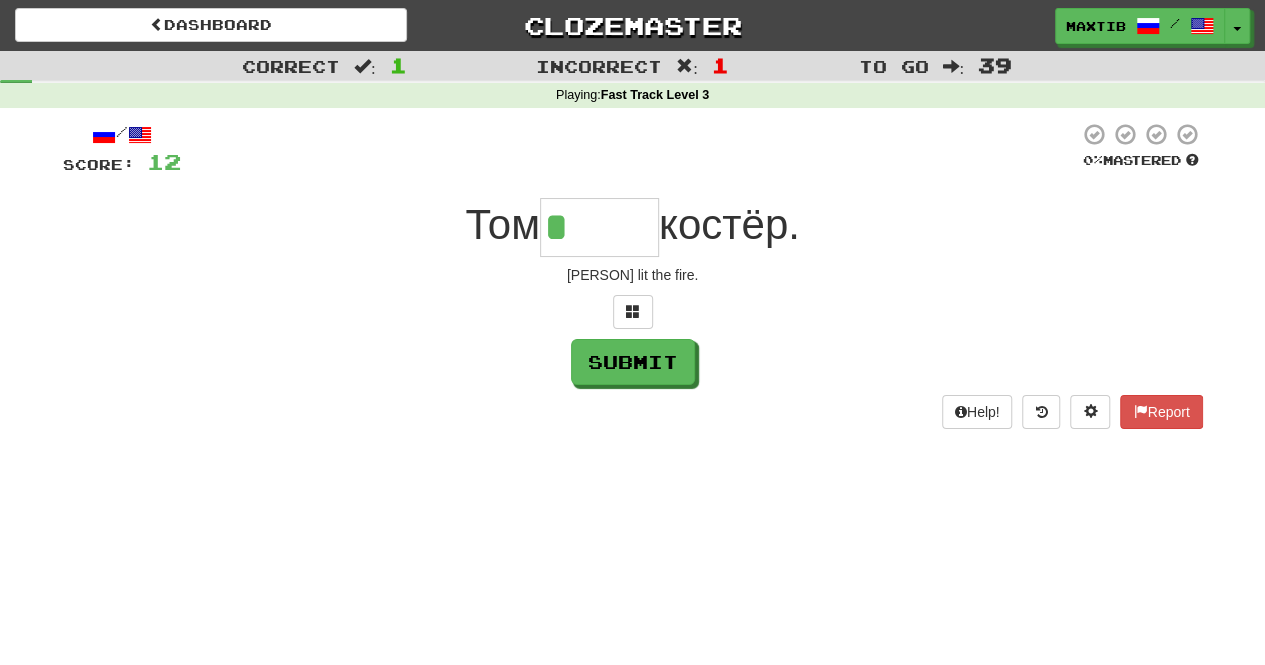 type on "*****" 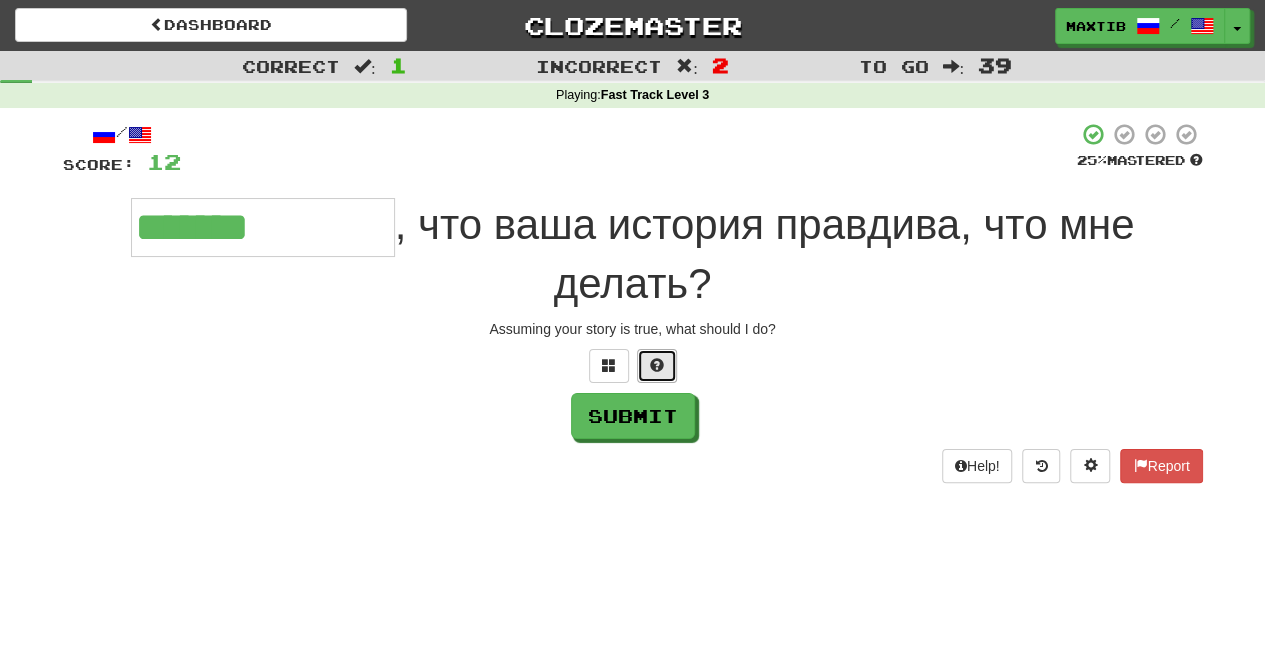 click at bounding box center [657, 366] 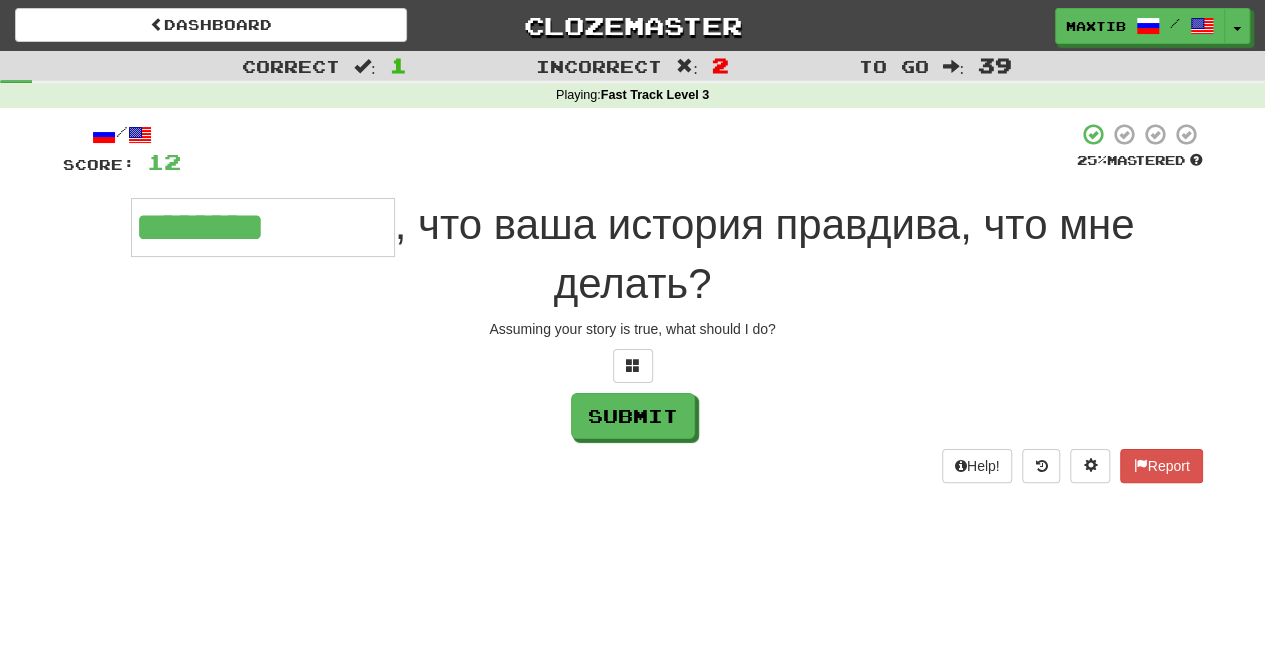 type on "**********" 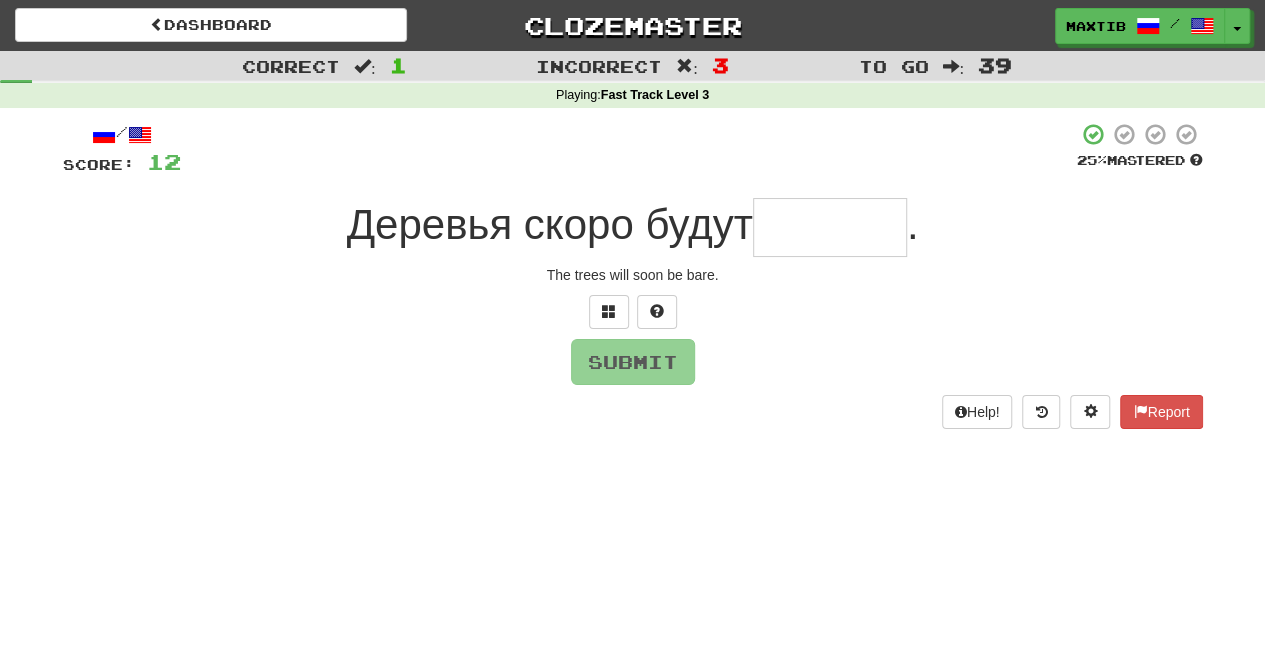 type on "*" 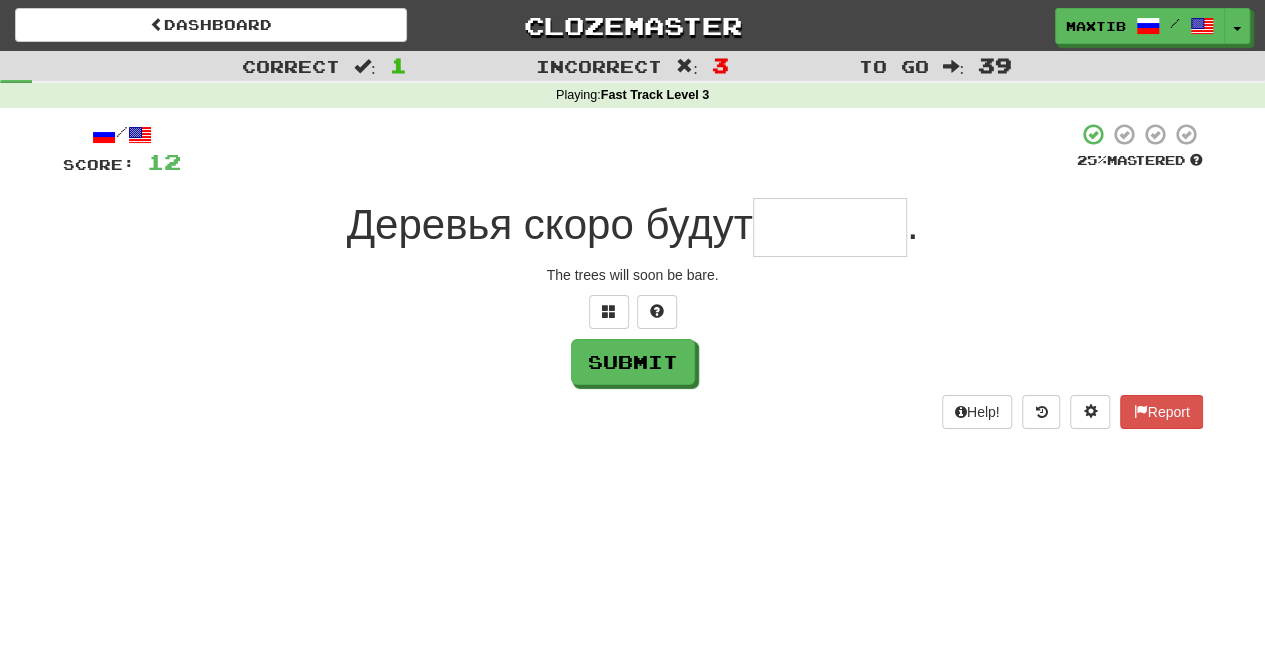 type on "*" 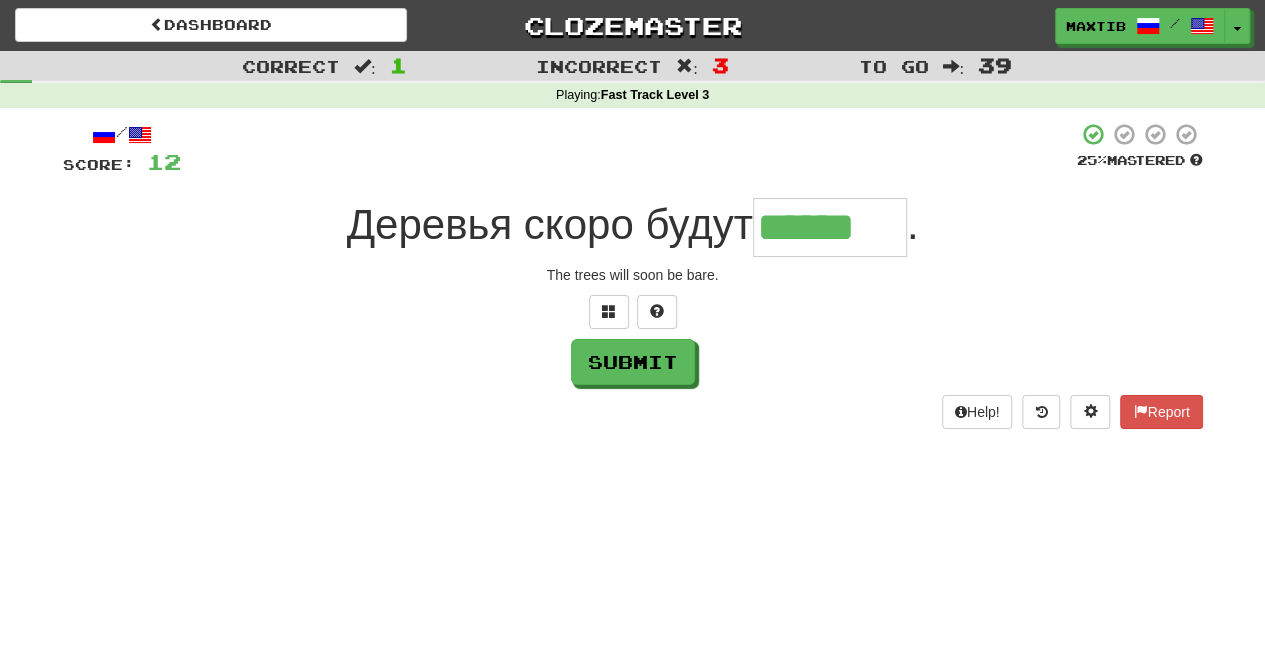 type on "******" 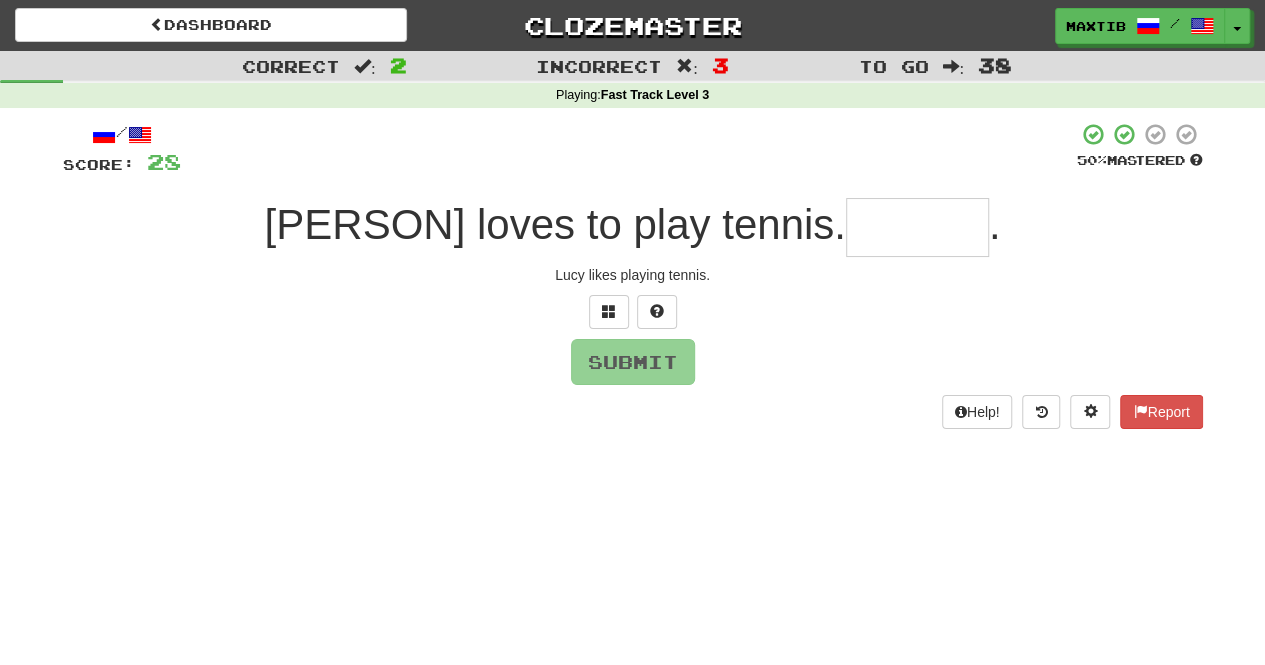 type on "*" 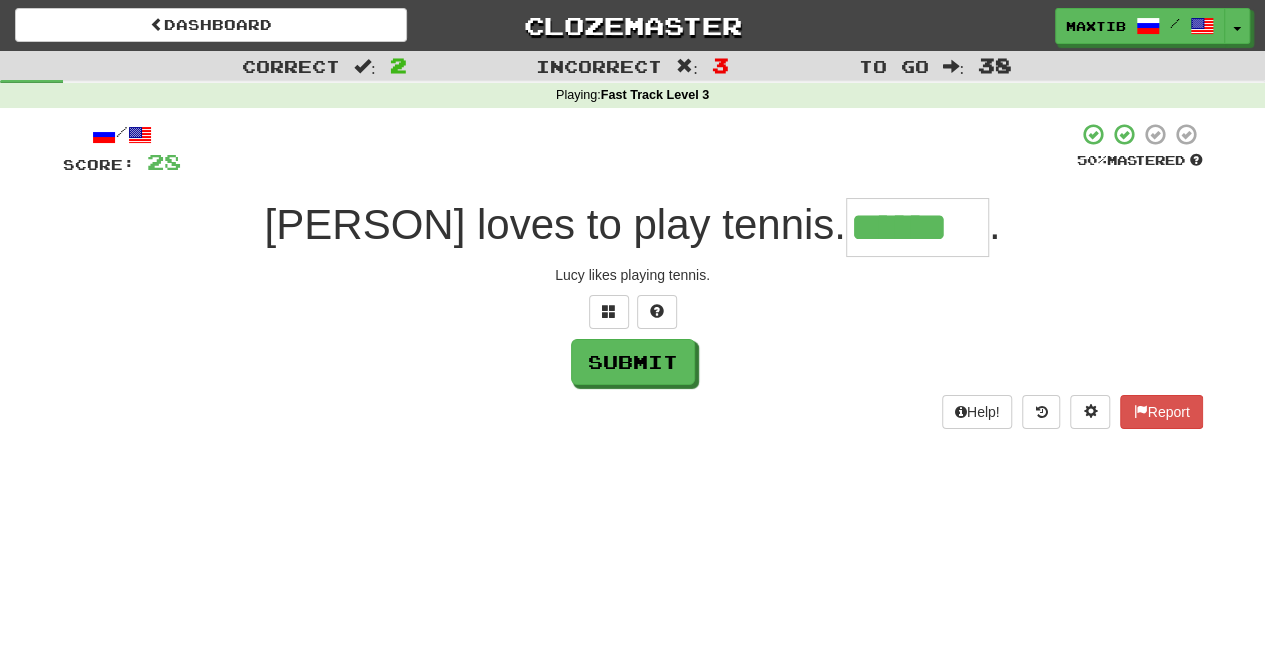 type on "******" 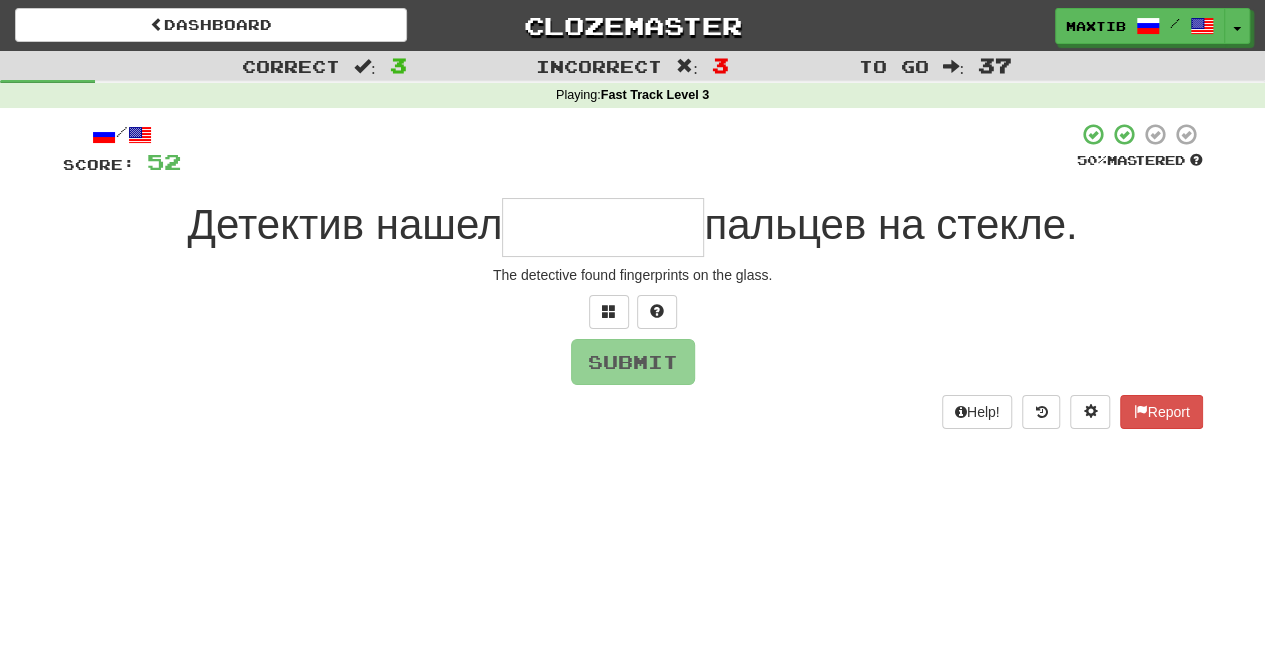 type on "*" 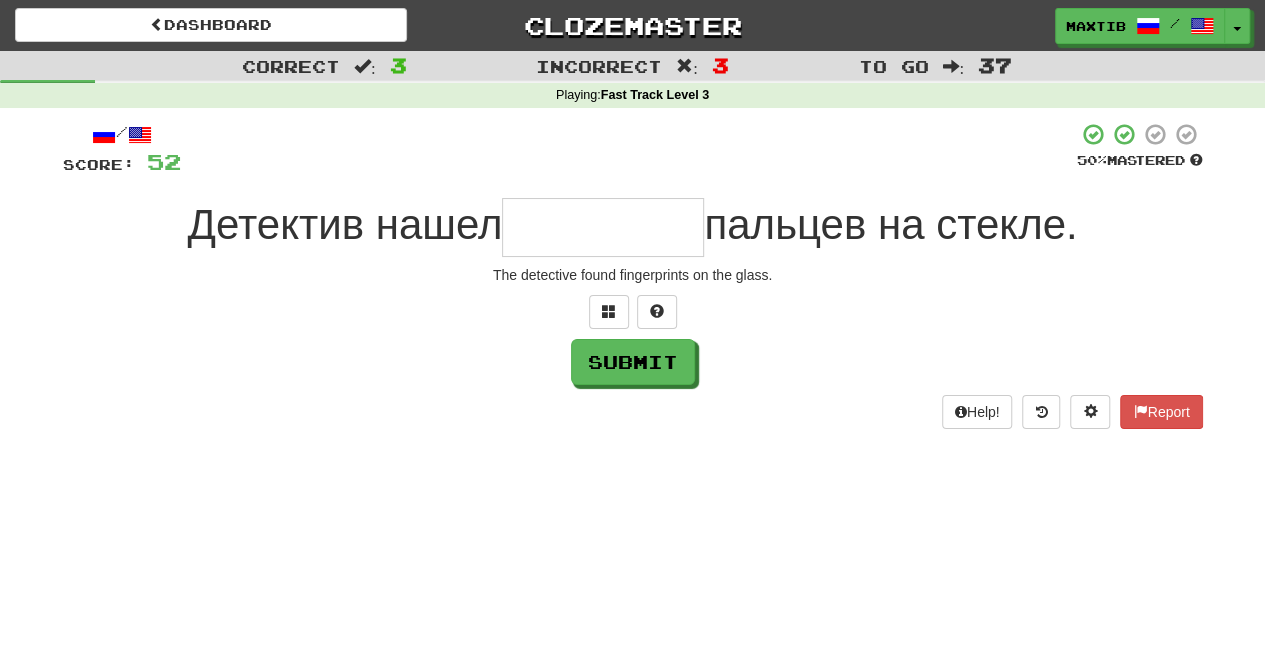 type on "*" 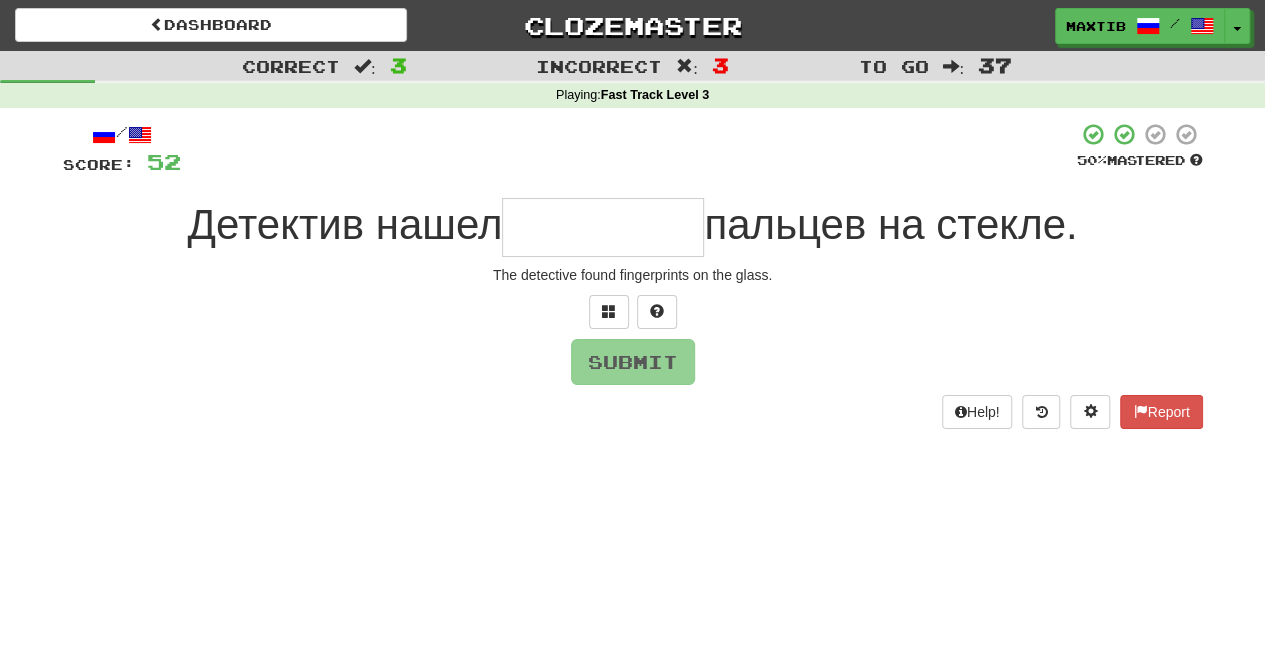 type on "*" 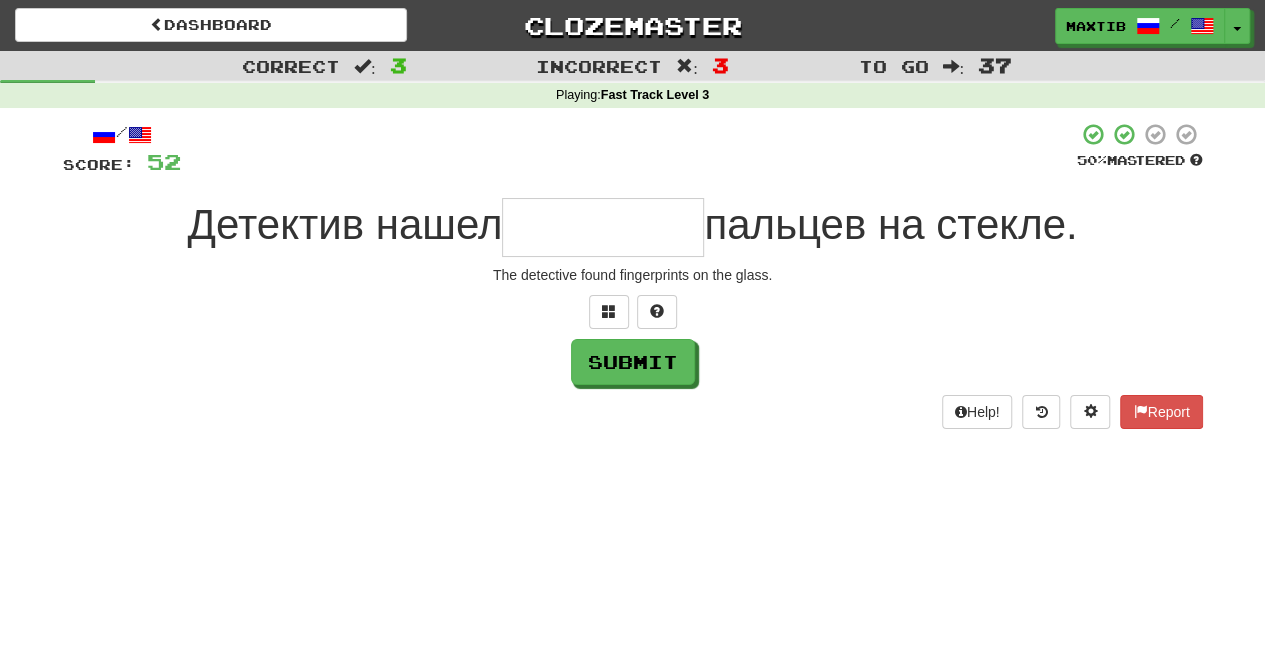 type on "*" 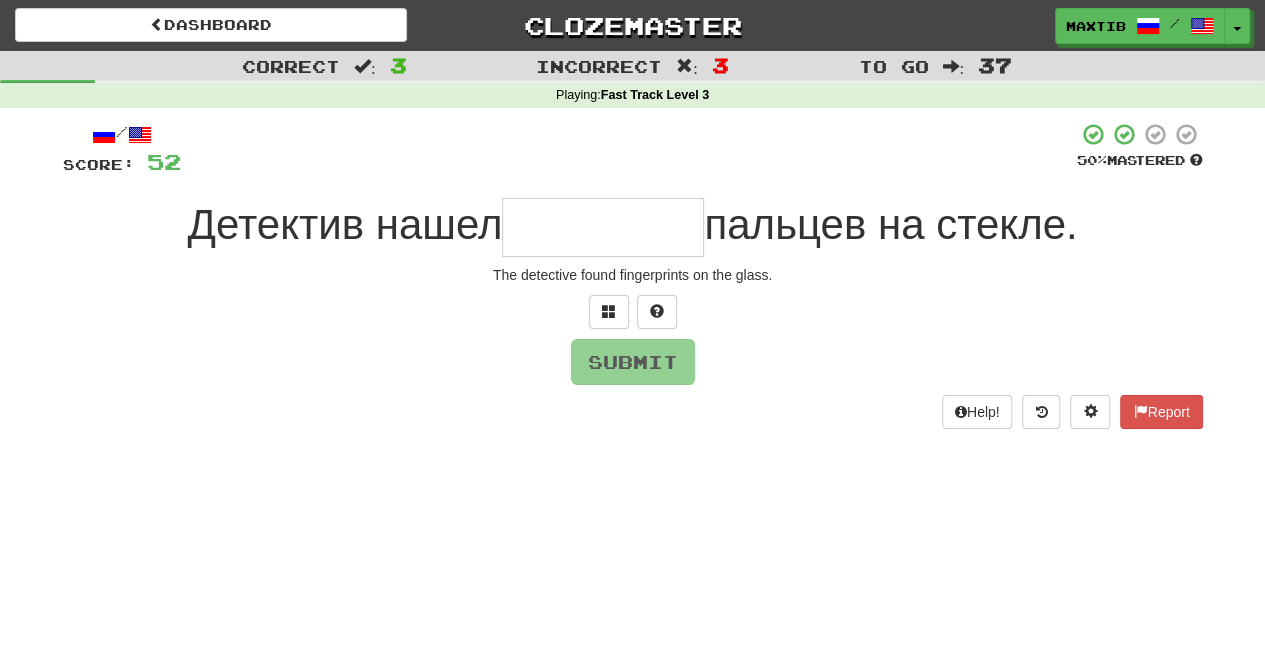 type on "*" 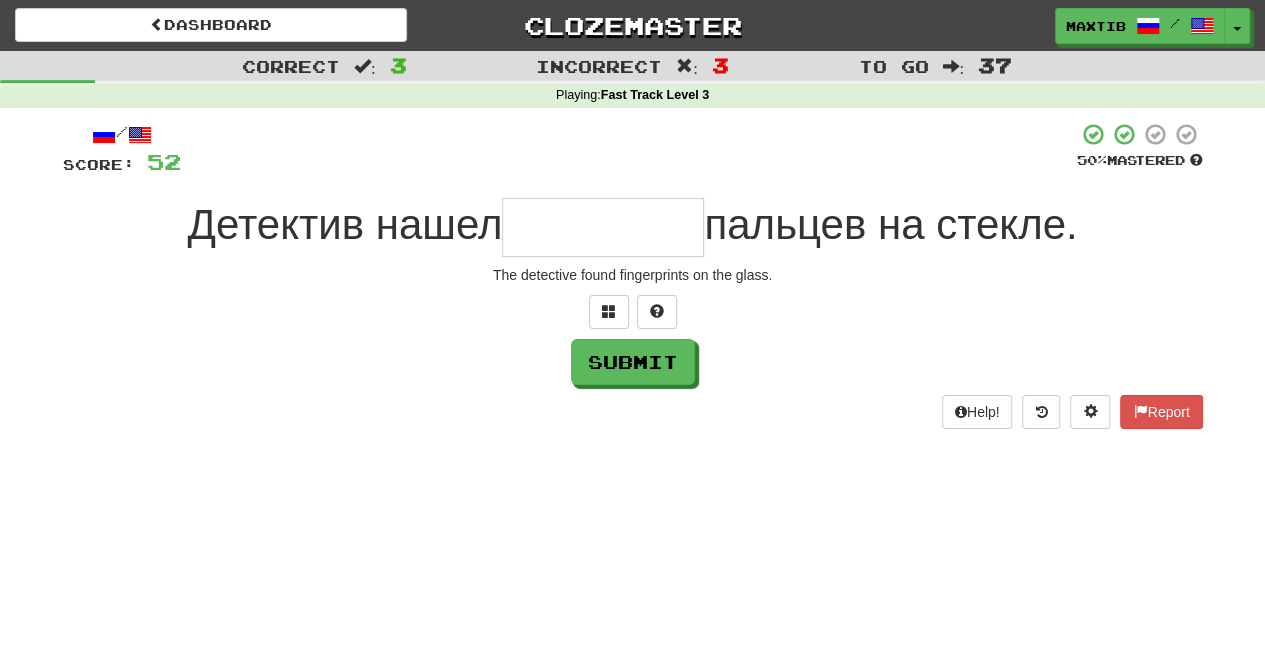 type on "*" 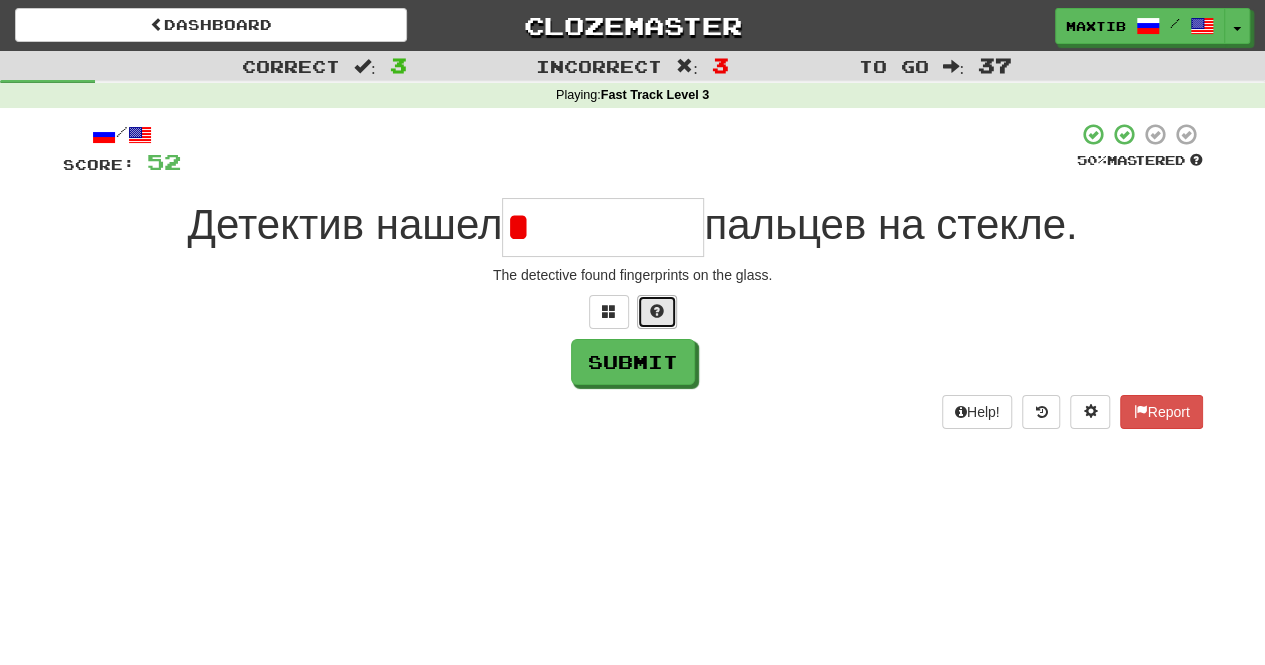 click at bounding box center (657, 312) 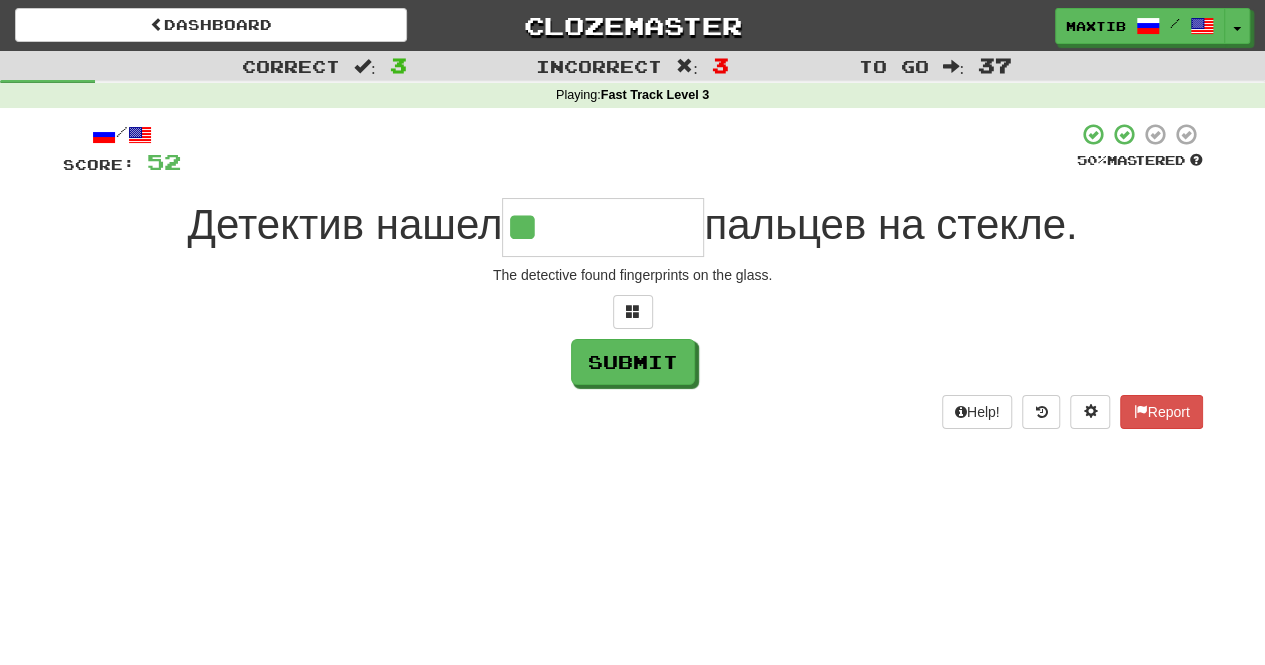 type on "*********" 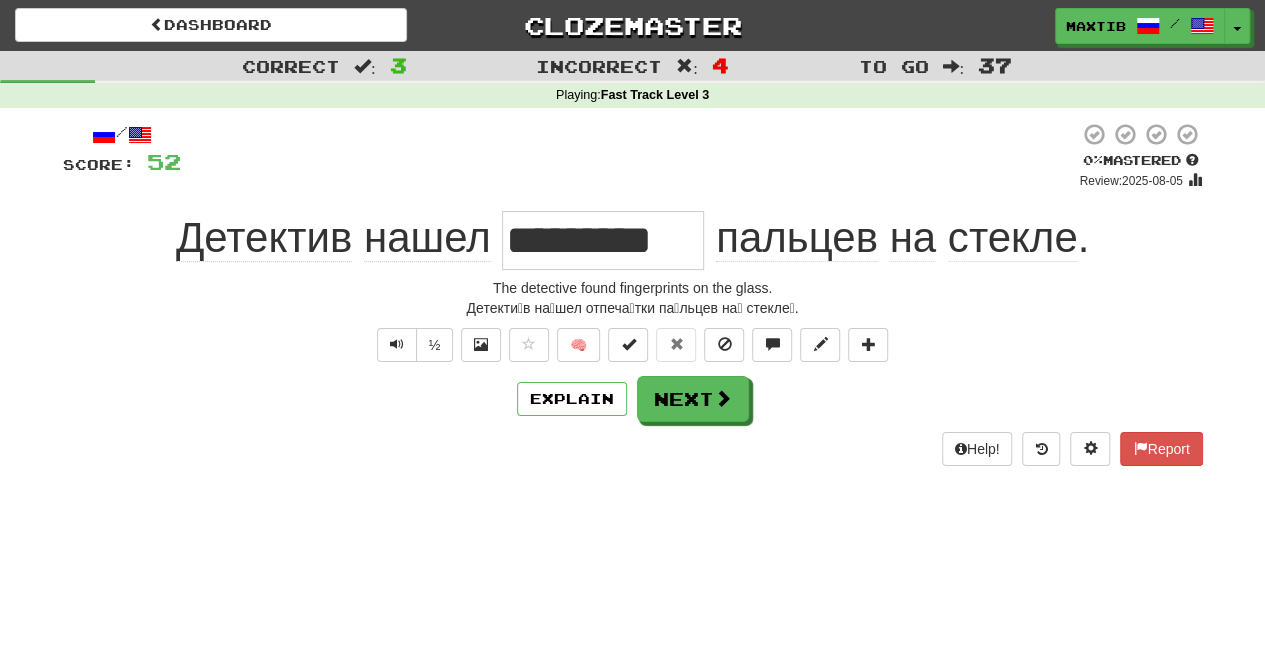 click on "Детекти́в на́шел отпеча́тки па́льцев на́ стекле́." at bounding box center [633, 308] 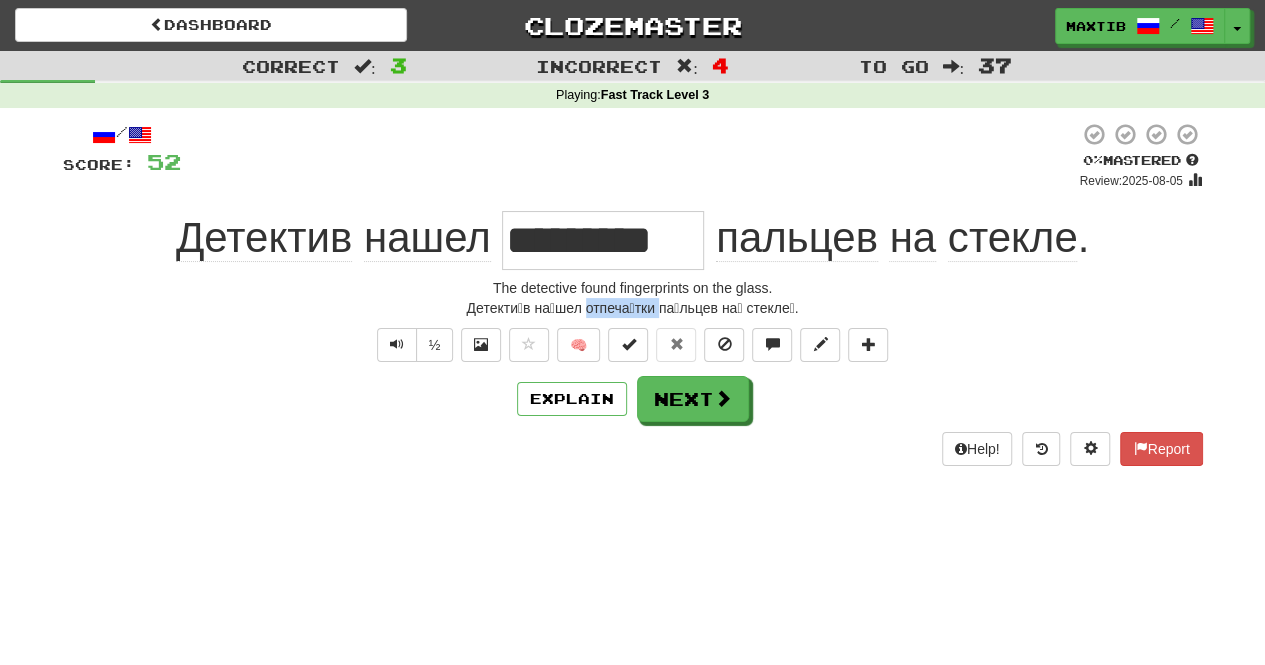 click on "Детекти́в на́шел отпеча́тки па́льцев на́ стекле́." at bounding box center (633, 308) 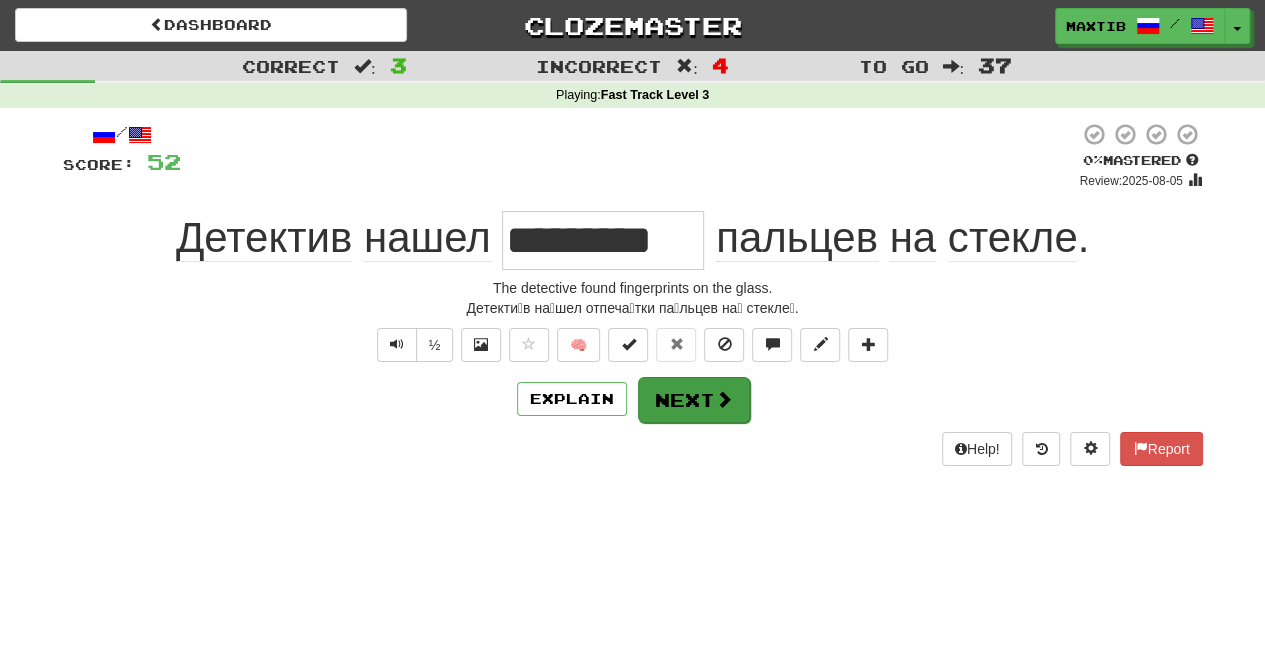 drag, startPoint x: 694, startPoint y: 370, endPoint x: 691, endPoint y: 380, distance: 10.440307 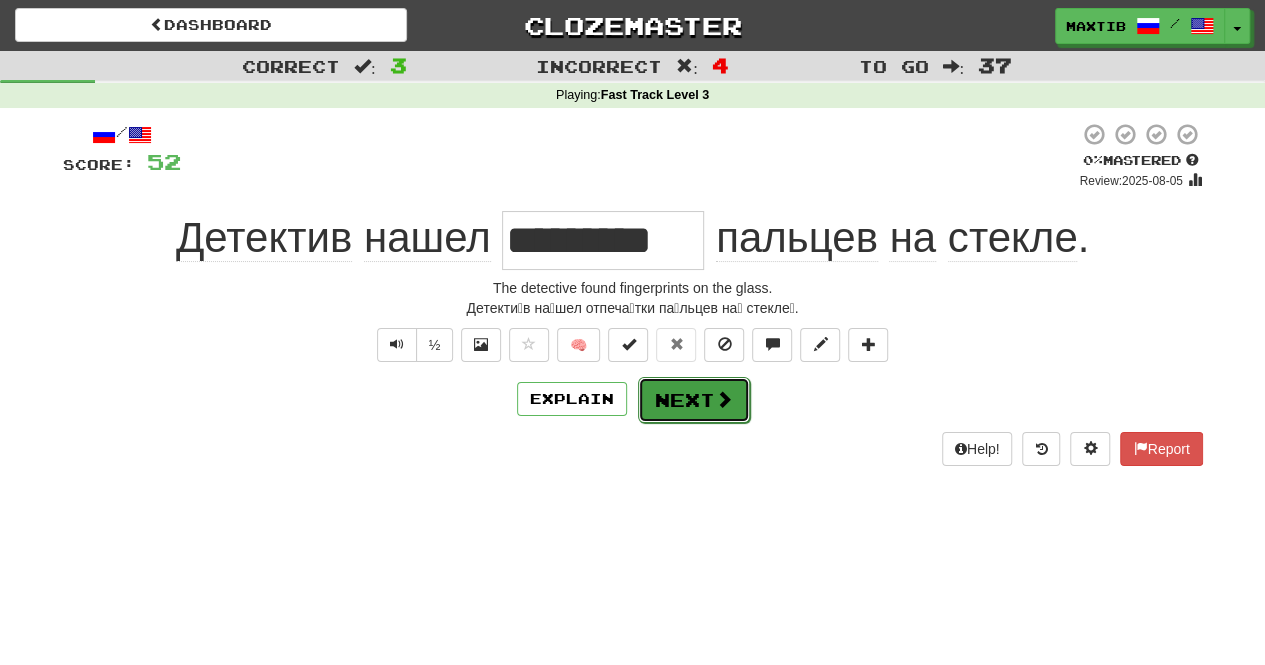 click on "Next" at bounding box center [694, 400] 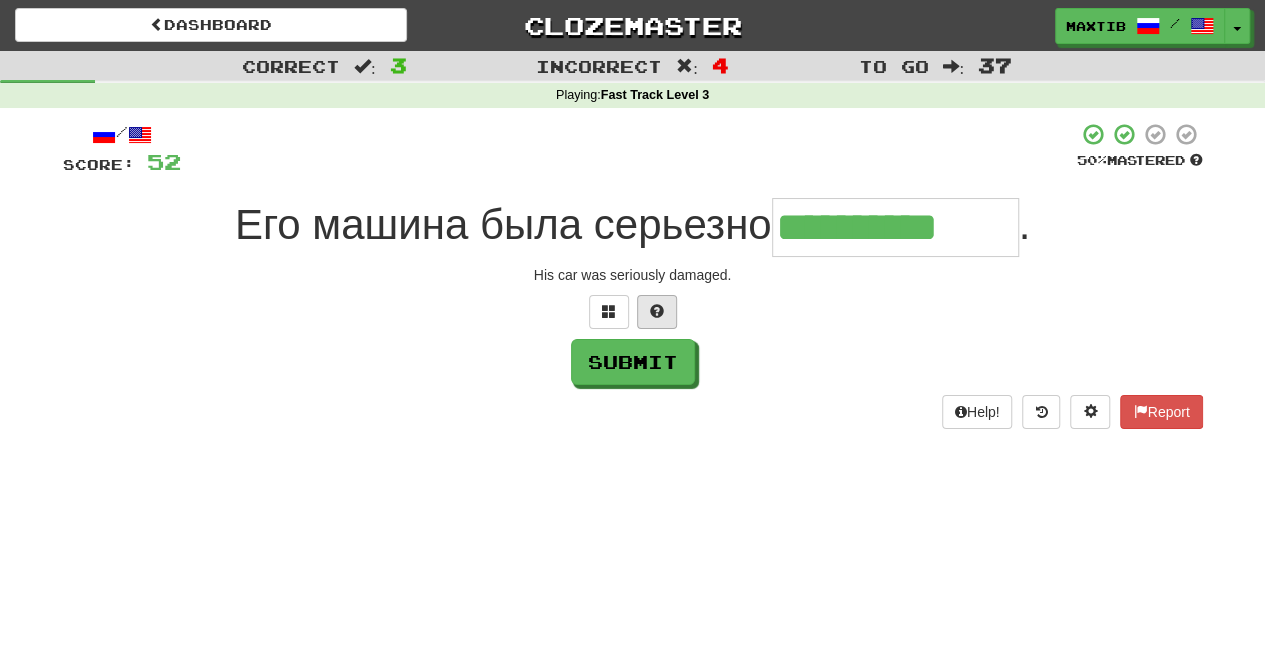 type on "**********" 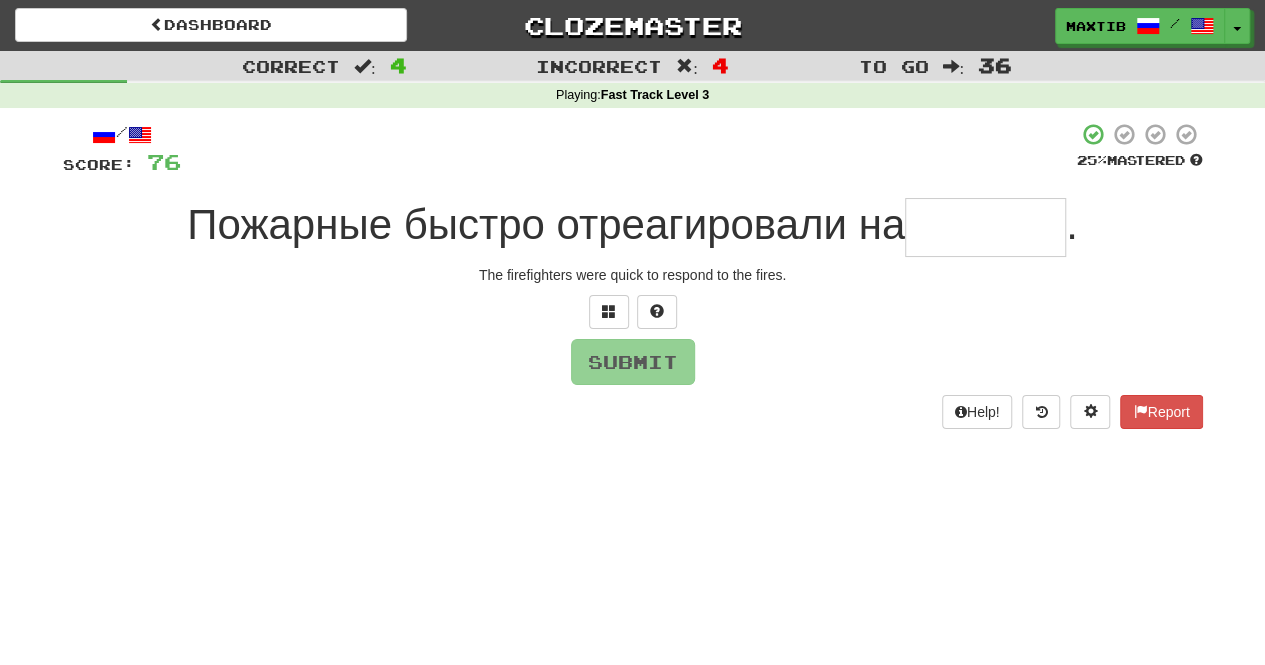 type on "*" 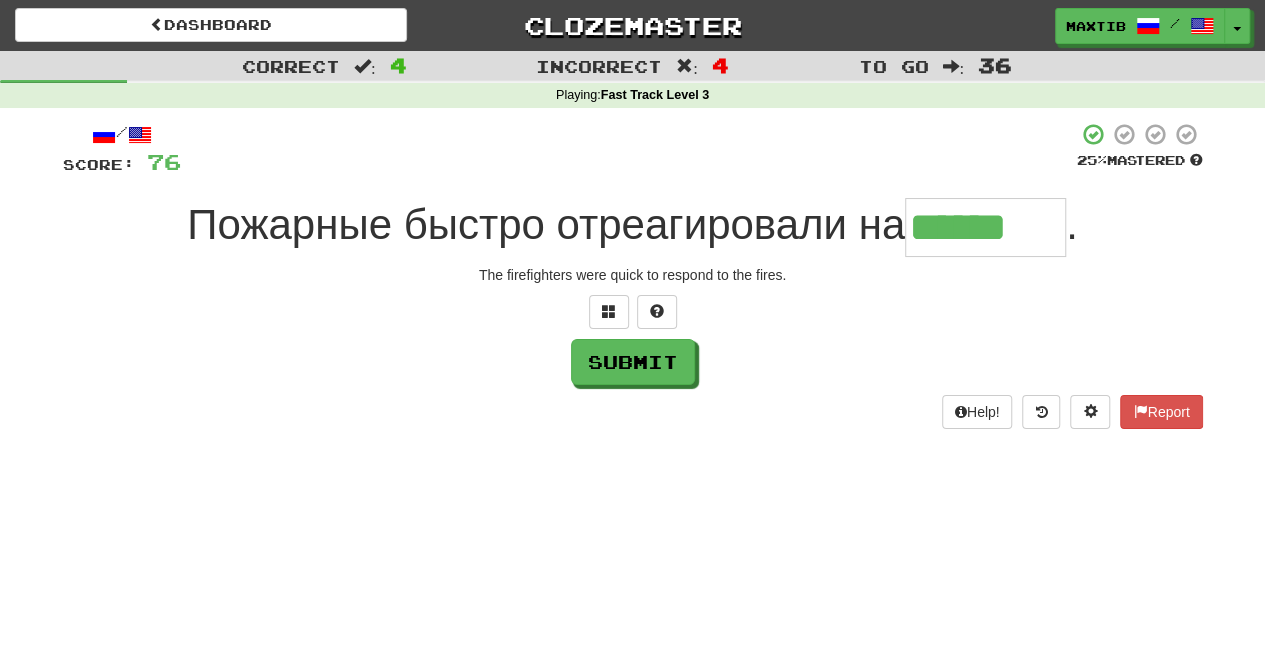 type on "******" 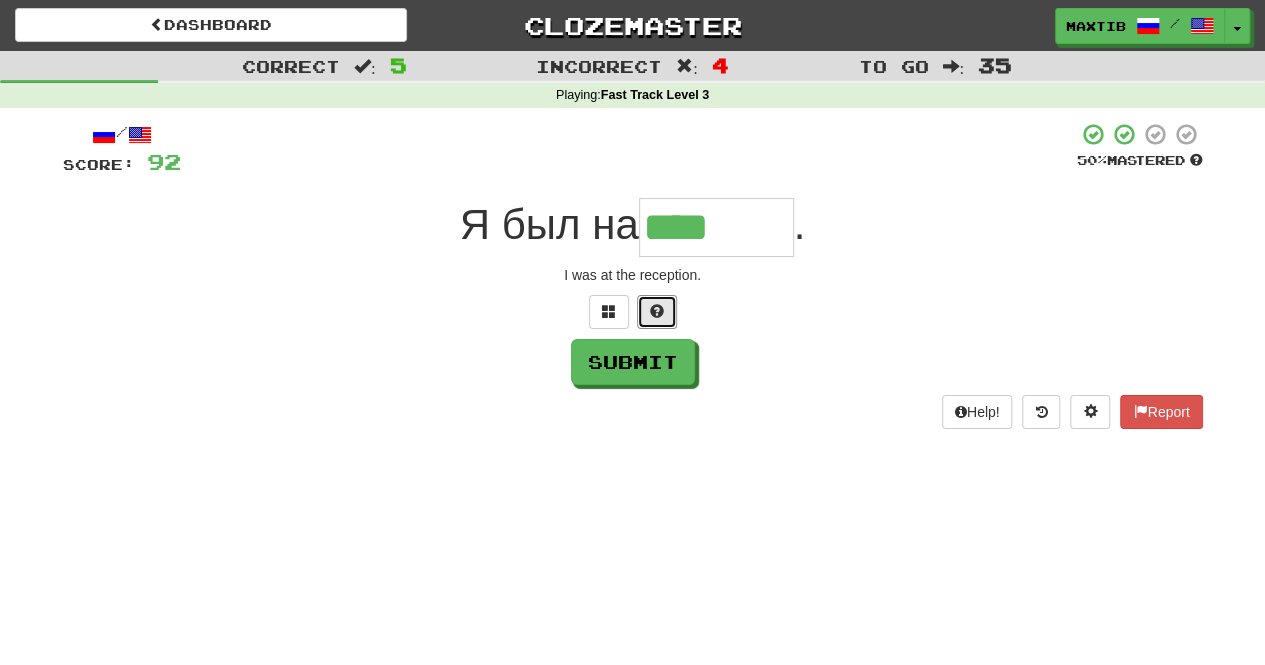 click at bounding box center [657, 311] 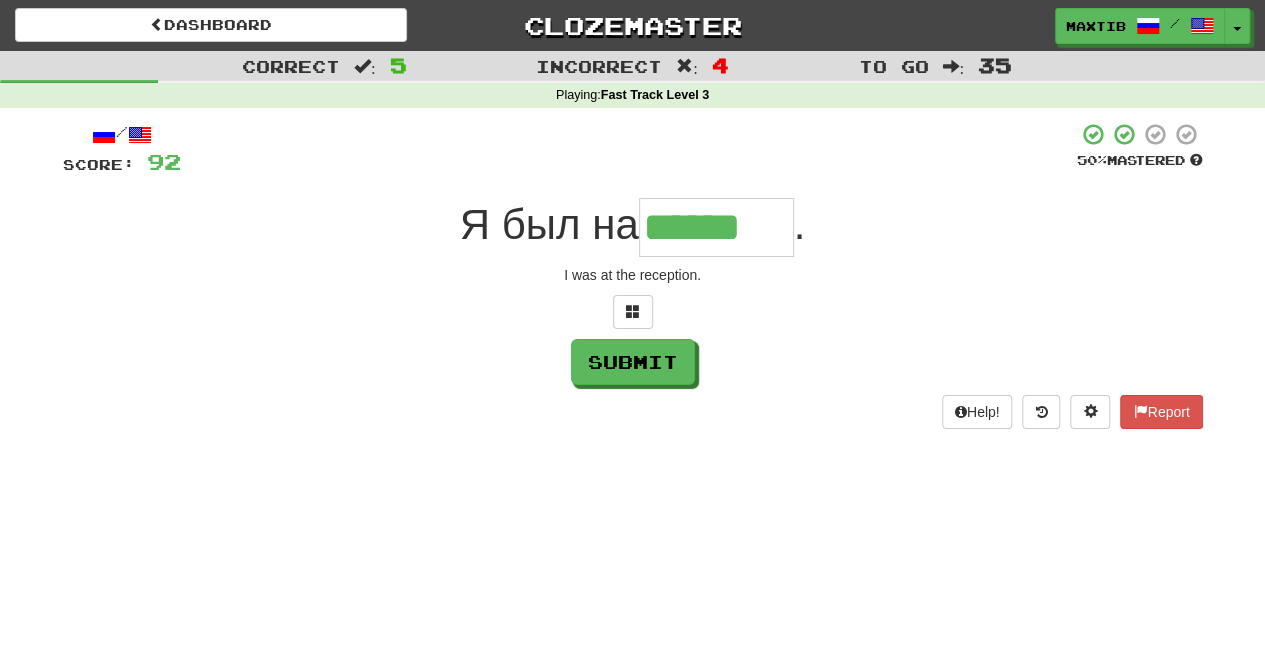 type on "******" 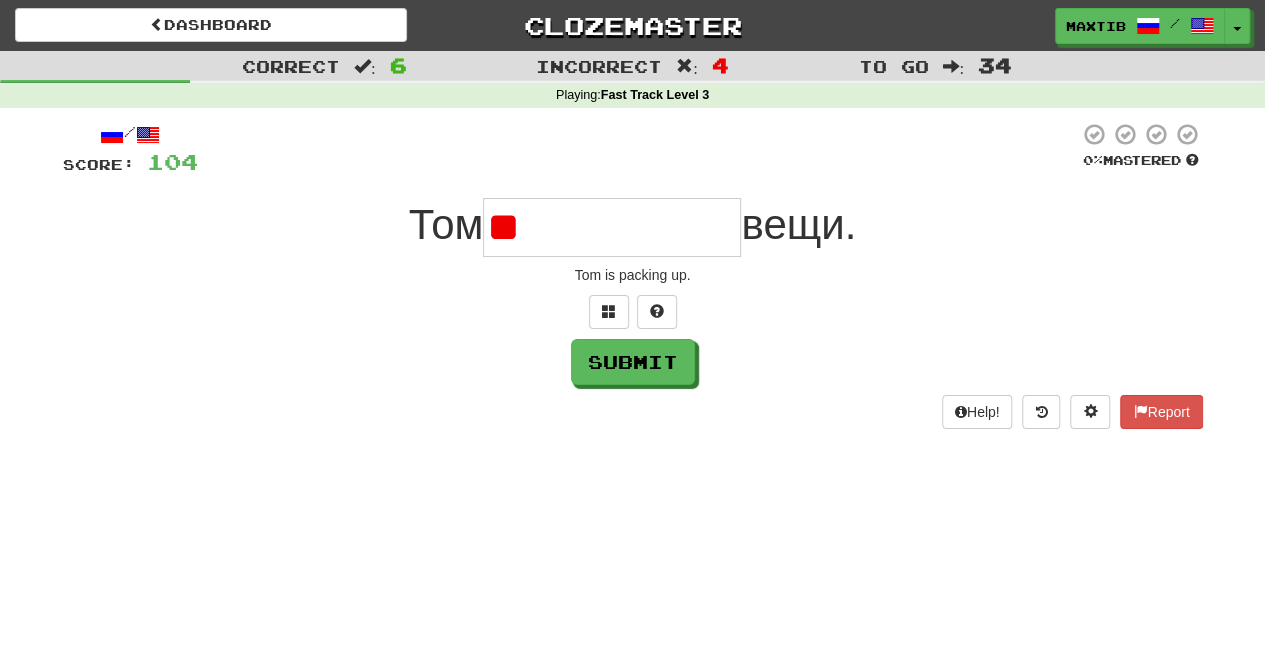 type on "*" 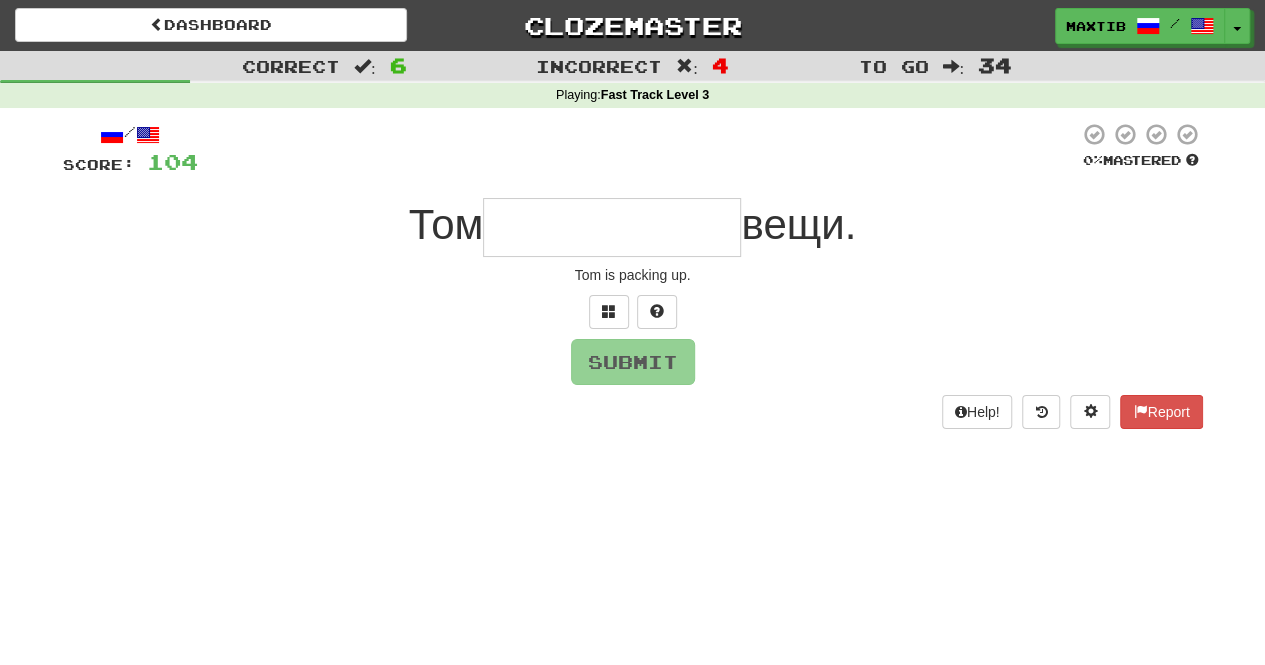 type on "*" 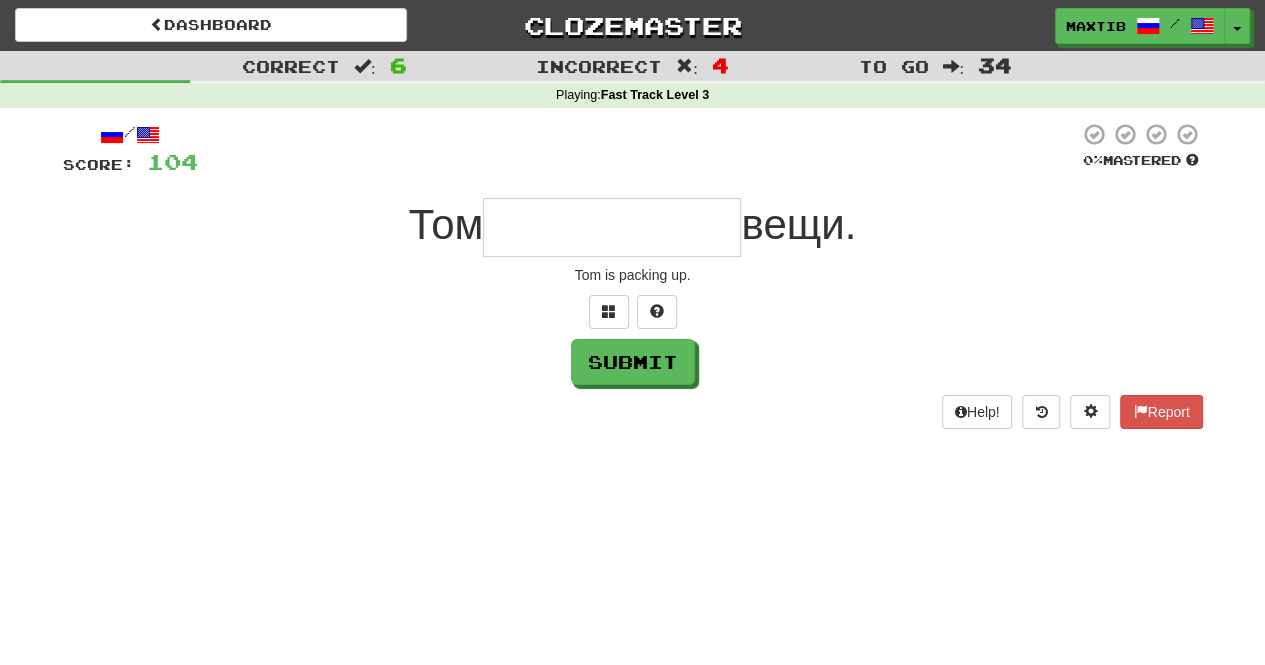 type on "*" 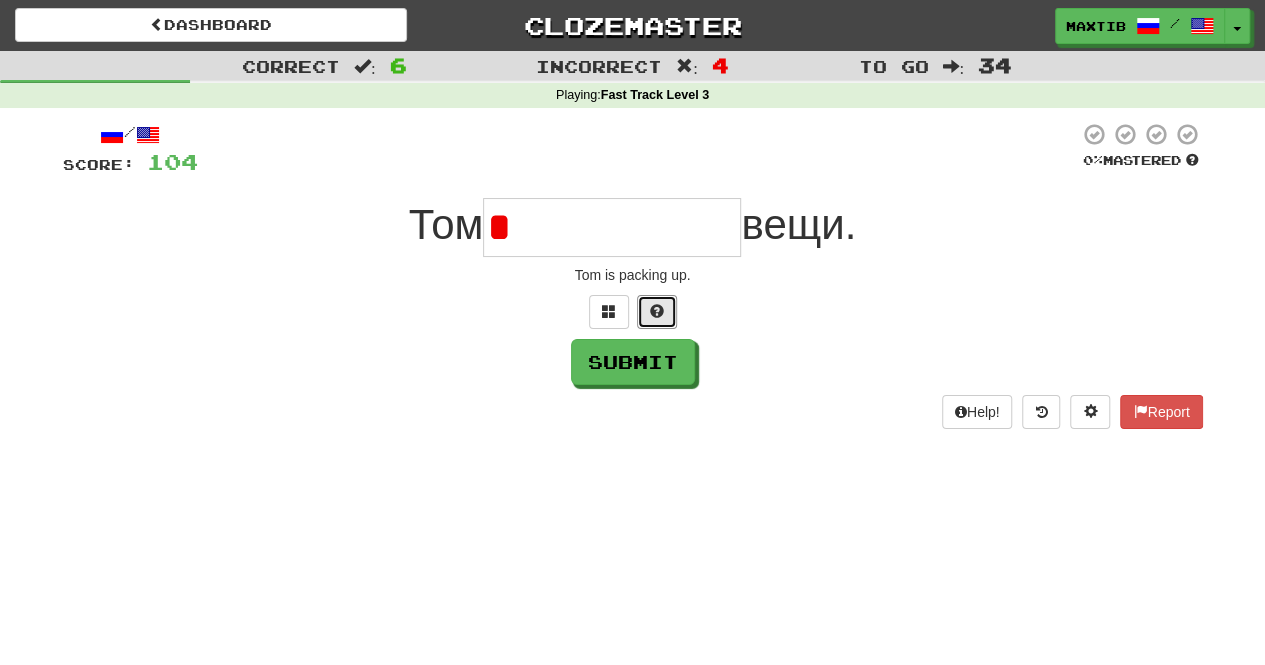 click at bounding box center (657, 311) 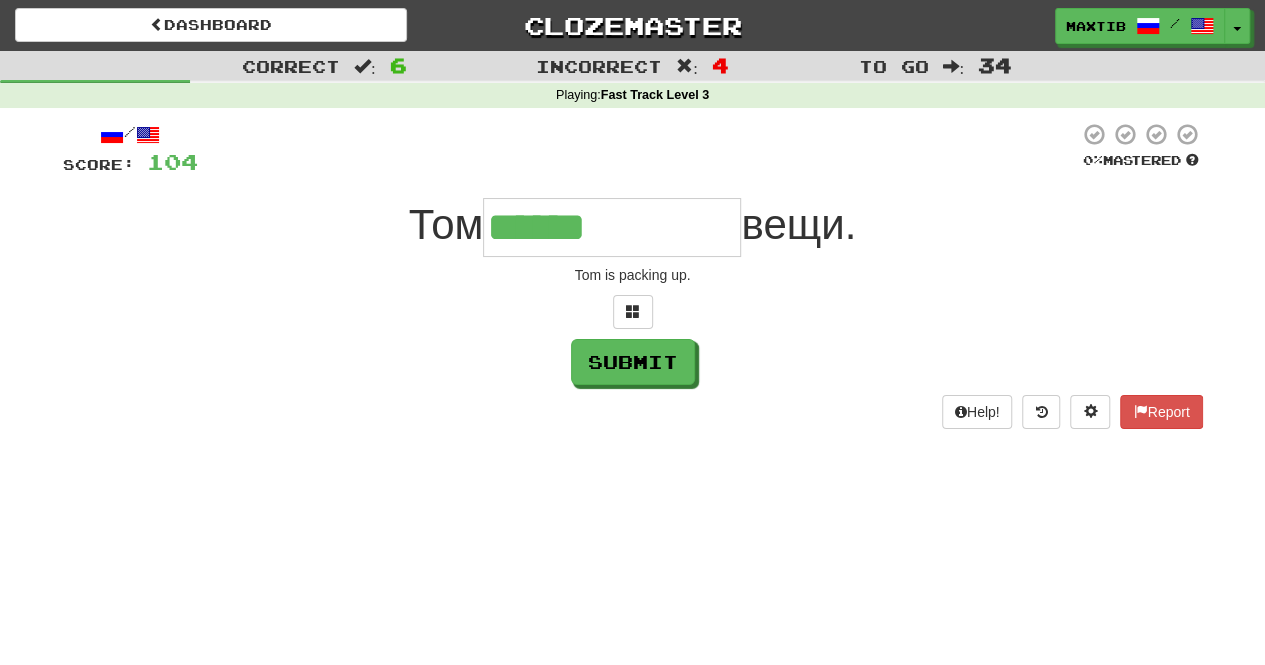 type on "**********" 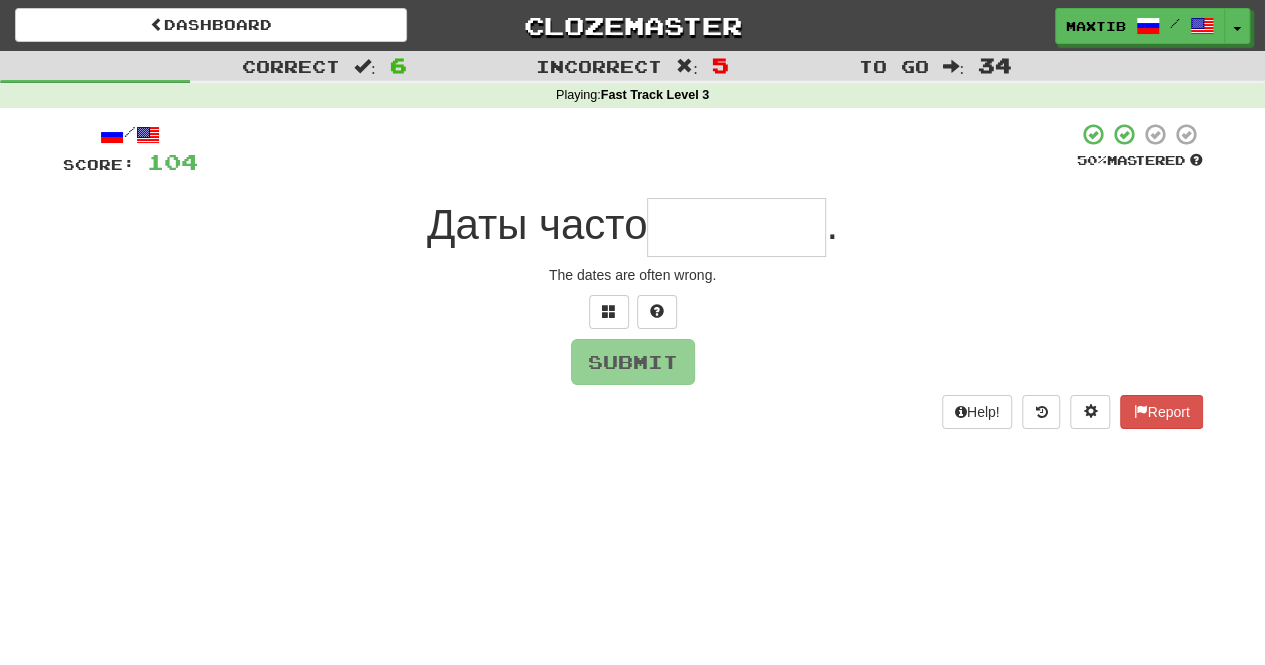 type on "*" 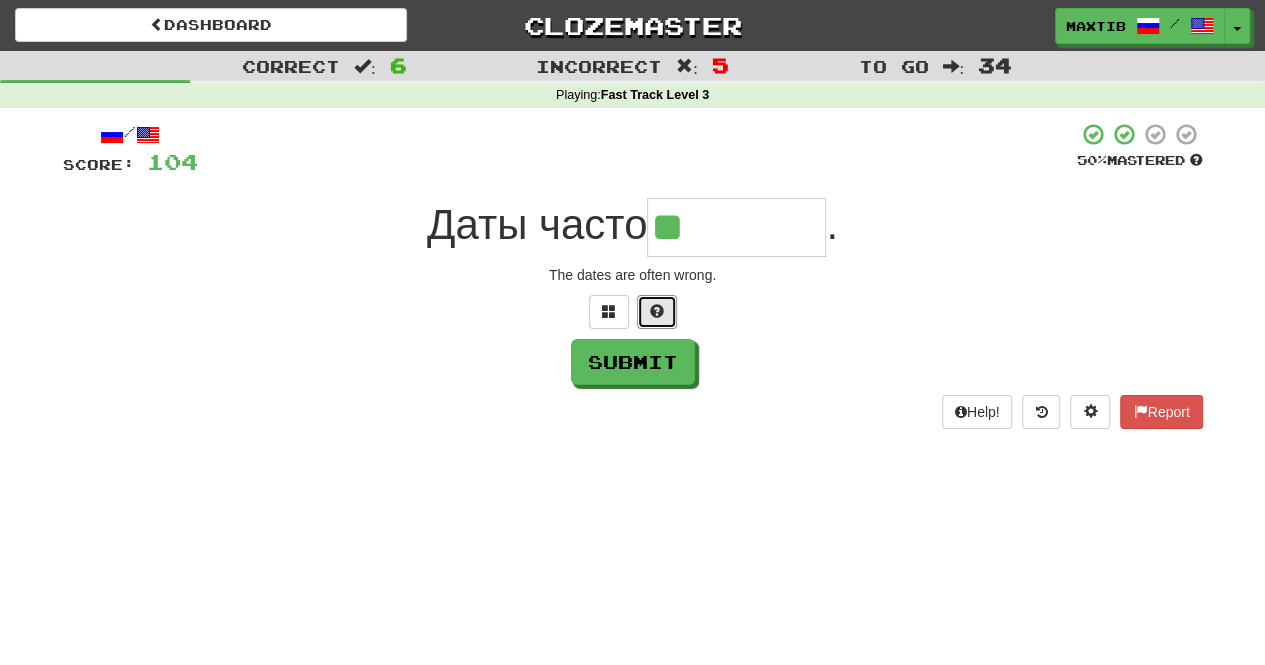 click at bounding box center [657, 311] 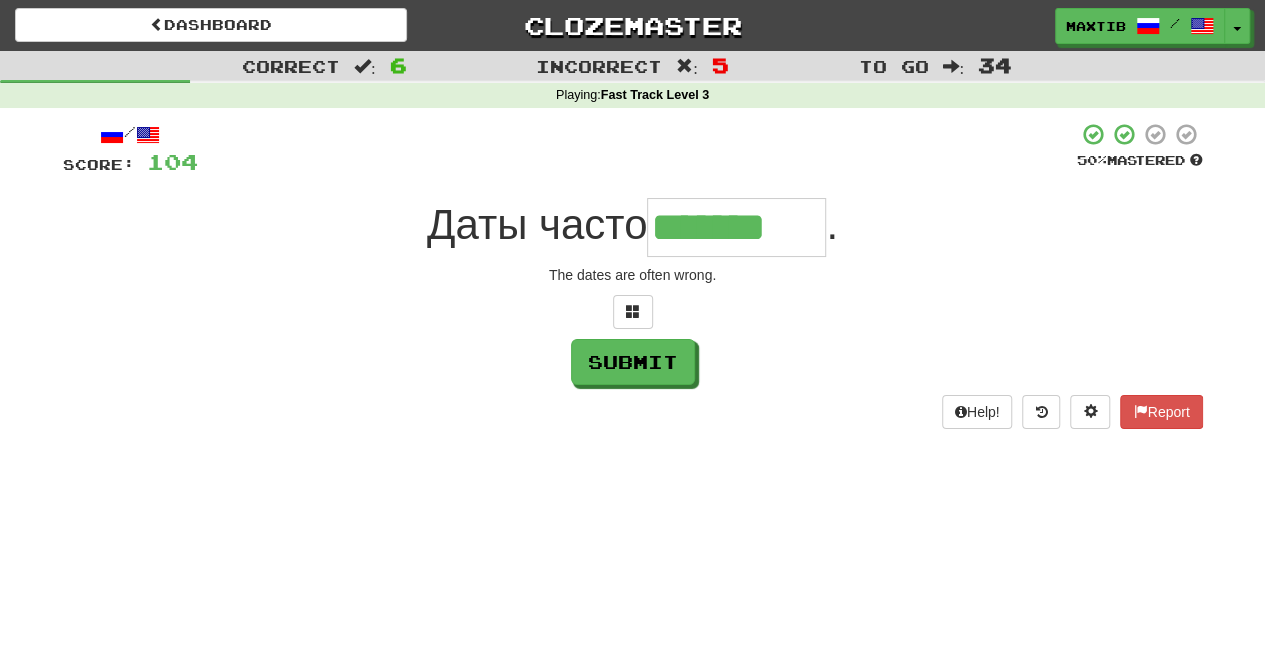 type on "*******" 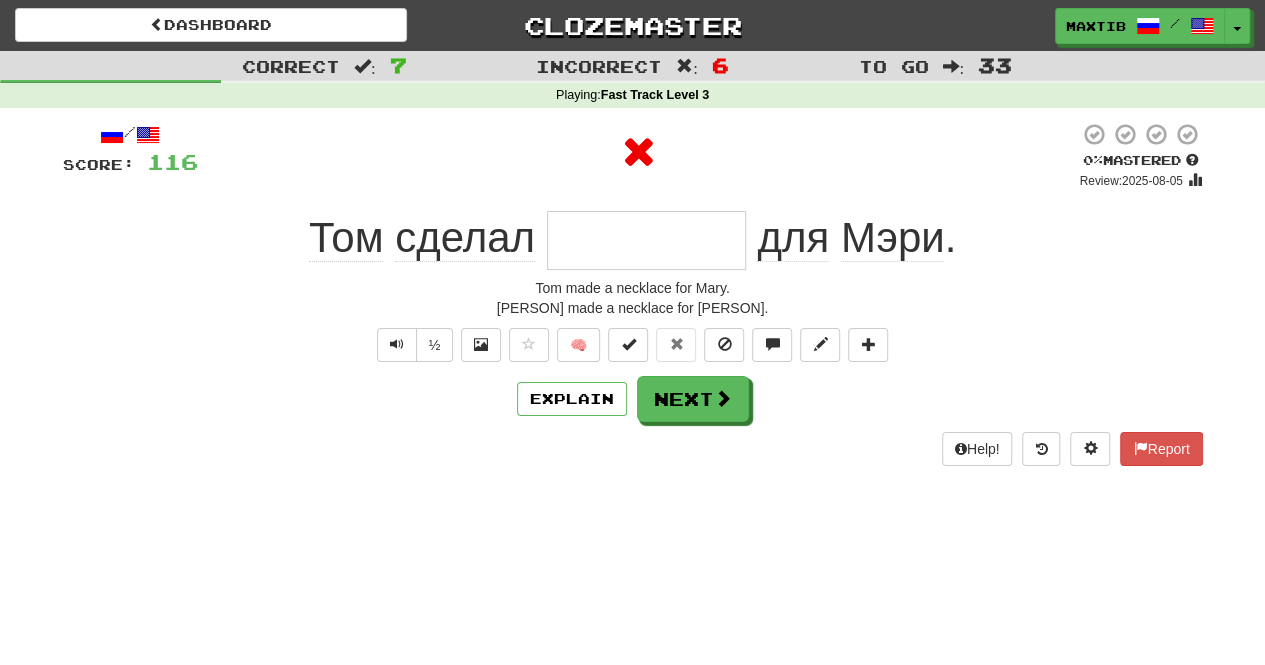 type on "********" 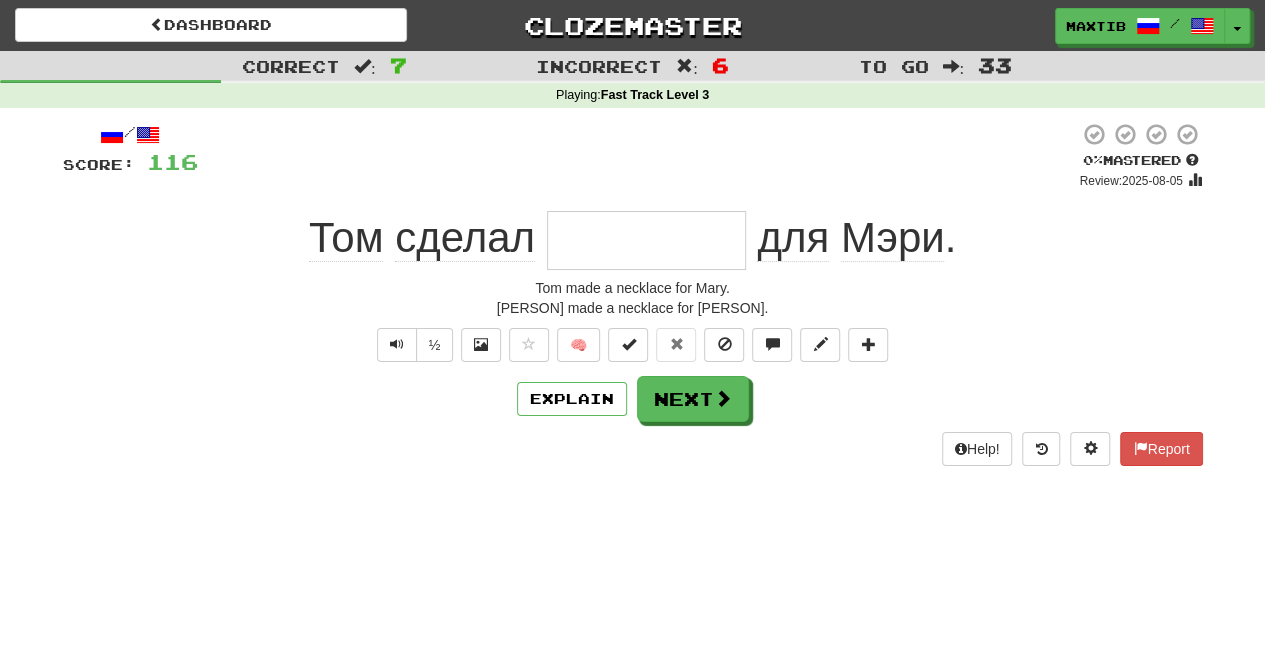type on "*" 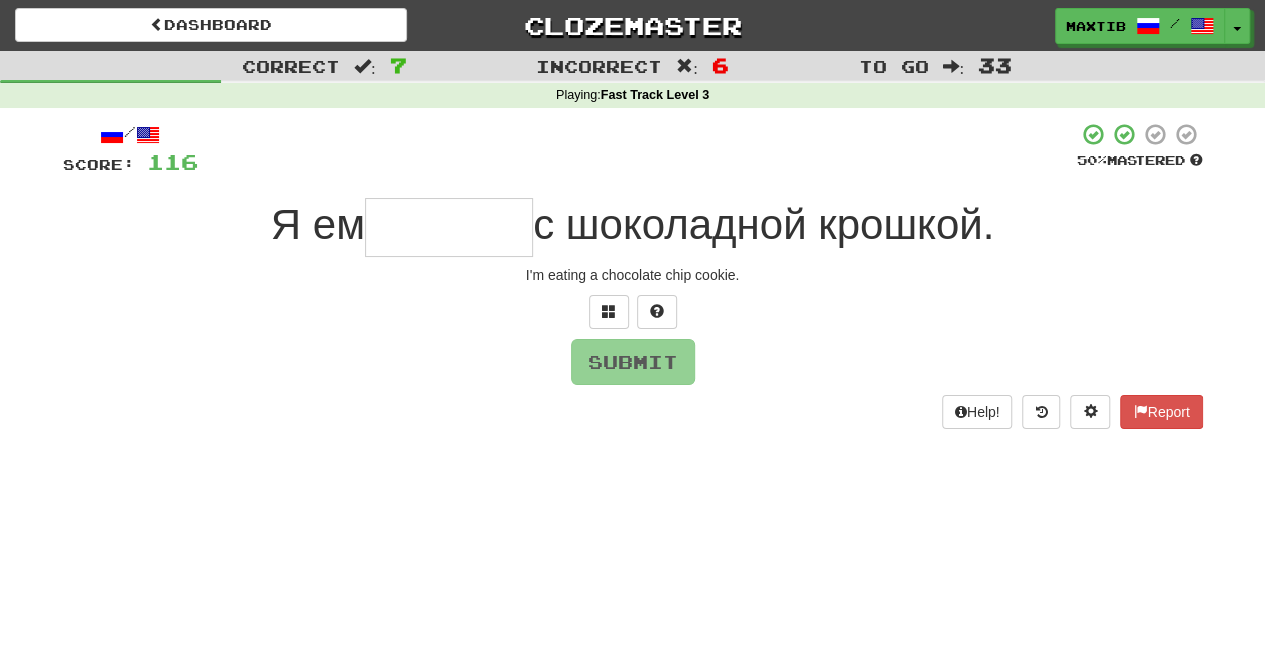 type on "*" 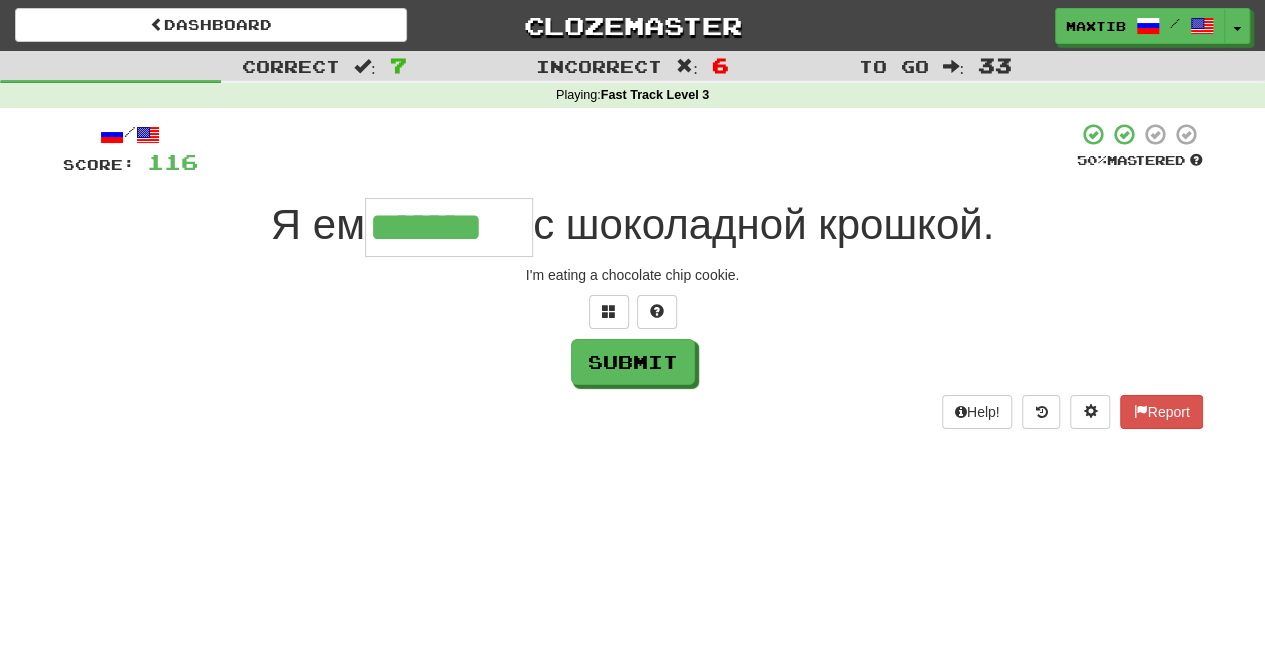type on "*******" 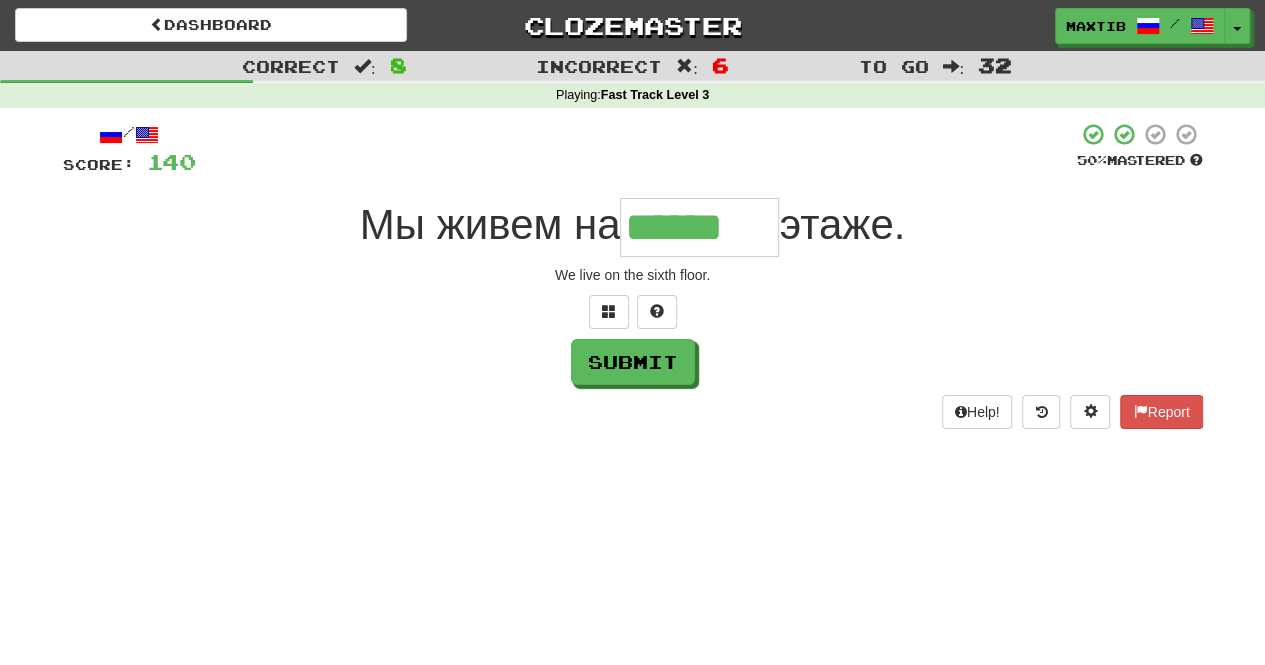 type on "******" 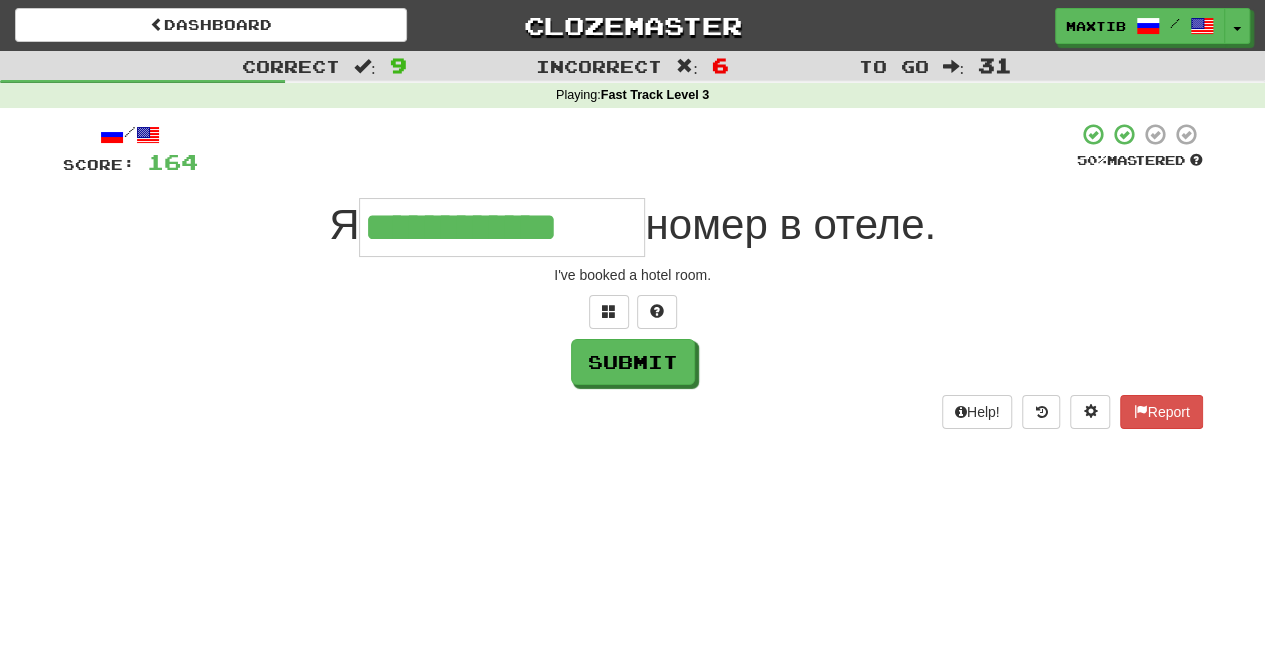 type on "**********" 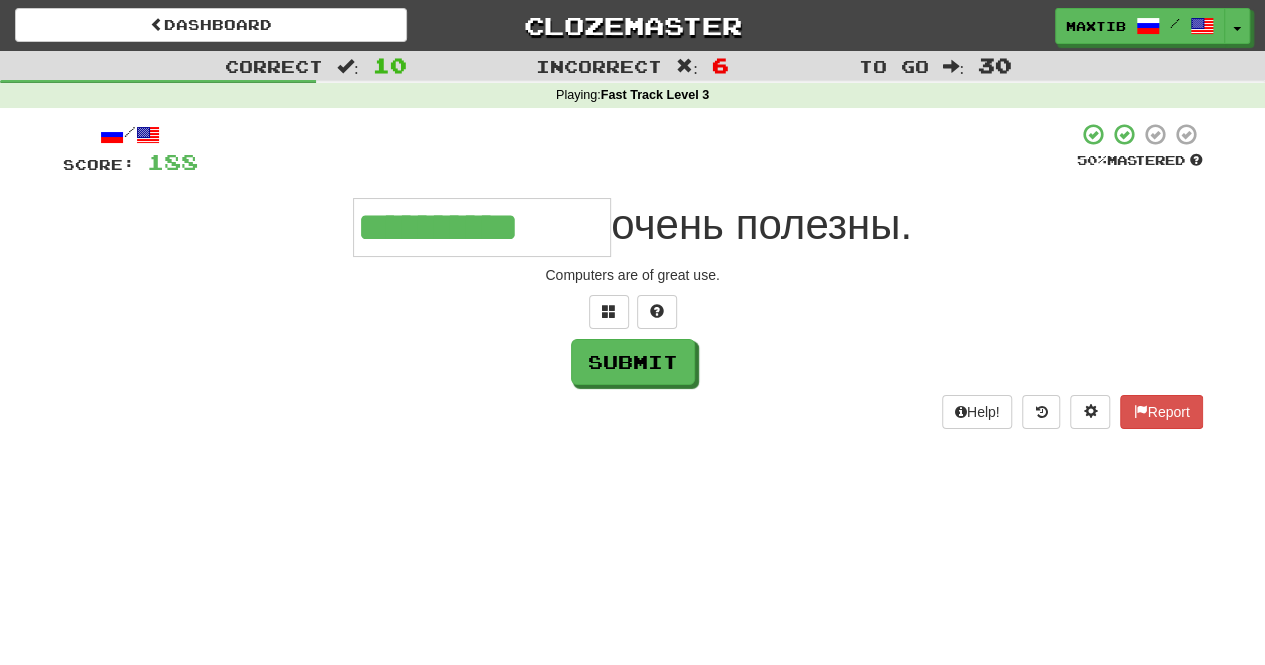 type on "**********" 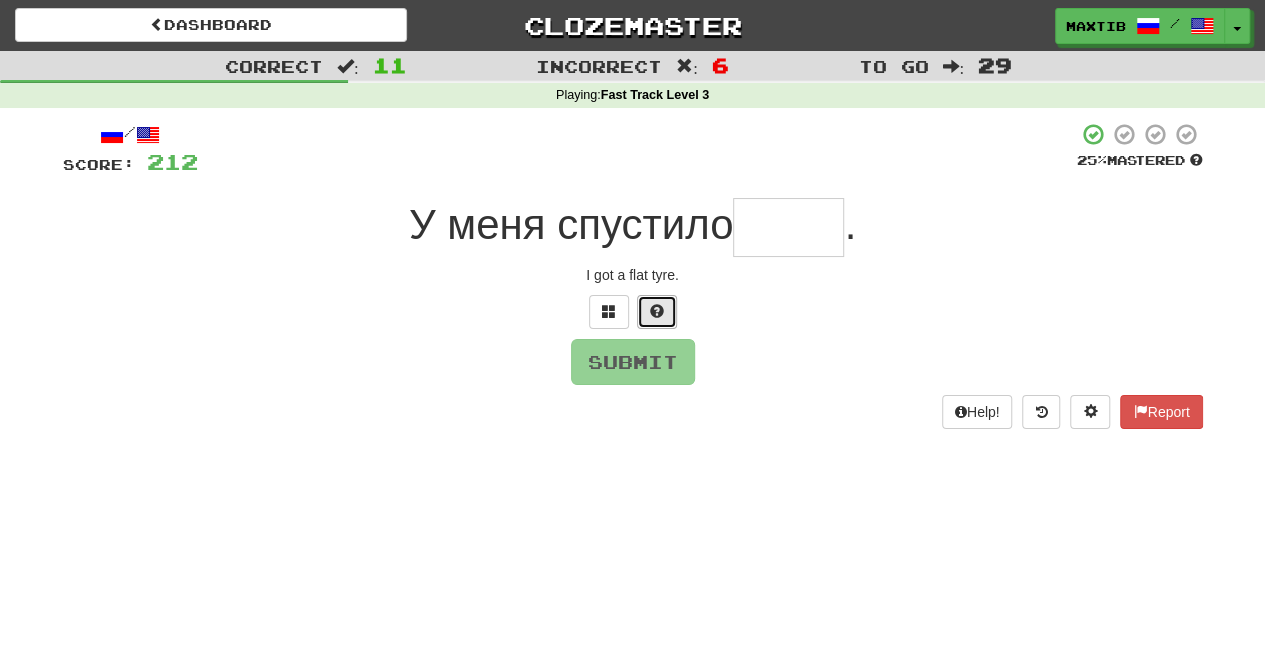 click at bounding box center (657, 311) 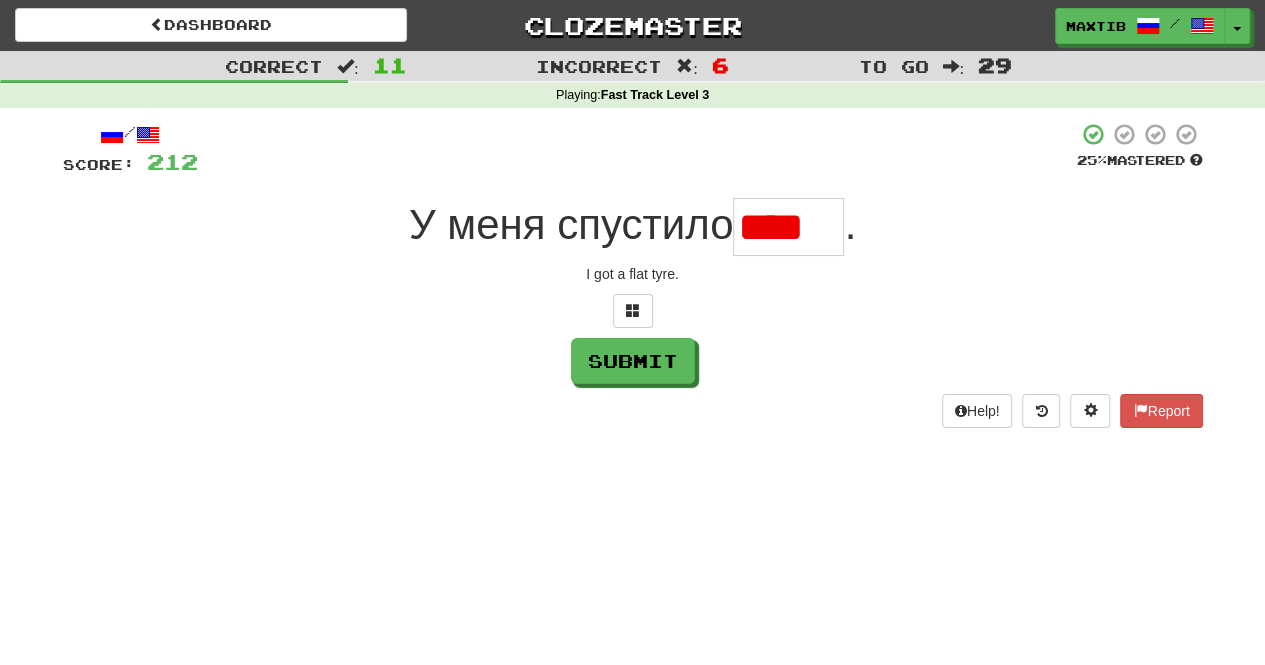 scroll, scrollTop: 0, scrollLeft: 0, axis: both 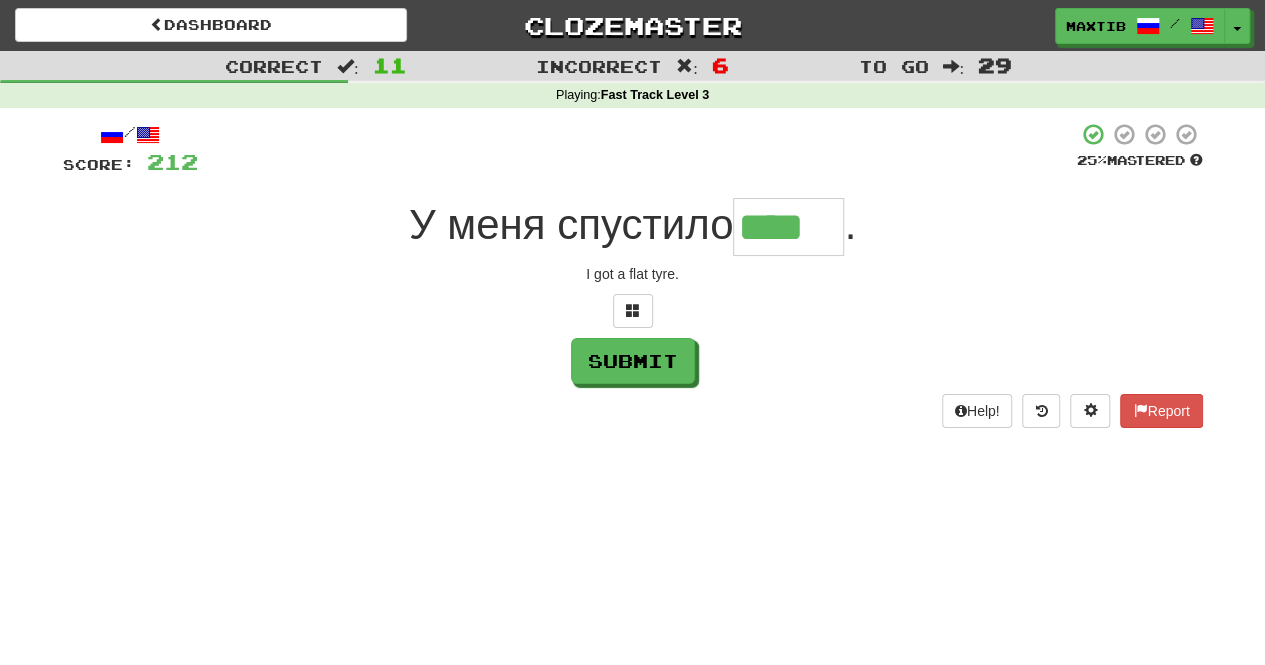 type on "****" 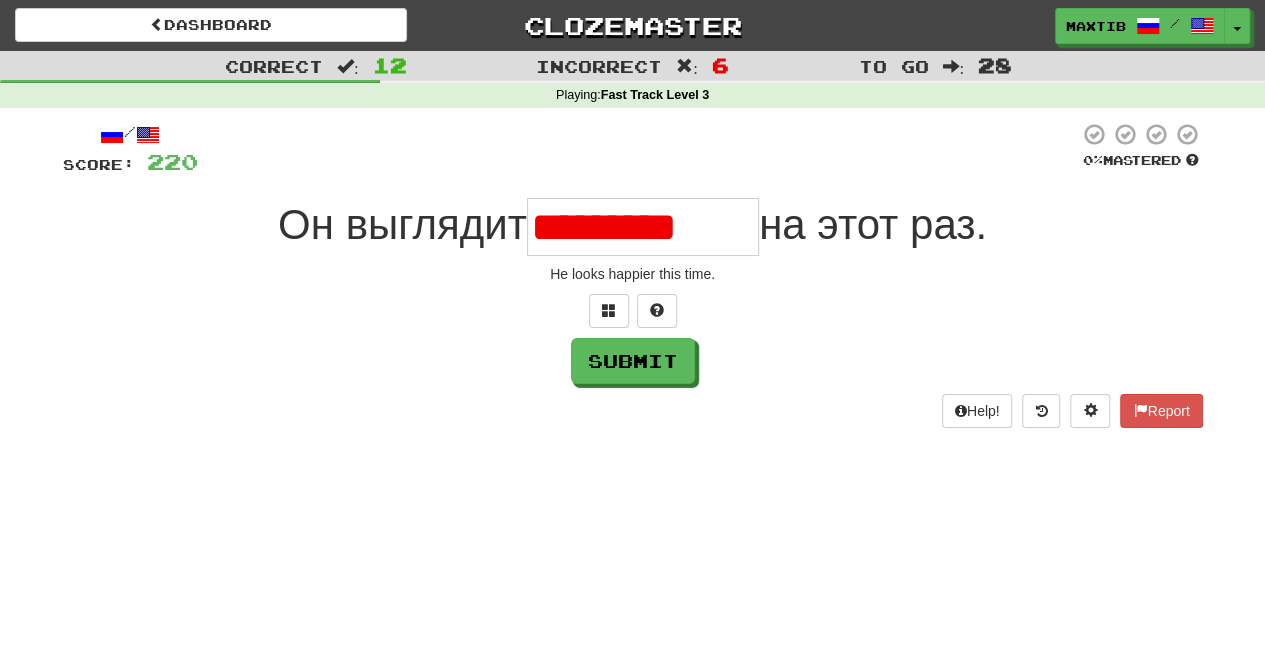 scroll, scrollTop: 0, scrollLeft: 0, axis: both 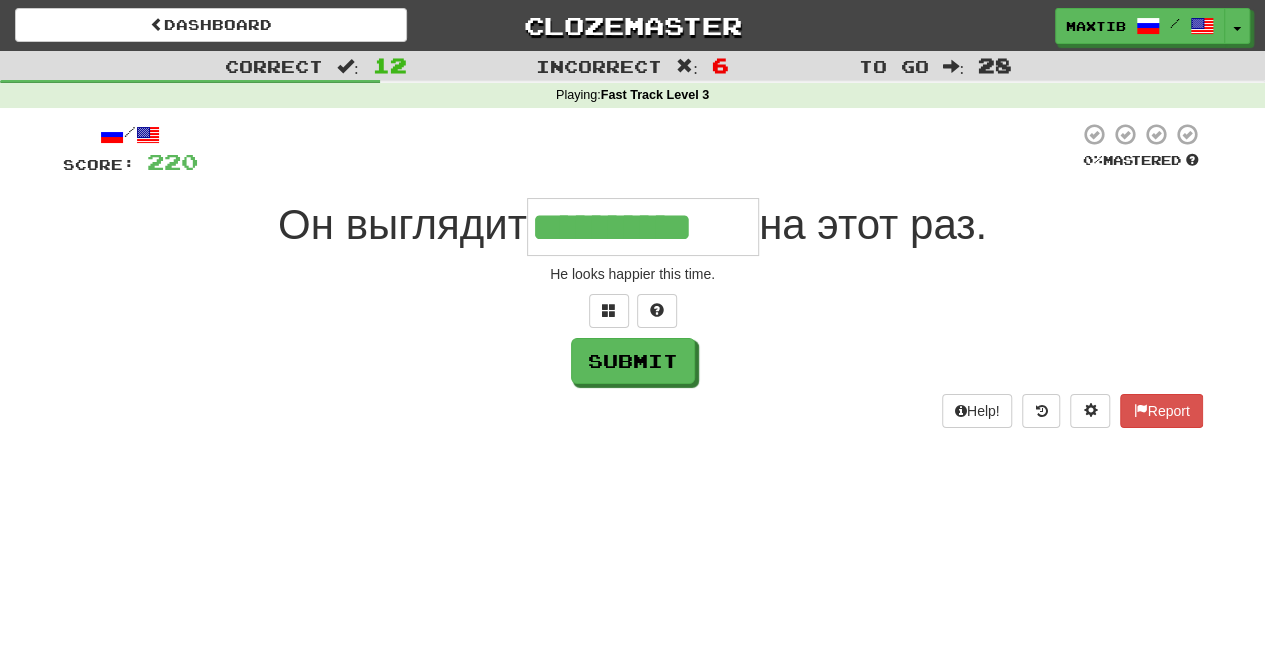 type on "**********" 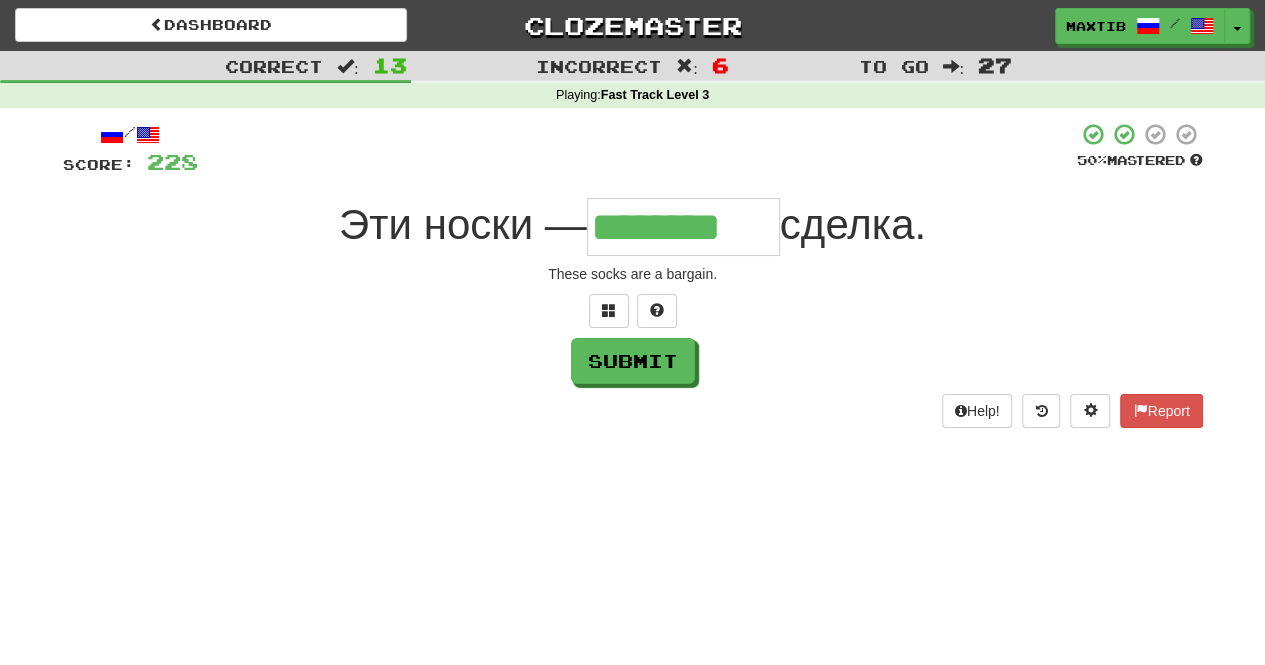 type on "********" 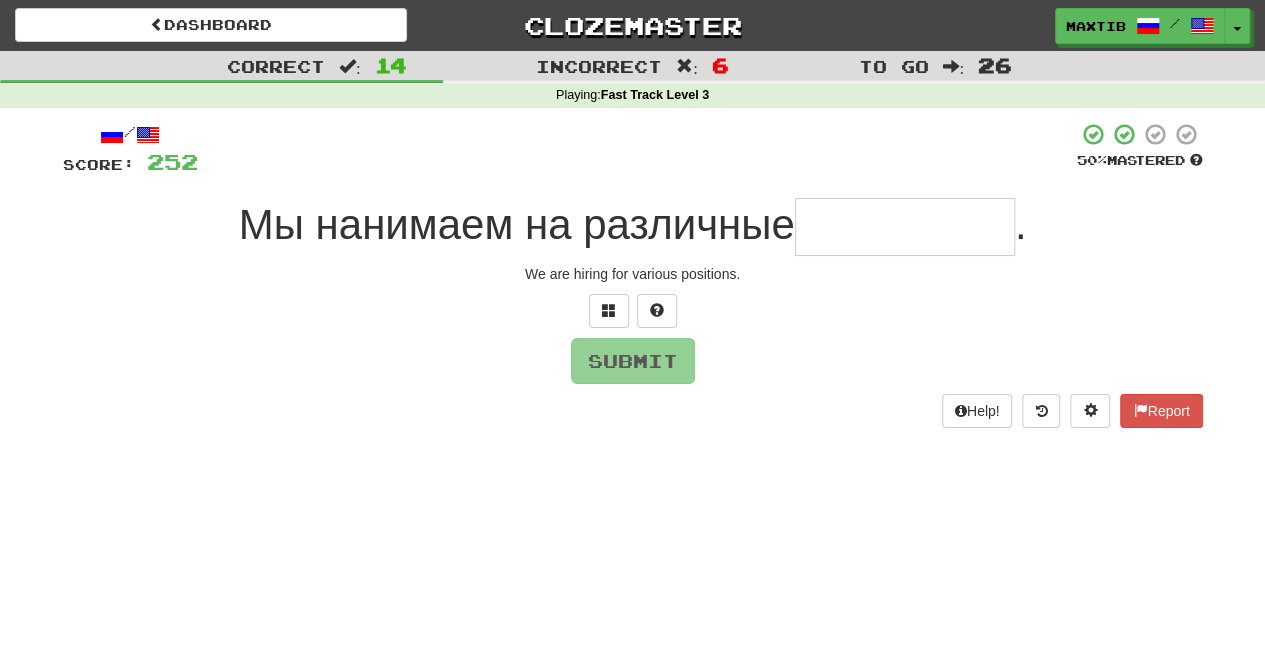 type on "*" 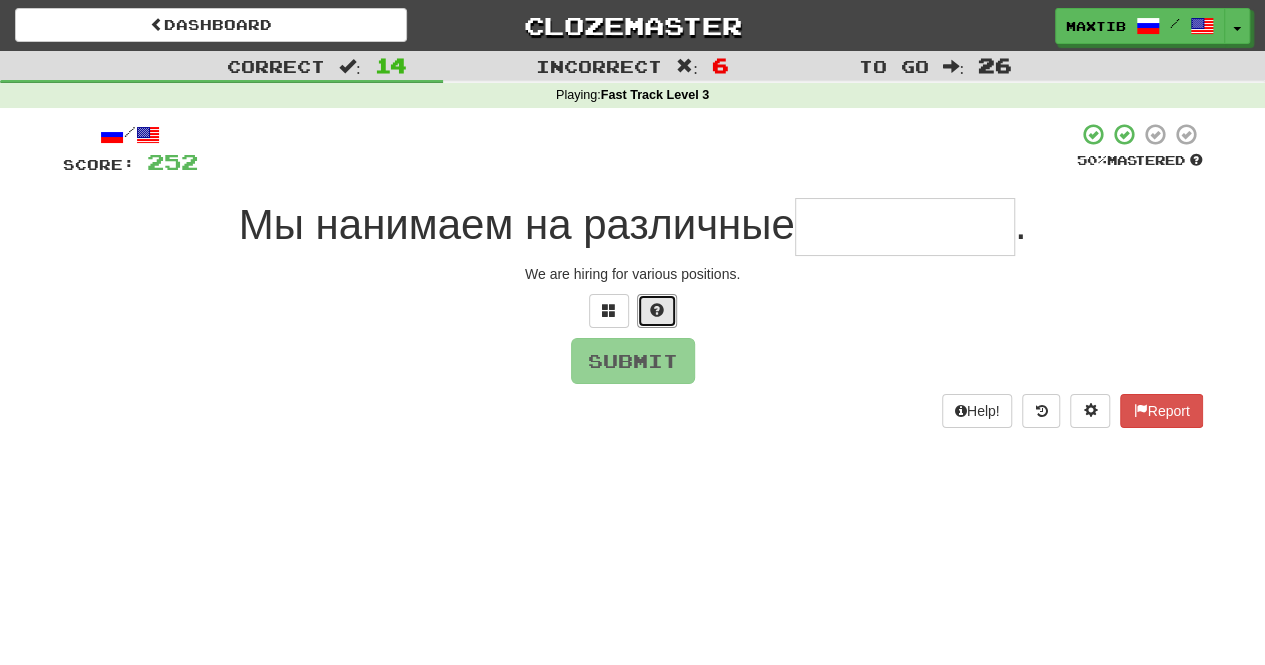 click at bounding box center (657, 310) 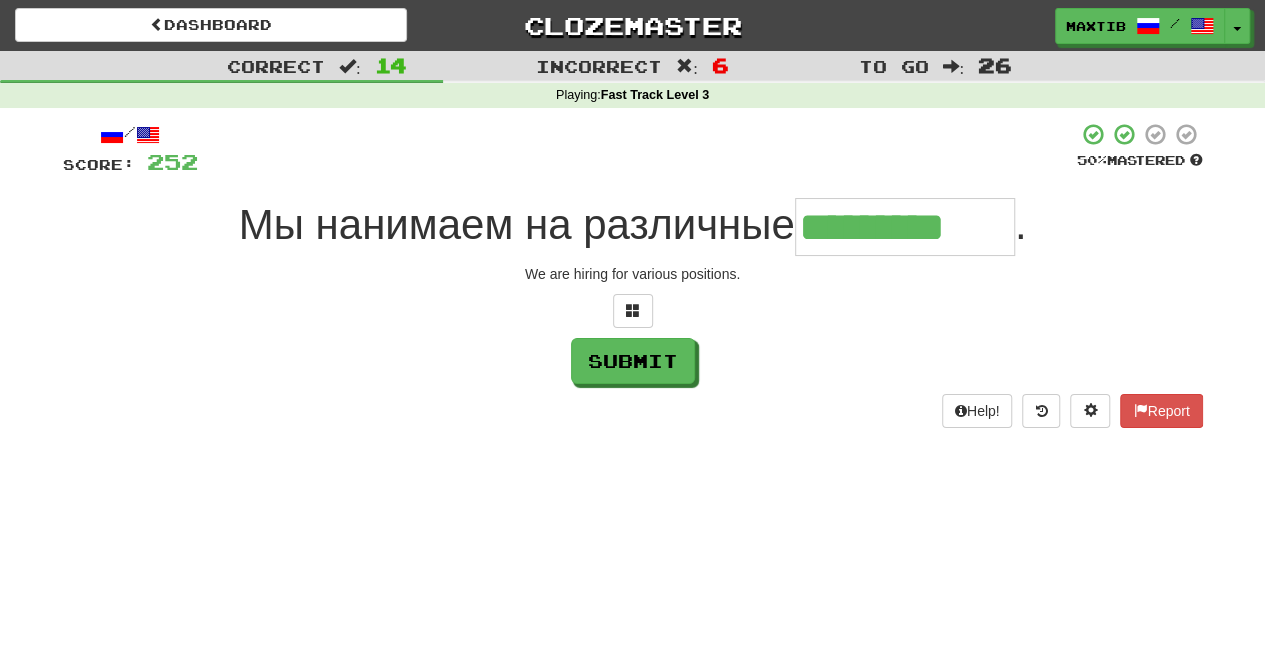 type on "*********" 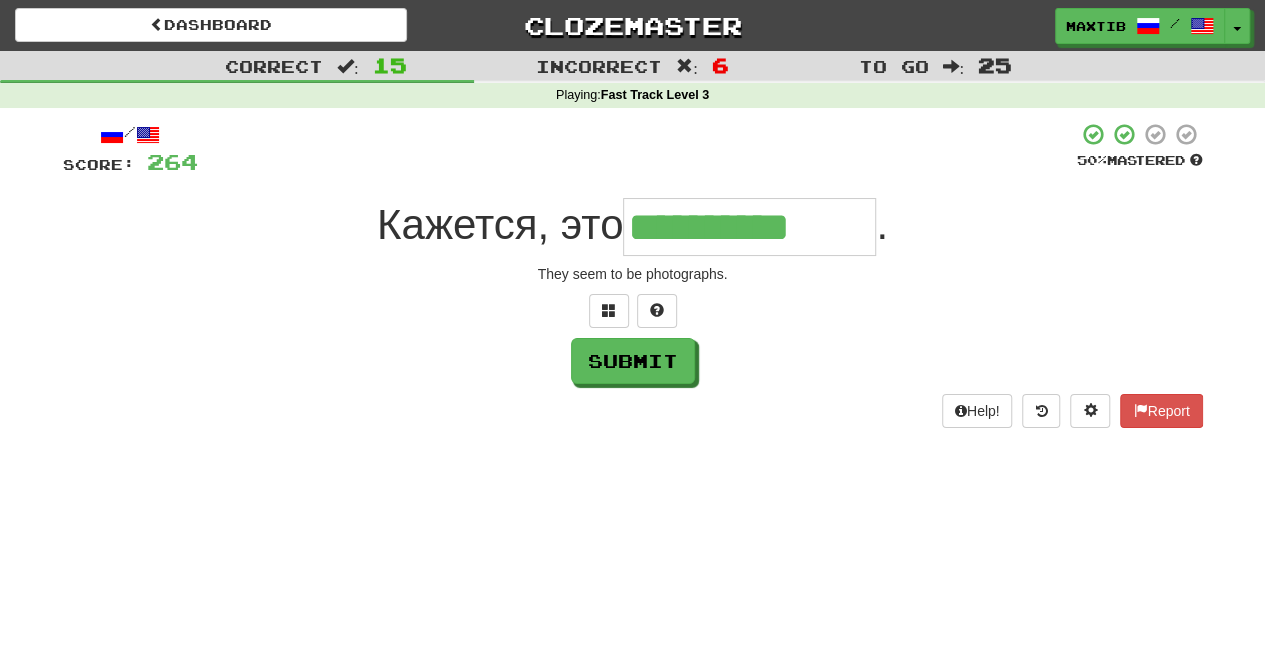 type on "**********" 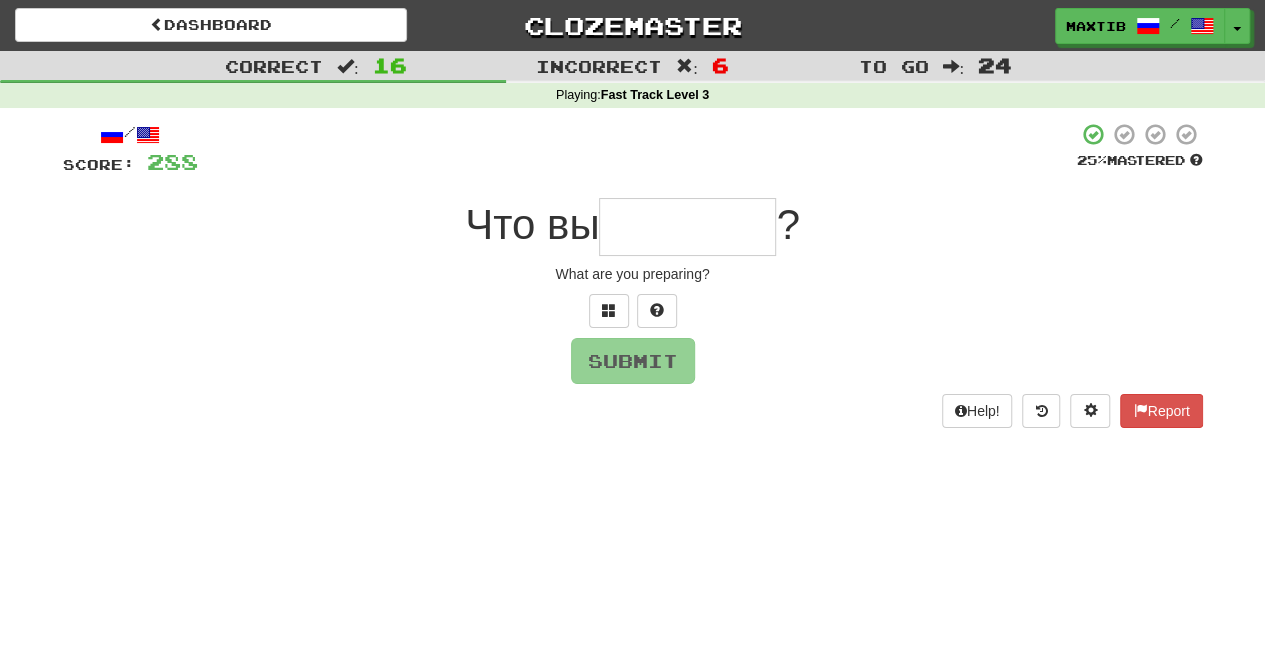 type on "*" 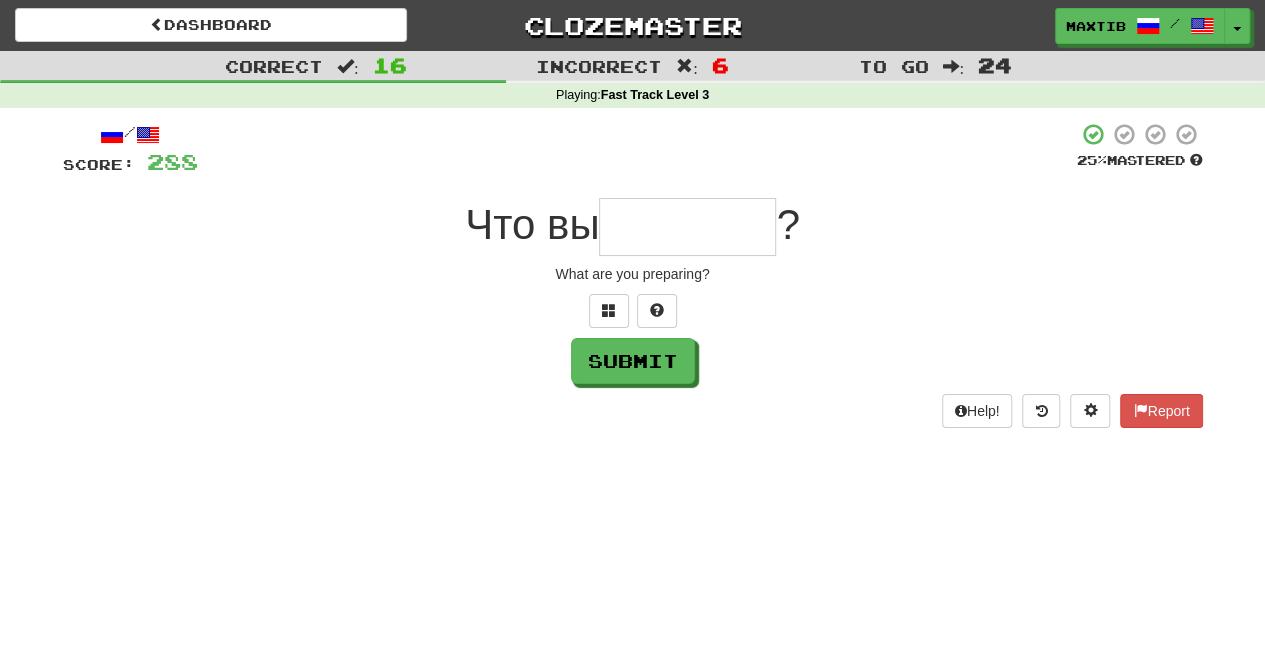 type on "*" 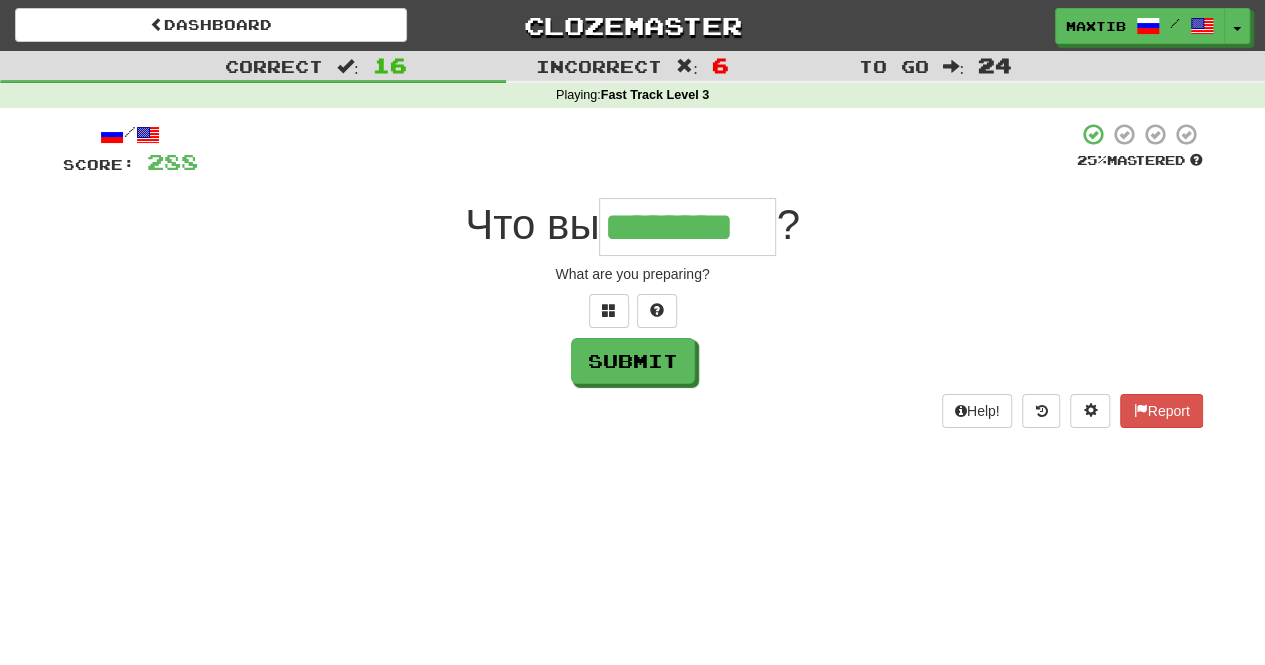 type on "********" 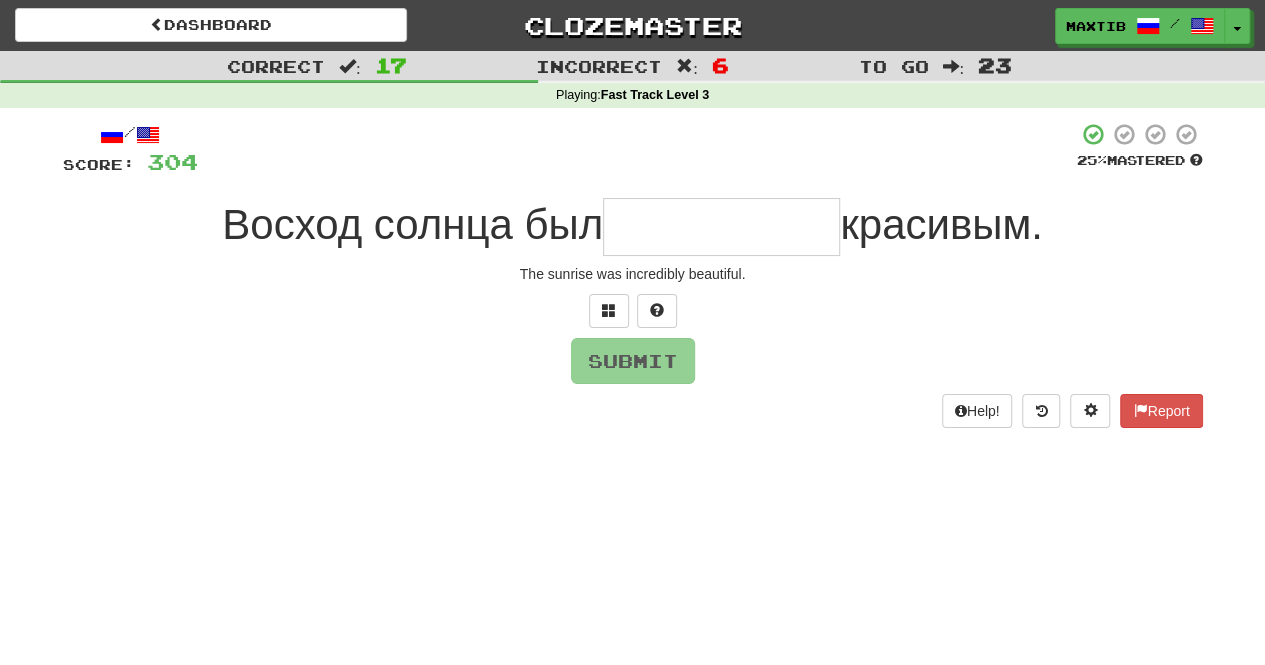 type on "*" 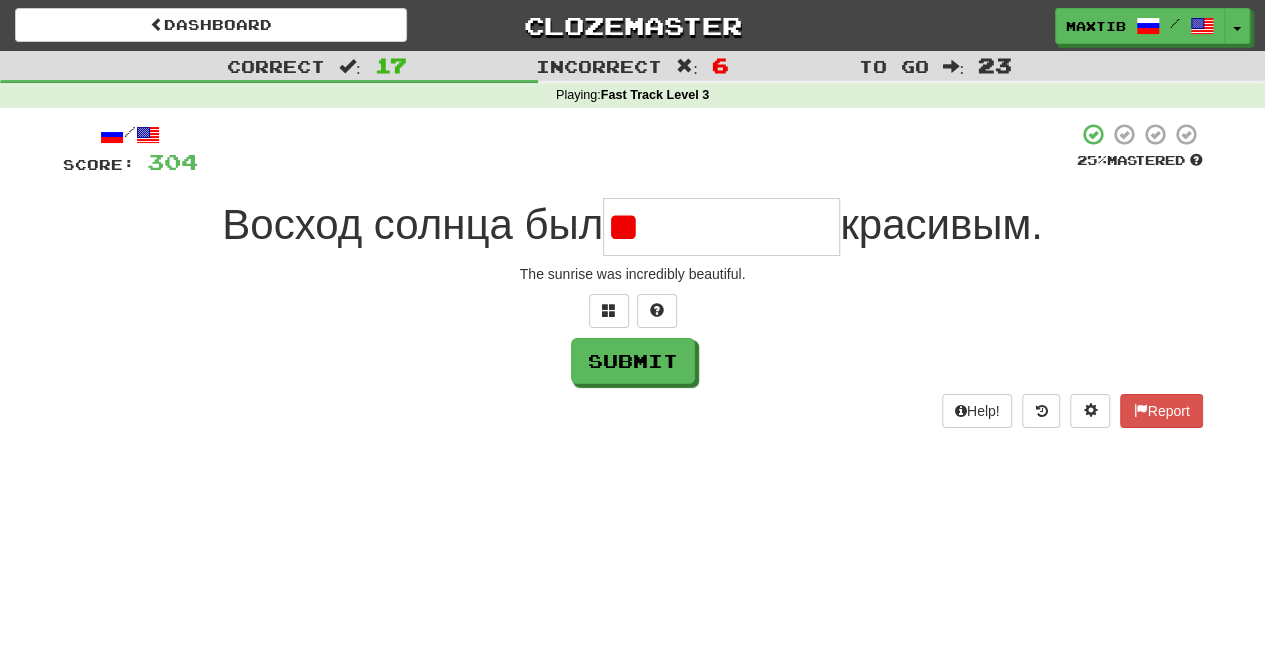 type on "*" 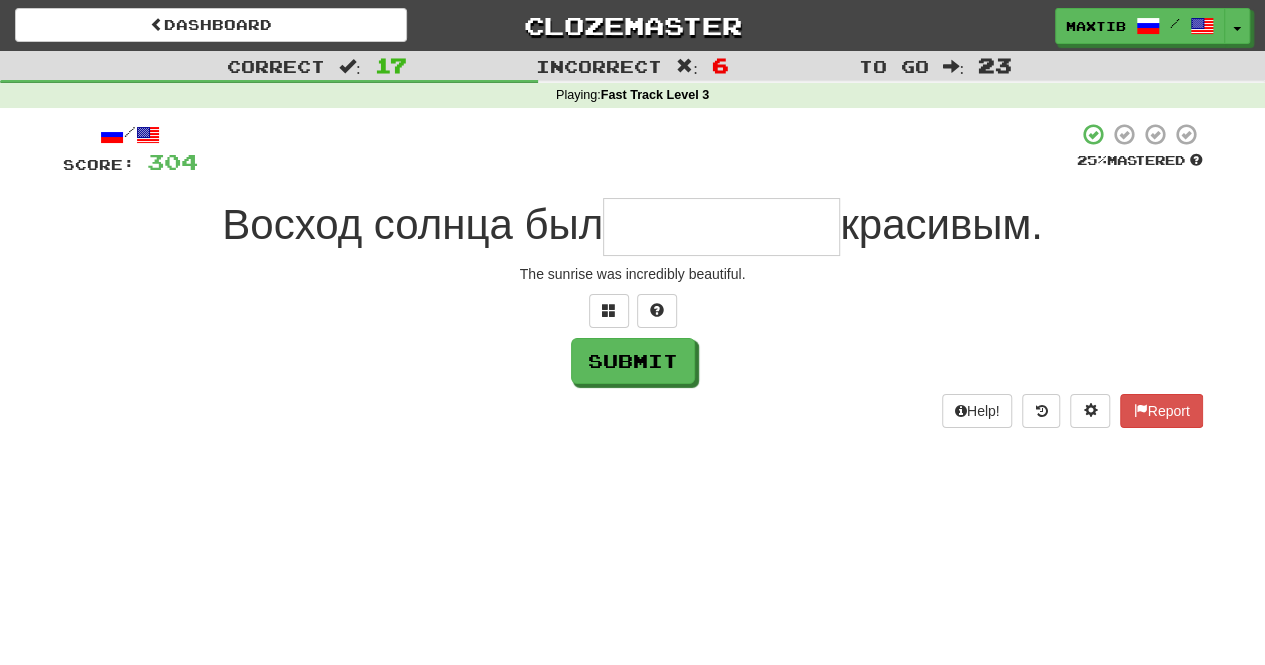 type on "*" 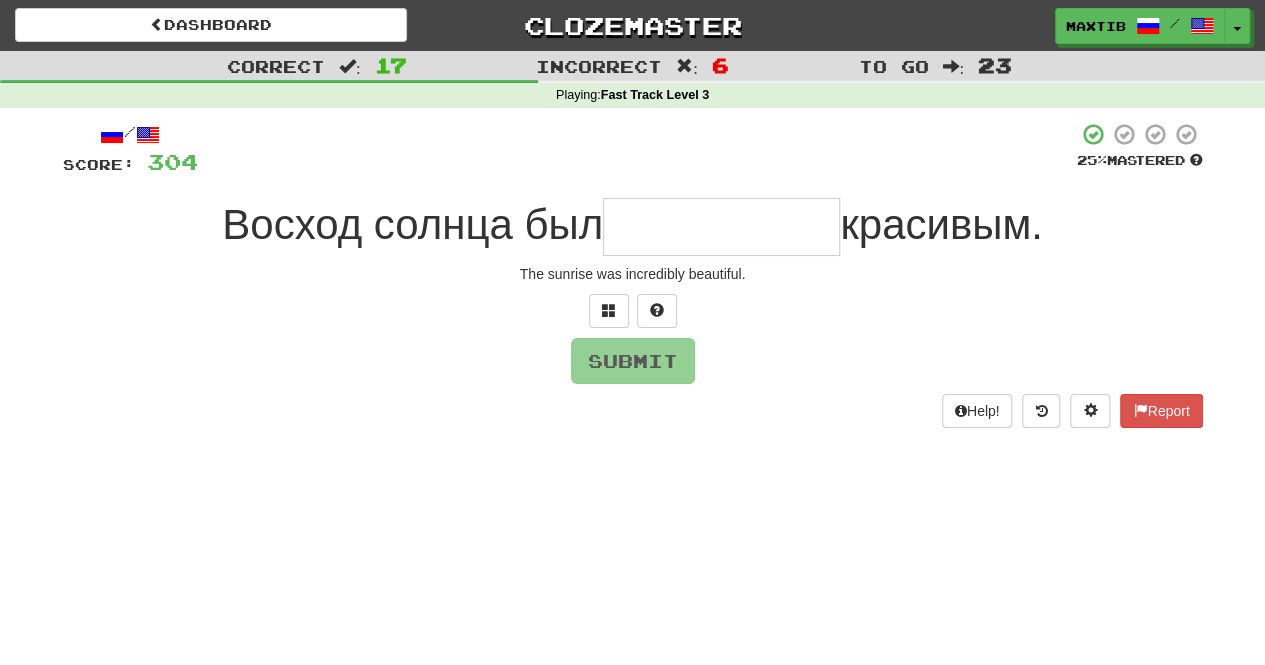 type on "*" 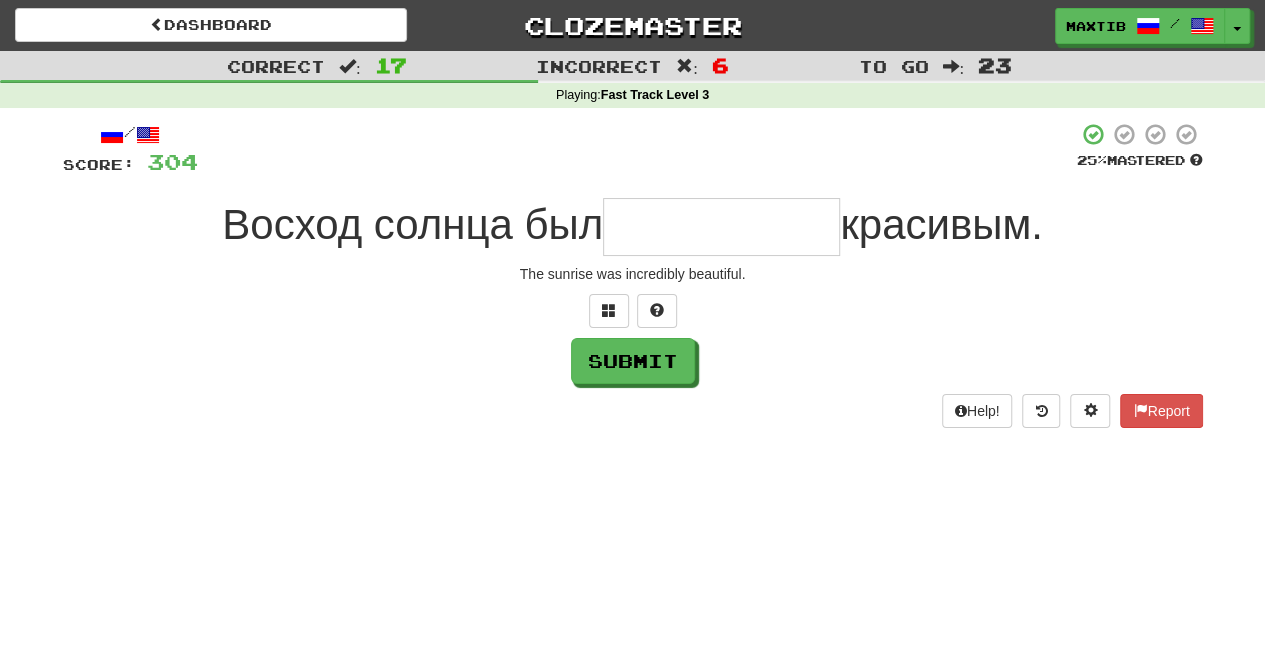 type on "*" 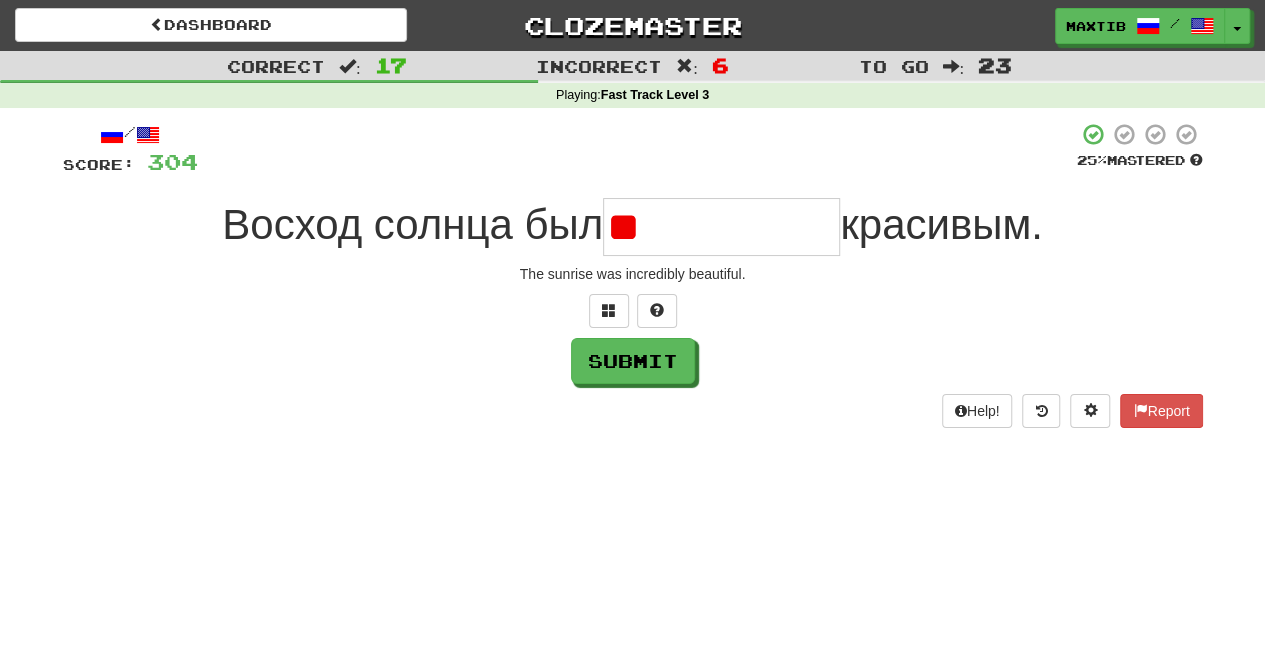 type on "*" 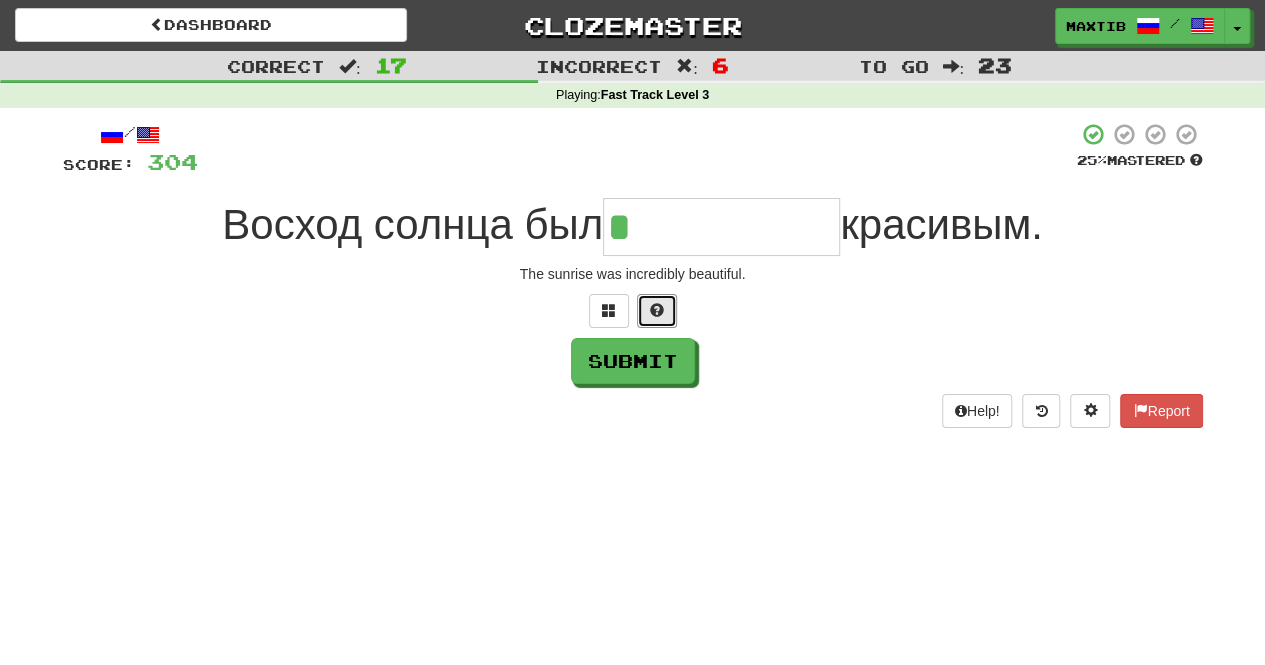 click at bounding box center [657, 310] 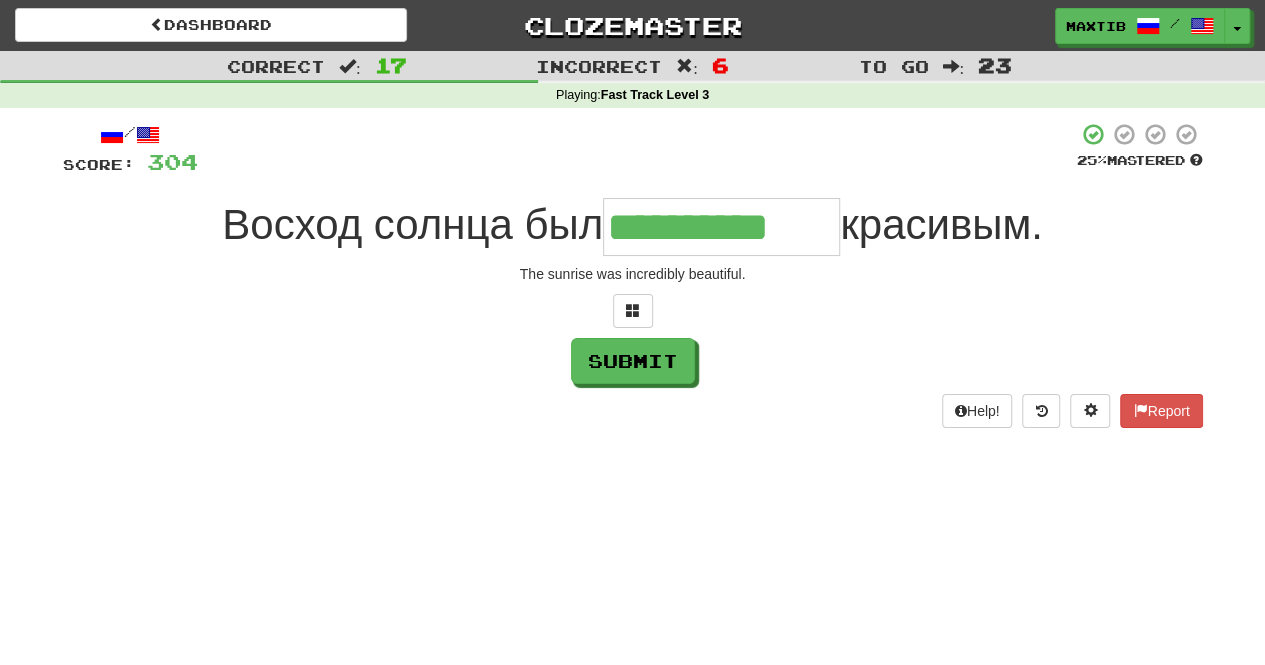 type on "**********" 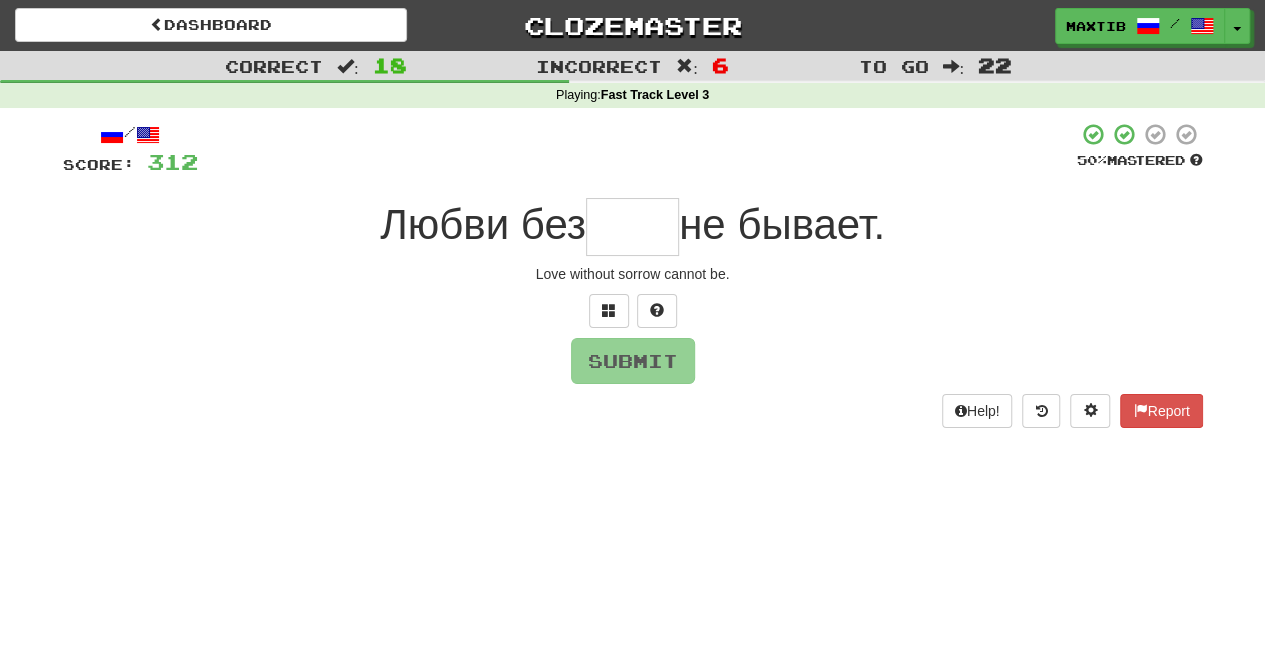 type on "*" 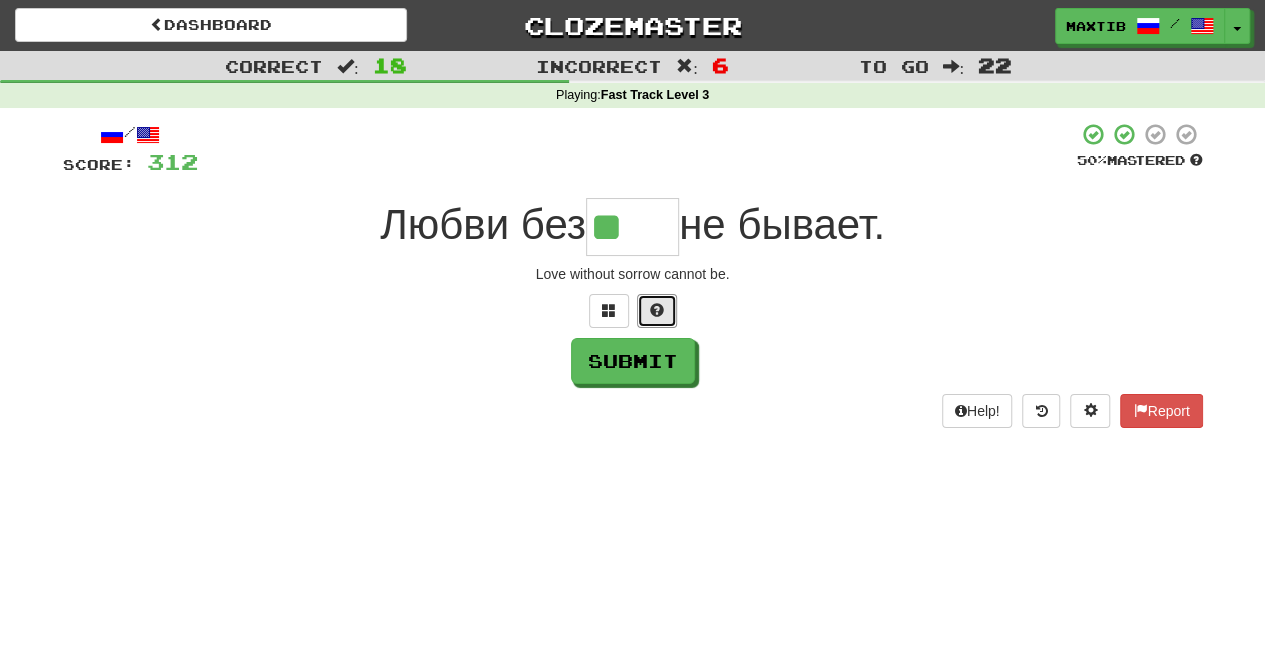 click at bounding box center (657, 310) 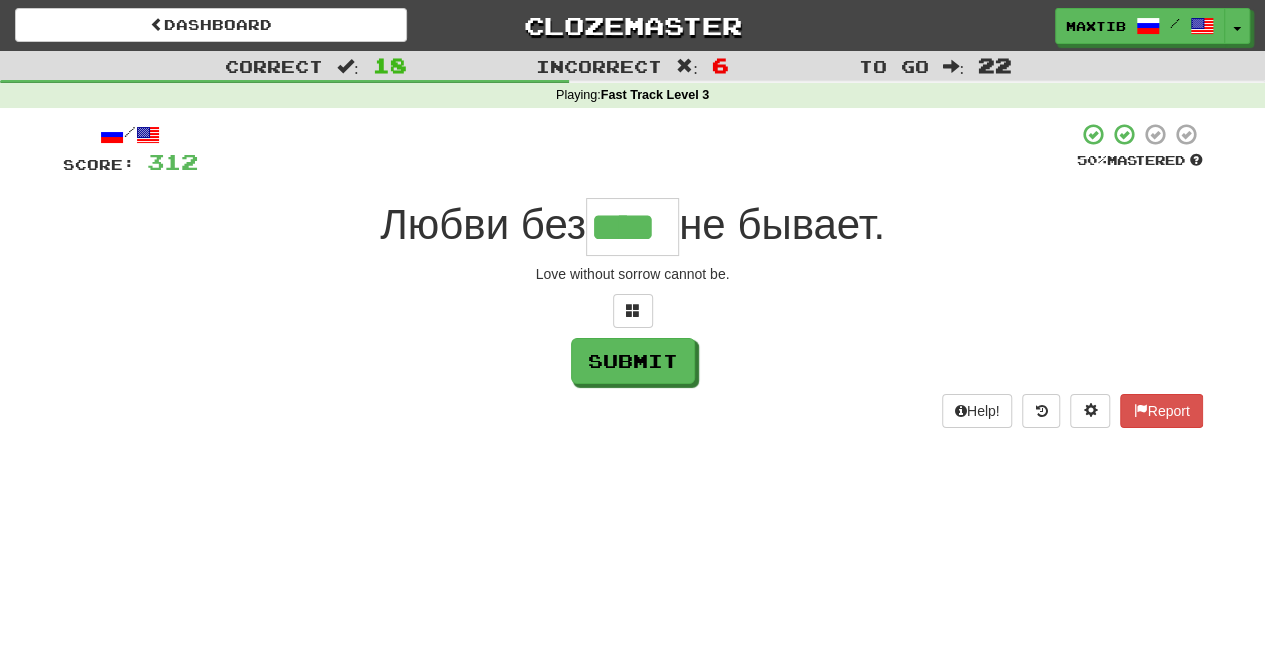 type on "****" 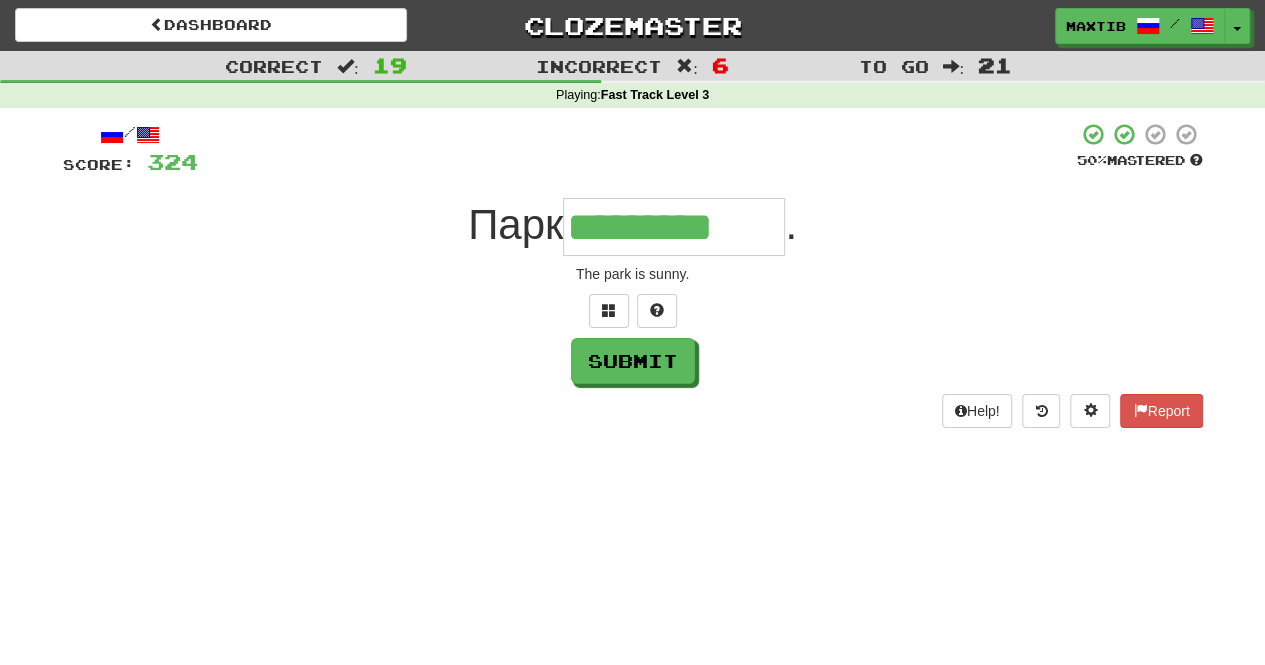 type on "*********" 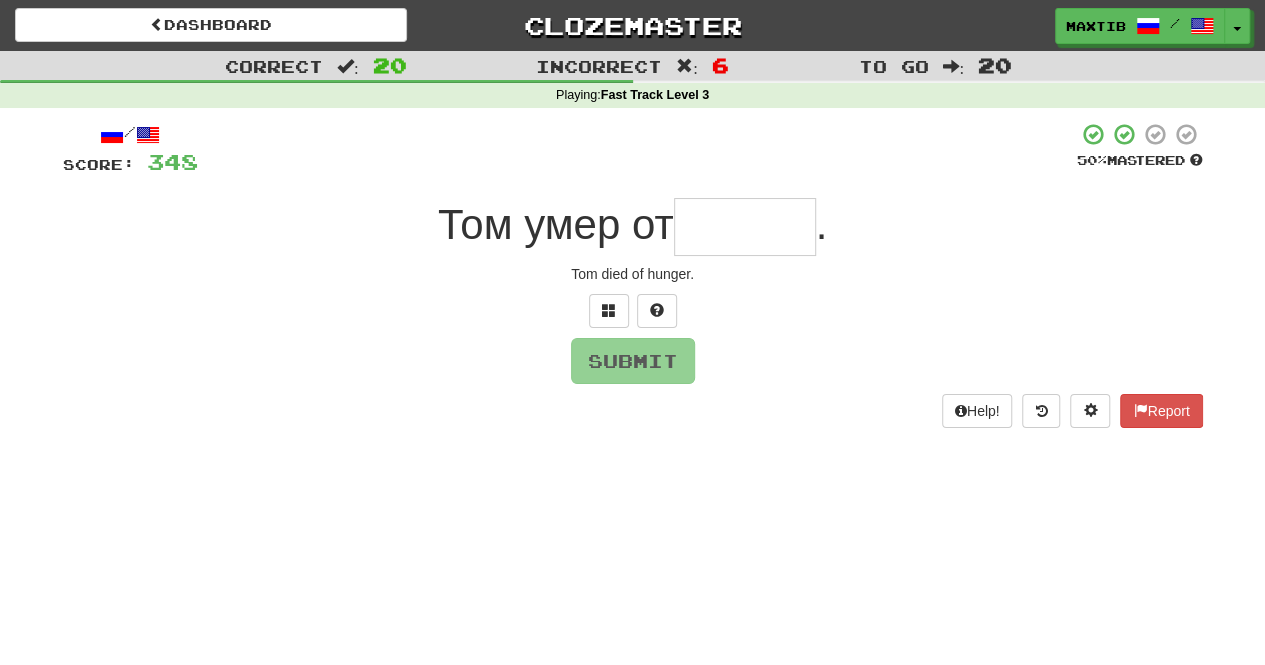 type on "*" 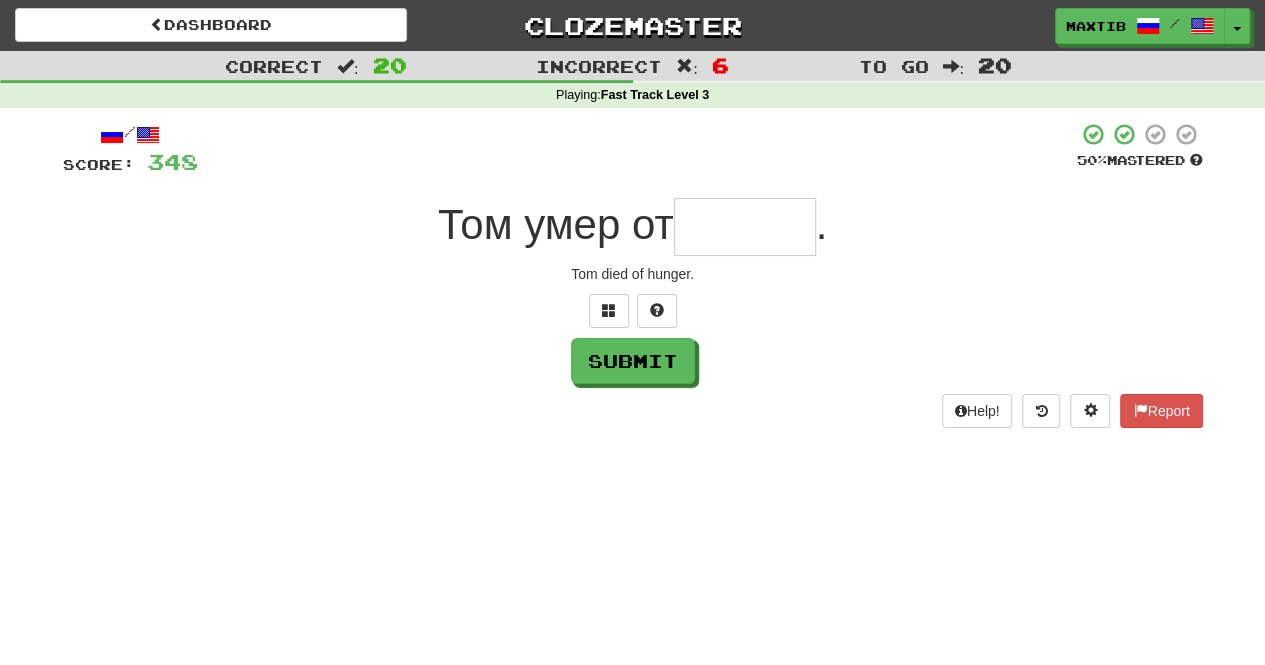 type on "*" 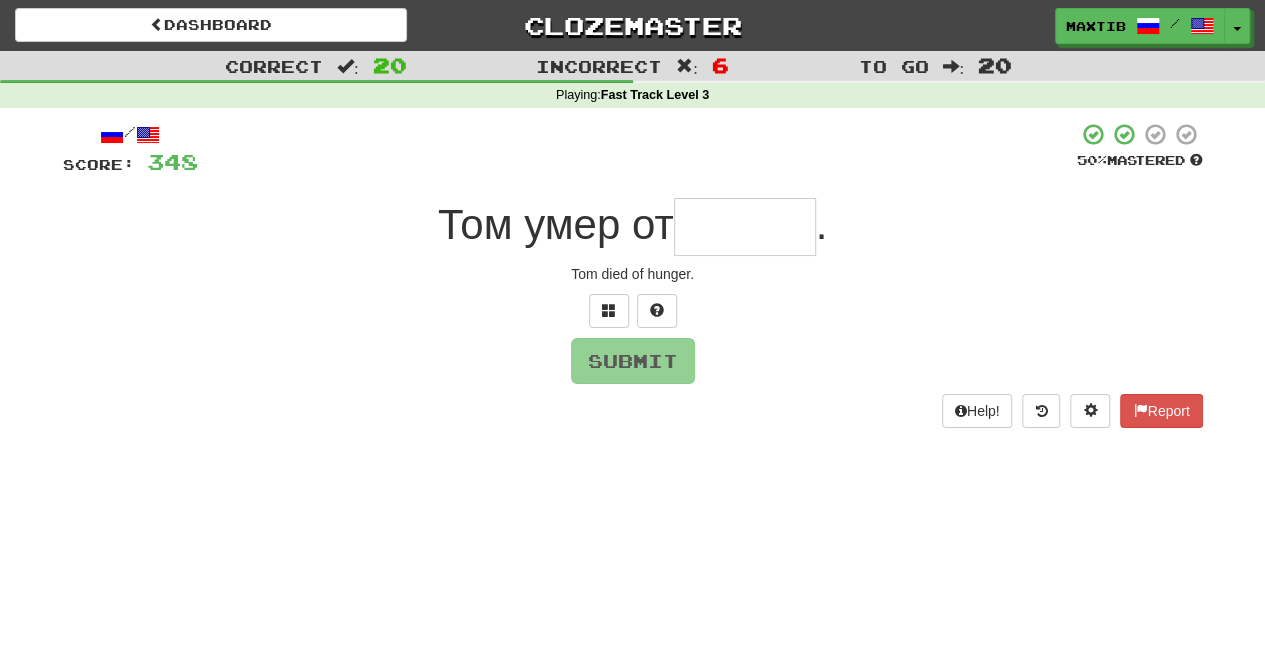 type on "*" 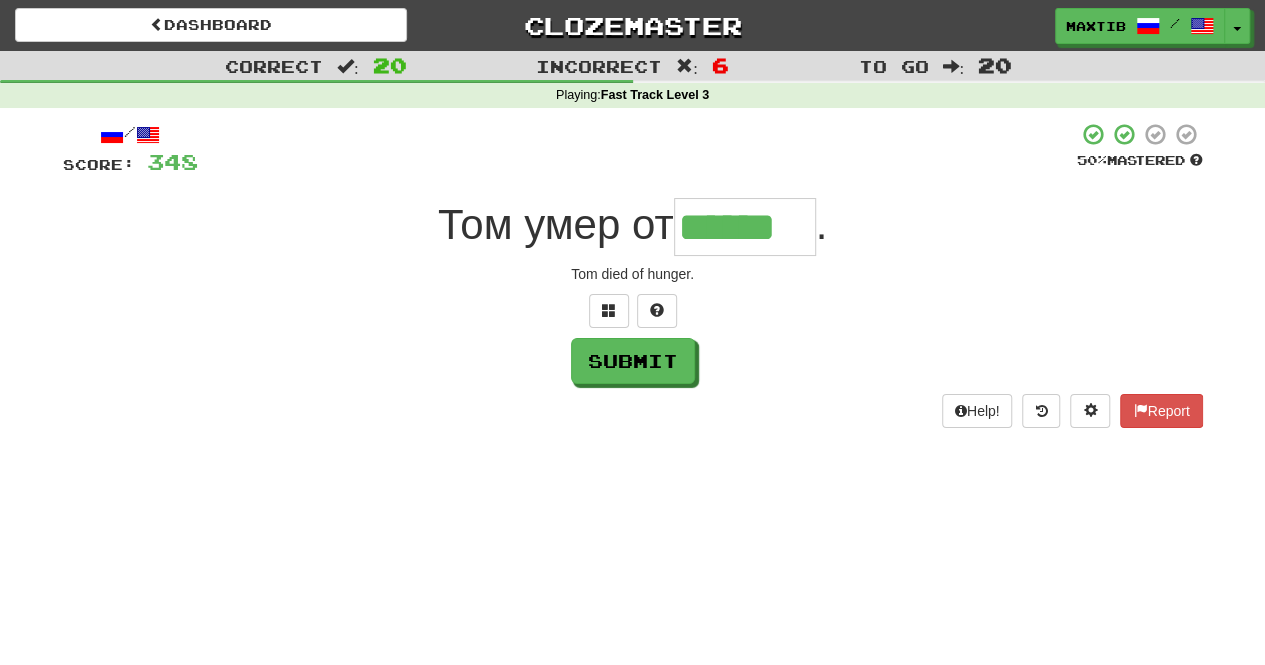 type on "******" 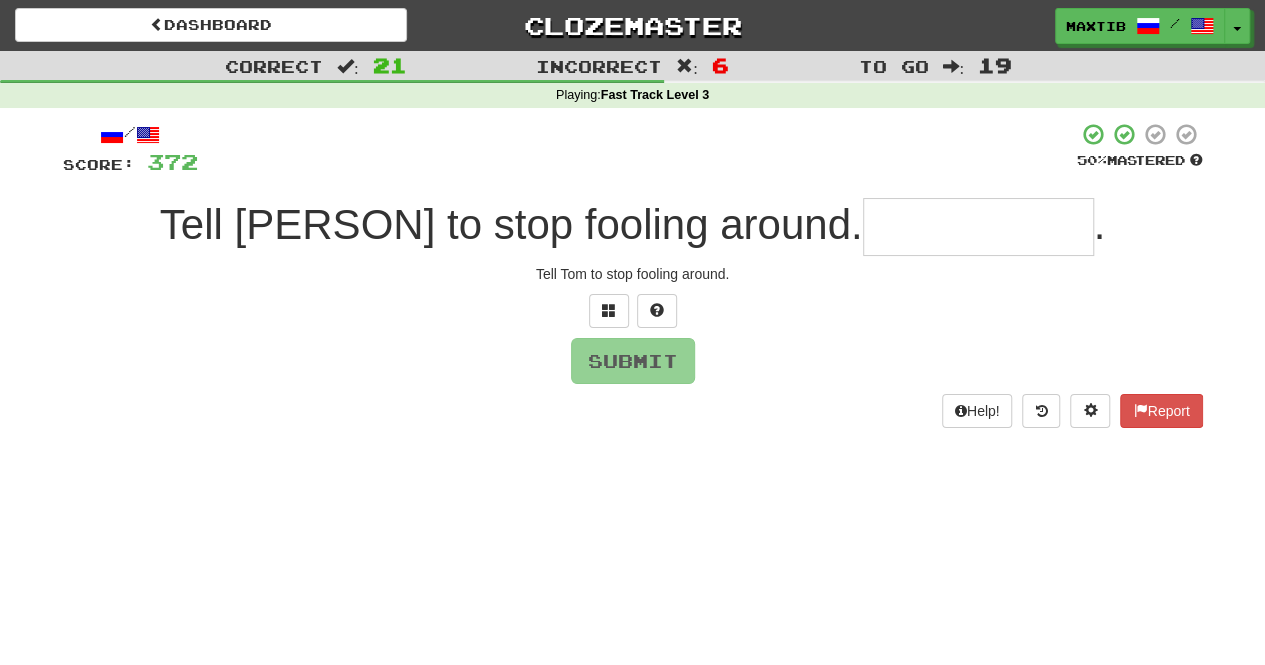 type on "*" 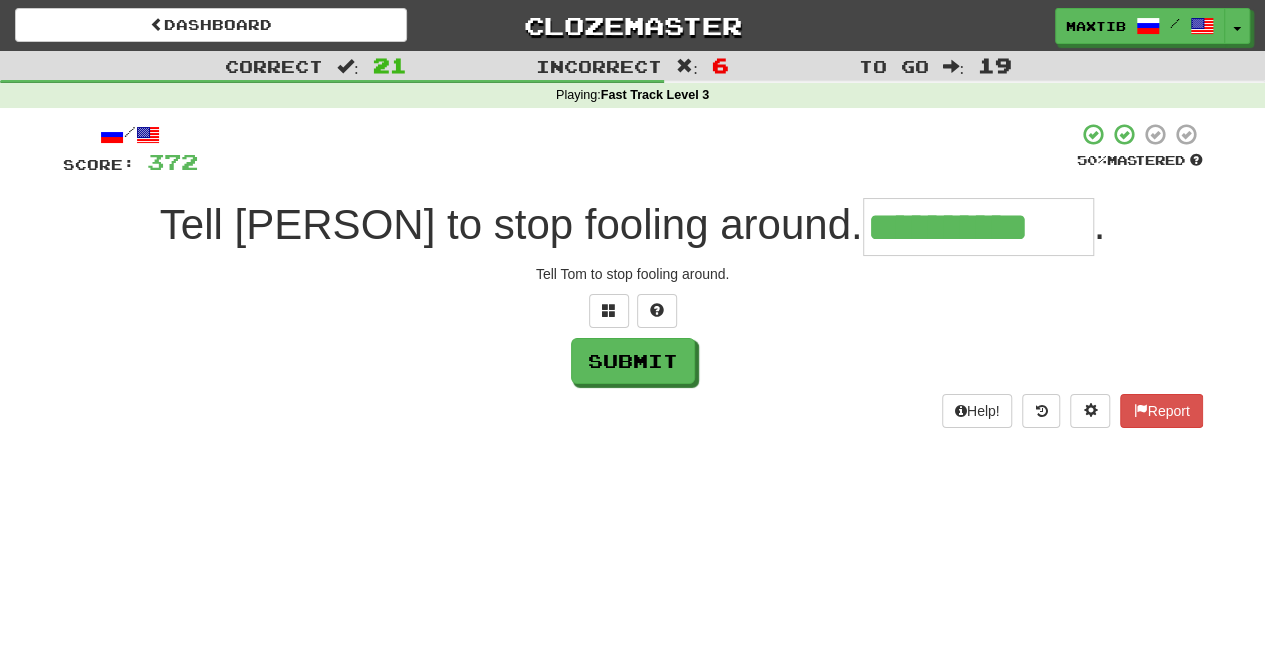 type on "**********" 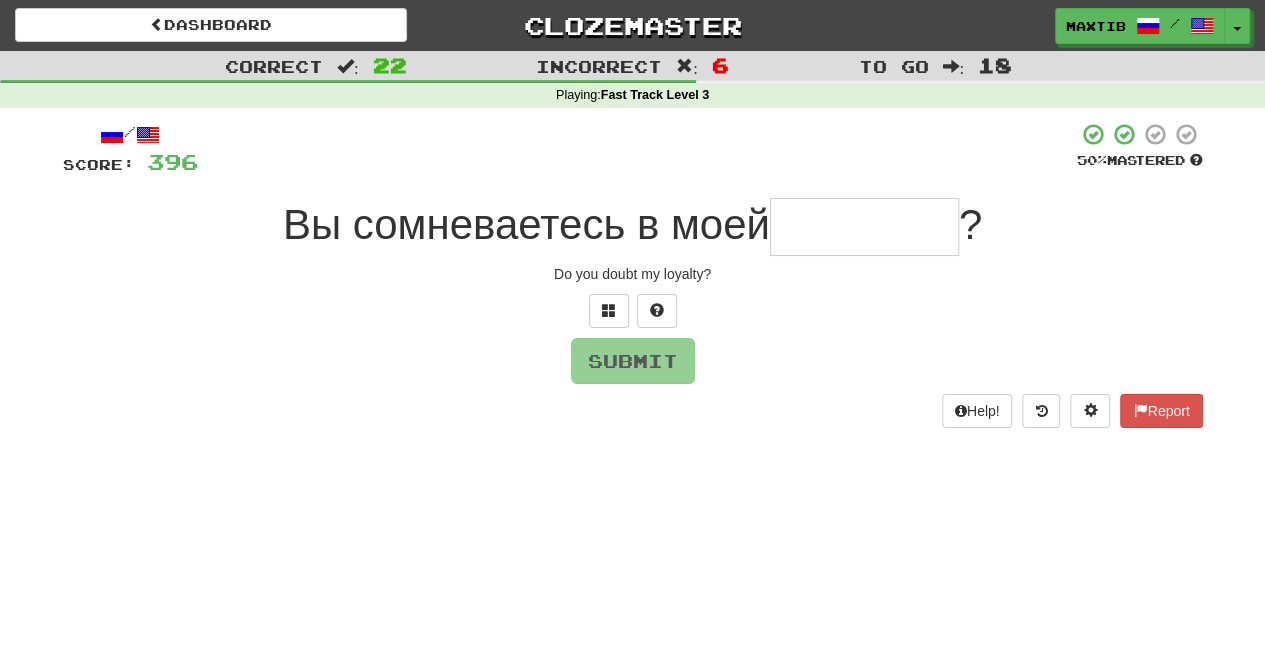 type on "*" 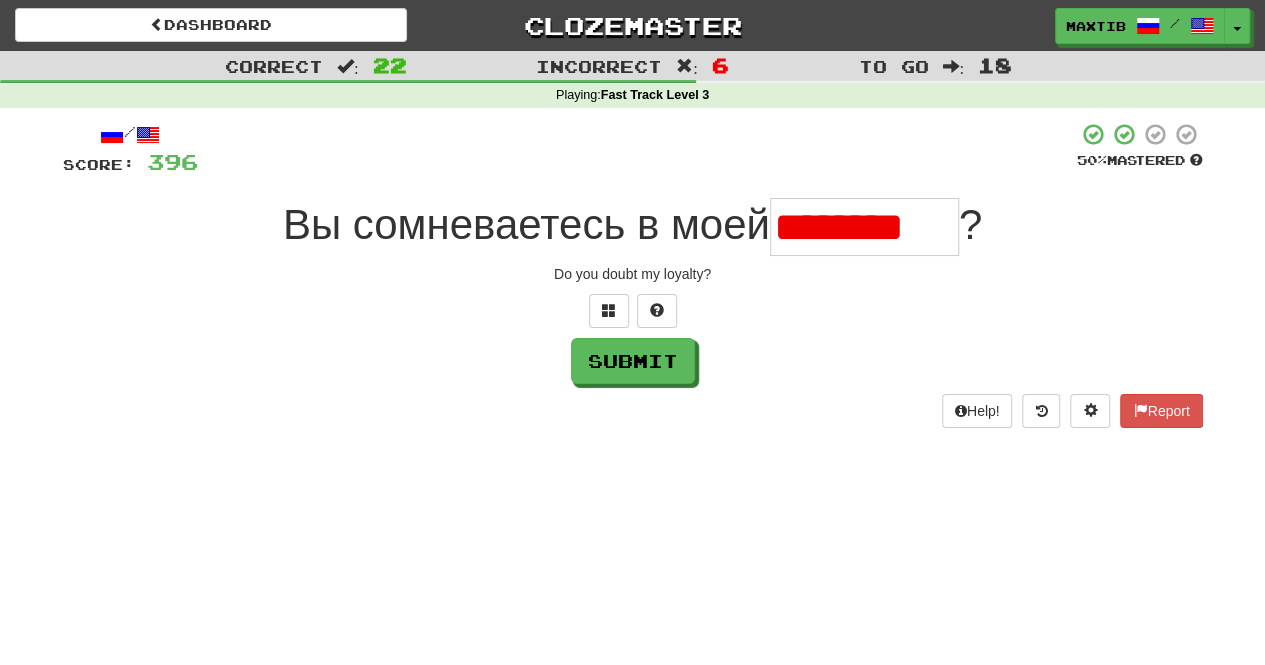 scroll, scrollTop: 0, scrollLeft: 0, axis: both 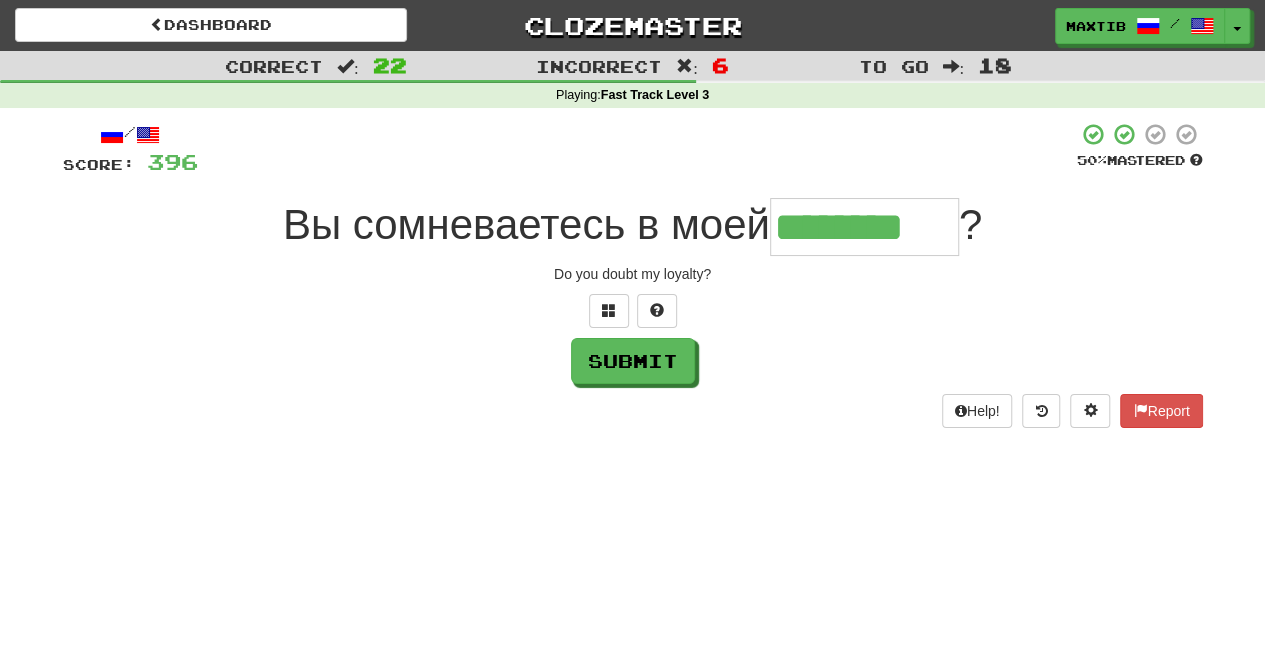 type on "********" 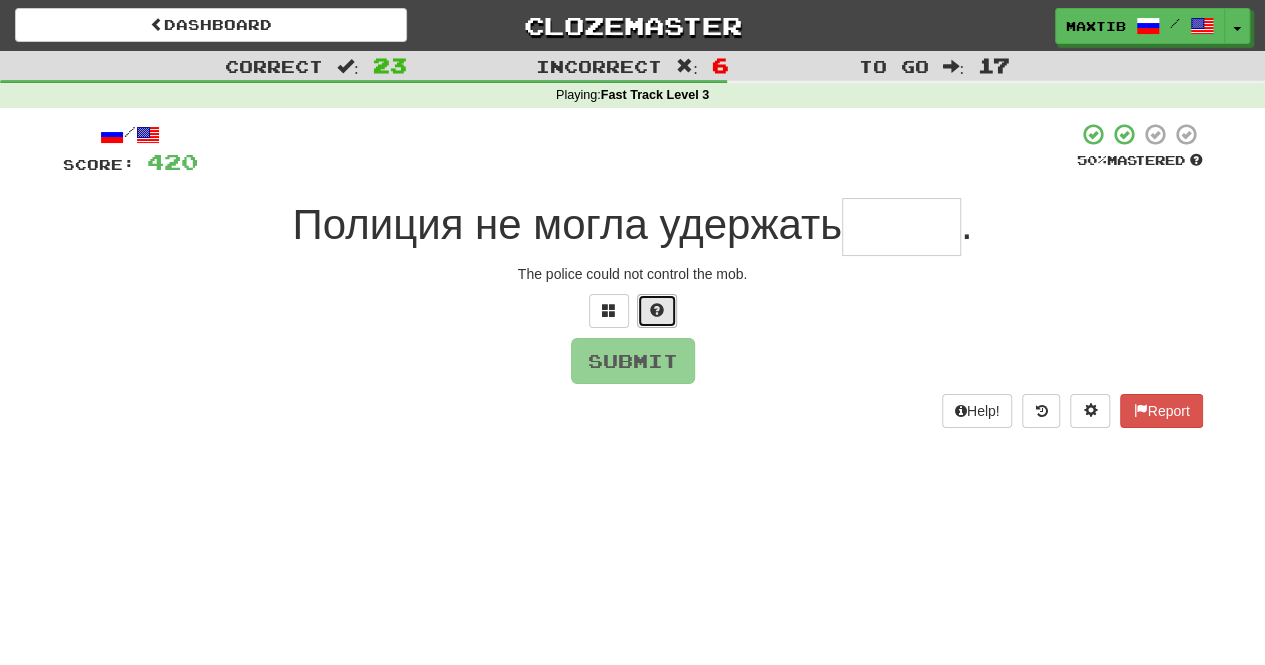 click at bounding box center [657, 311] 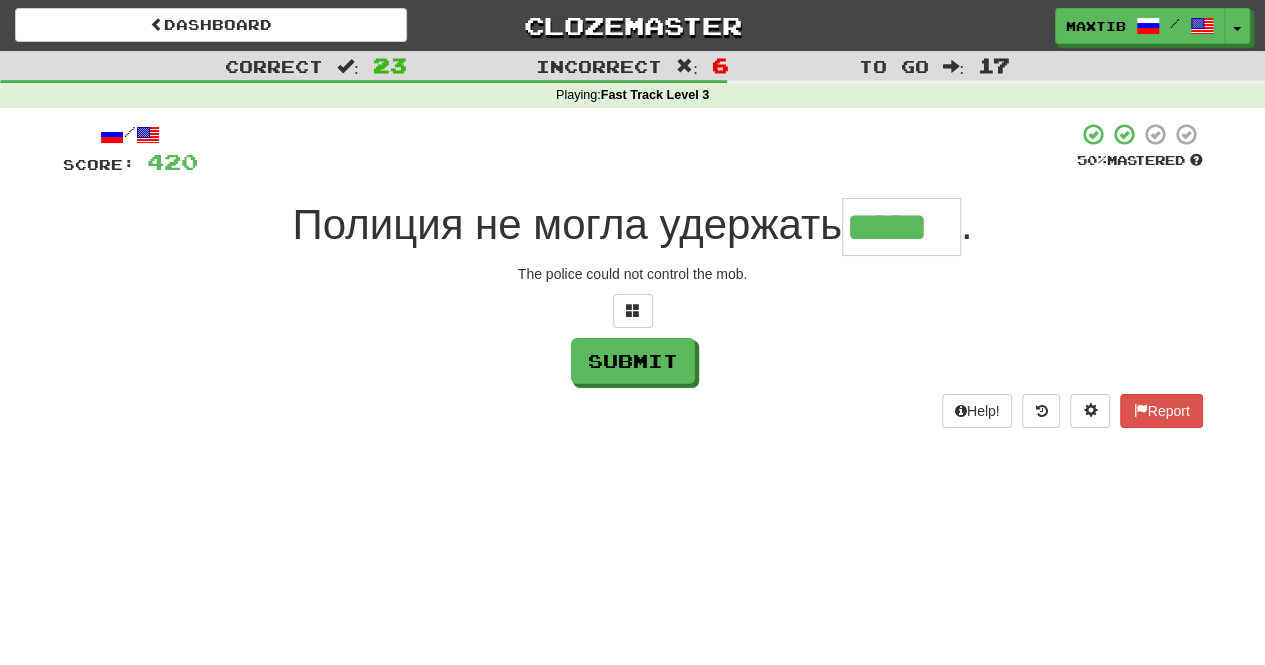 type on "*****" 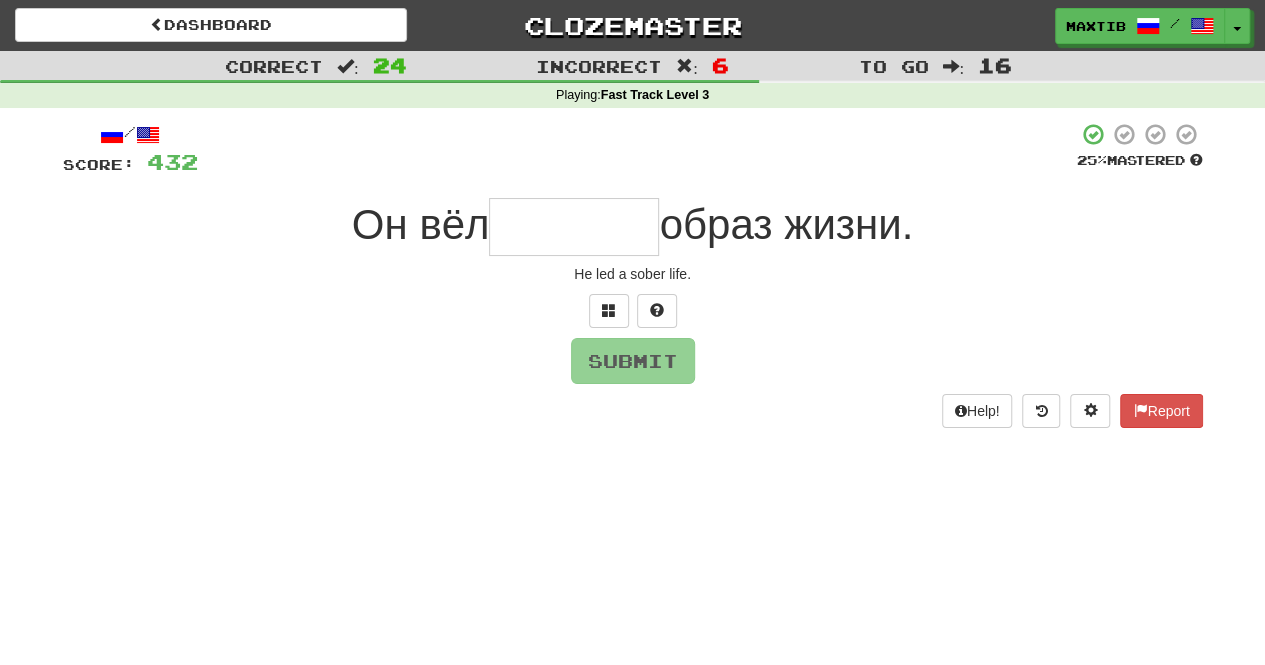 type on "*" 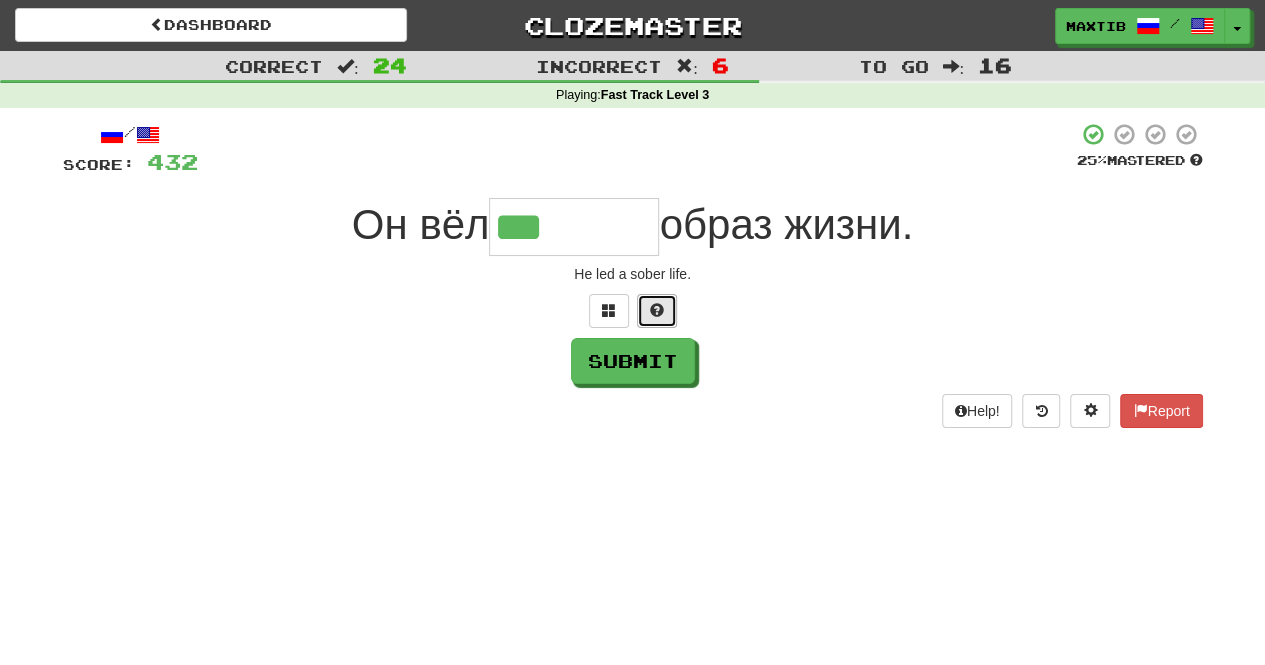 click at bounding box center (657, 311) 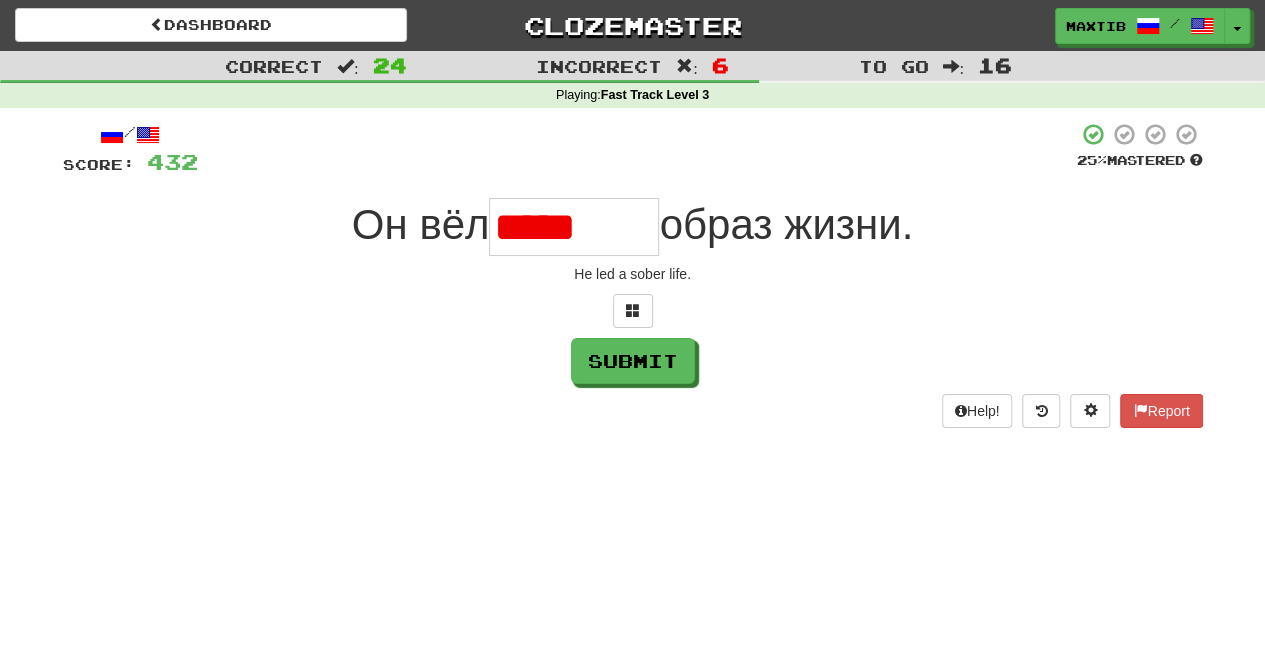 type on "*******" 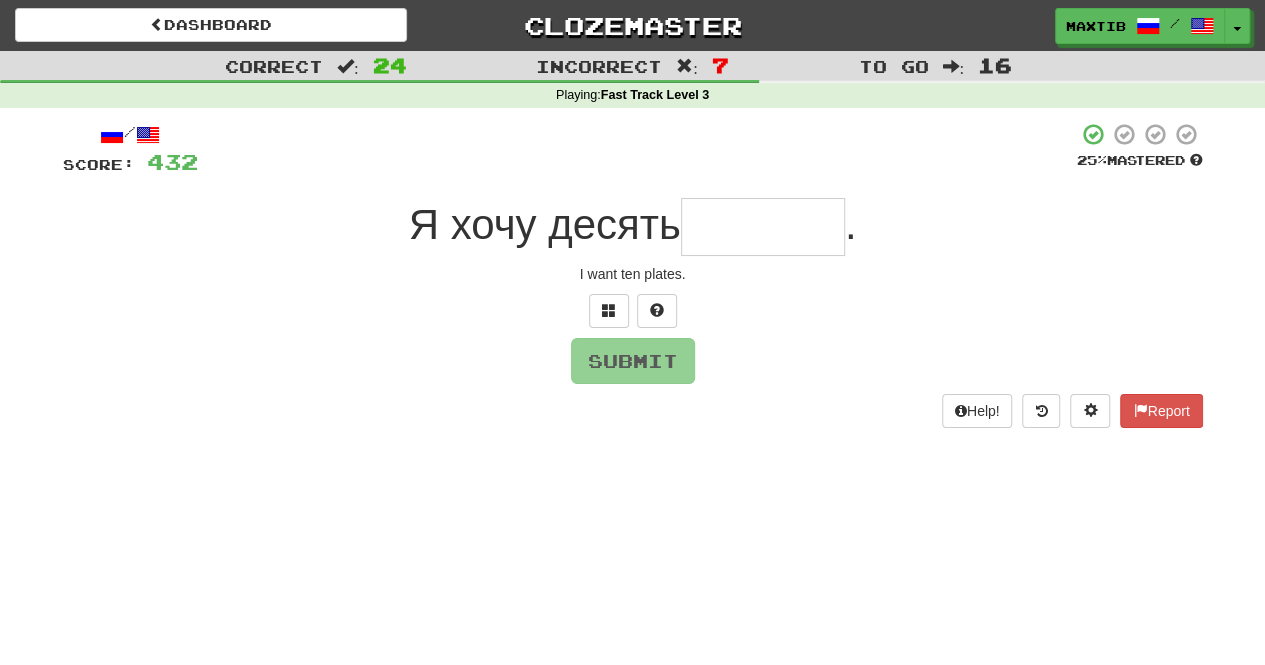 type on "*" 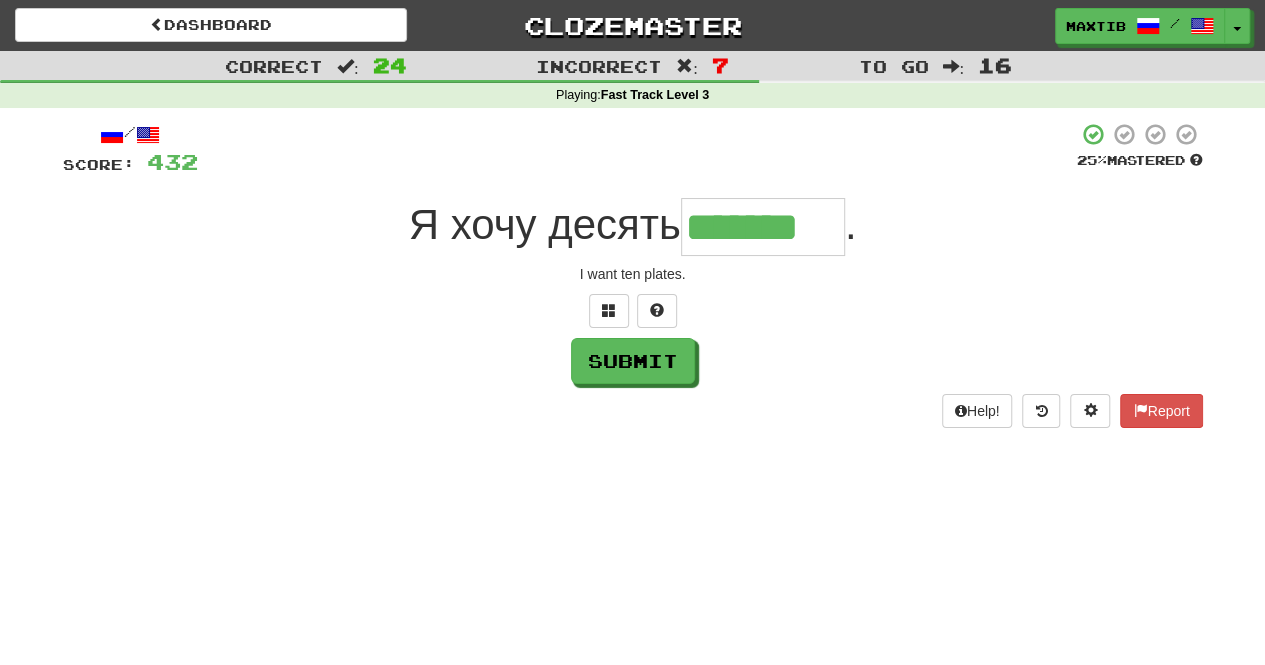type on "*******" 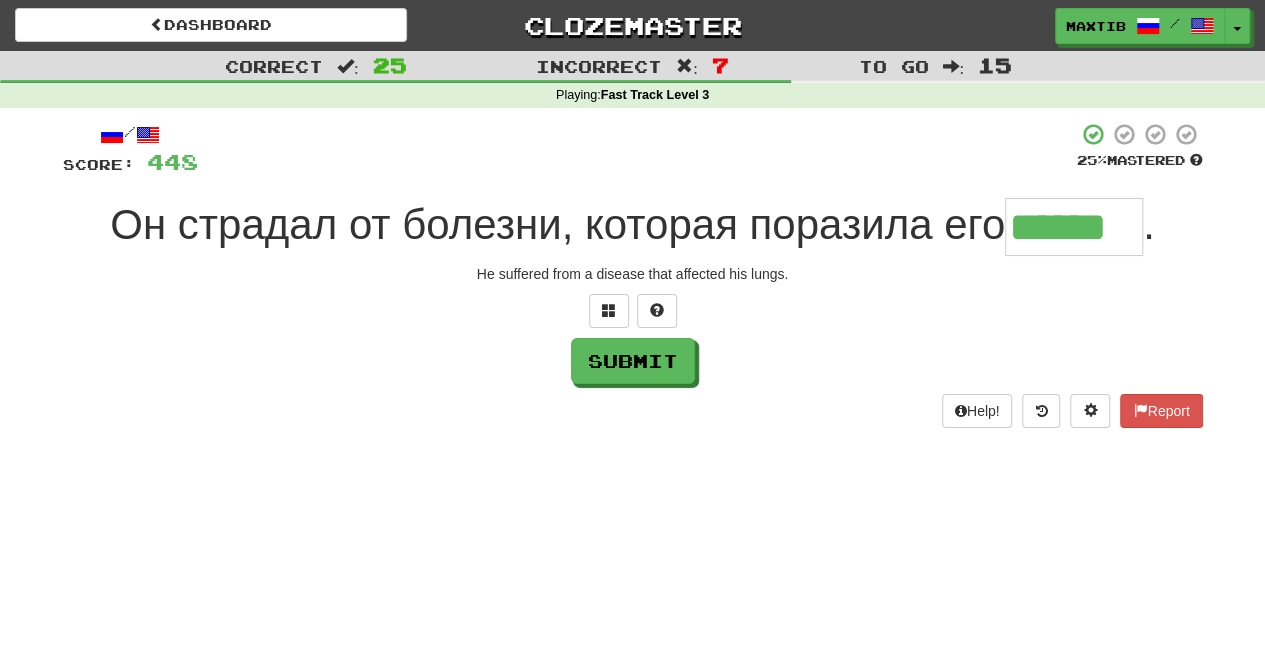 type on "******" 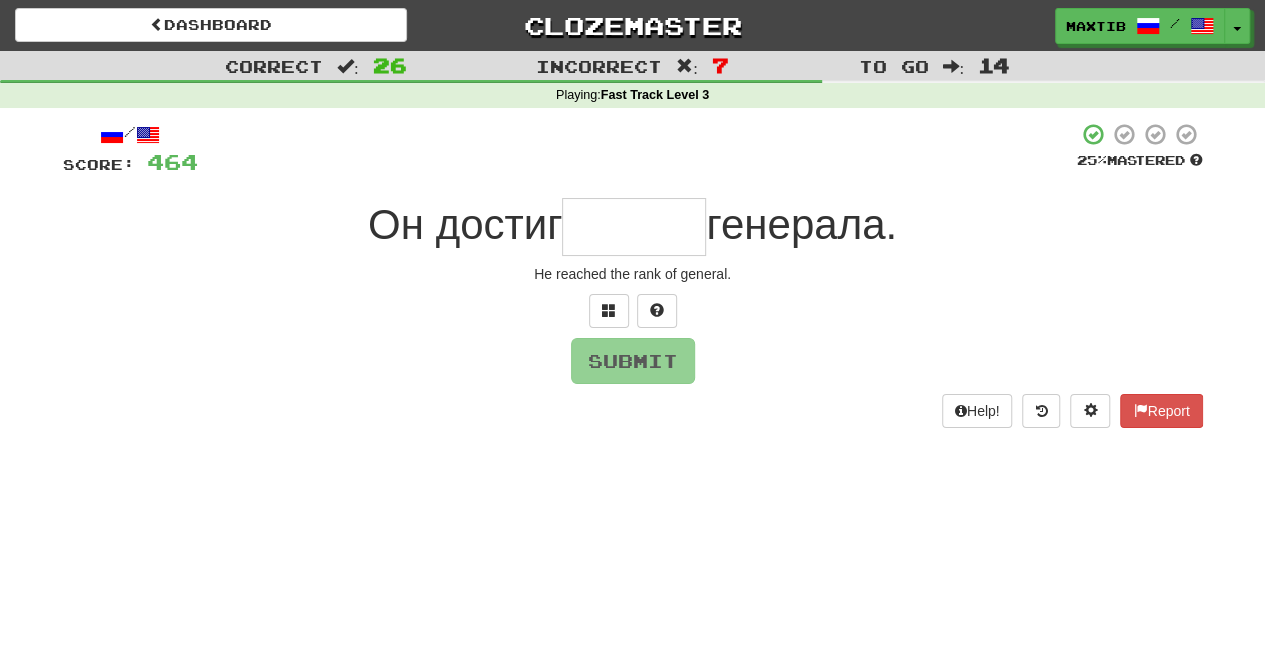 type on "*" 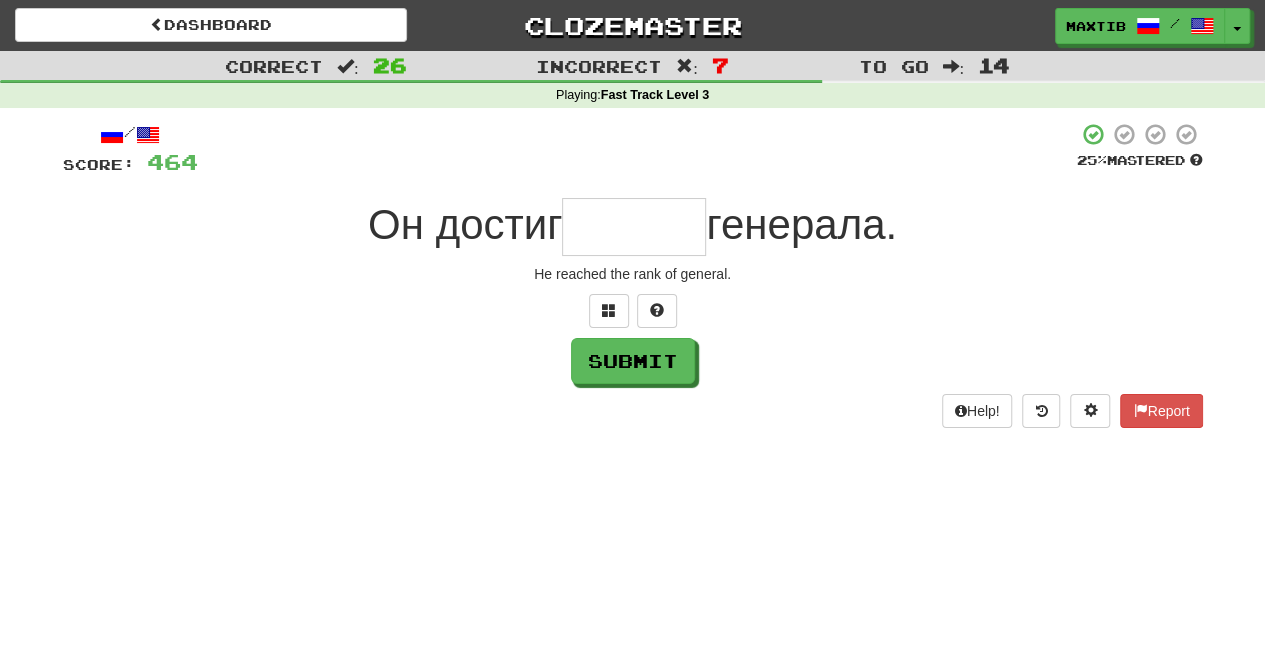type on "*" 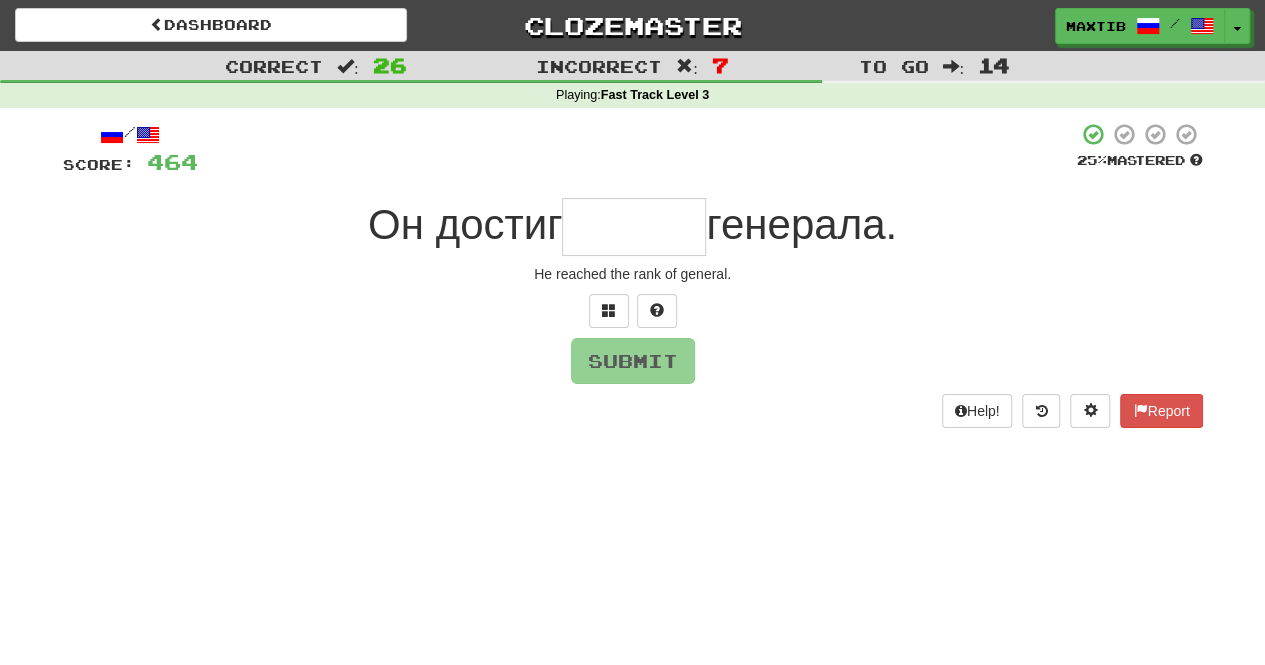 type on "*" 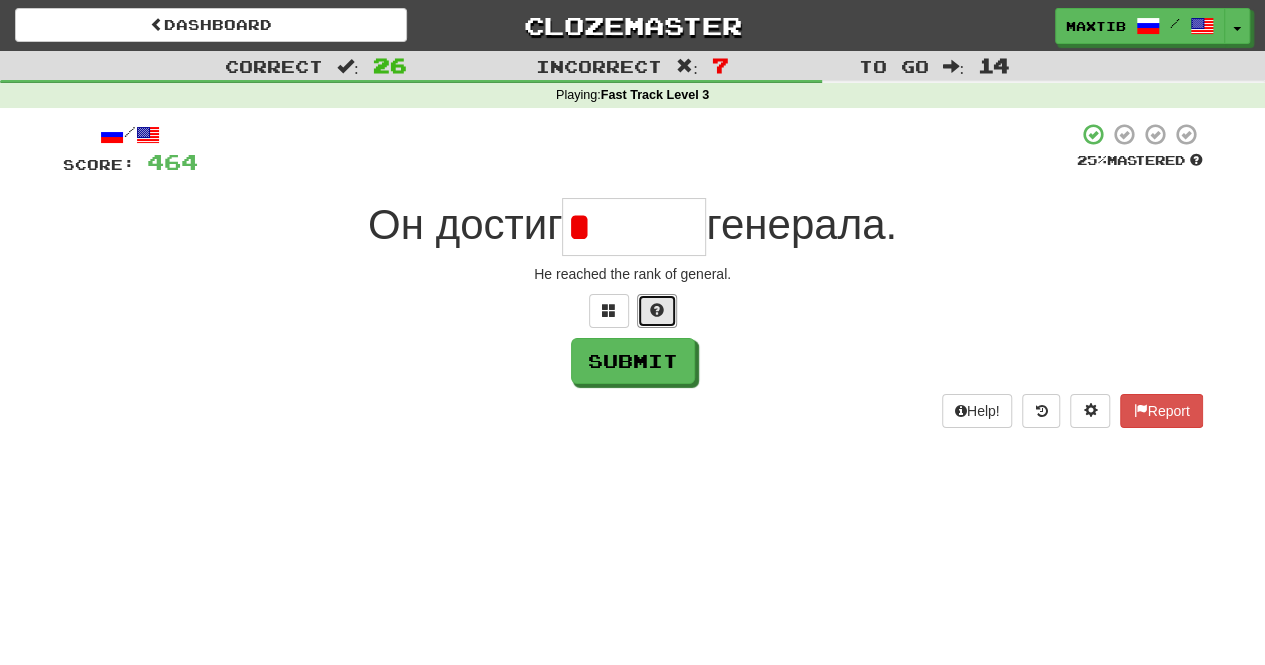click at bounding box center [657, 311] 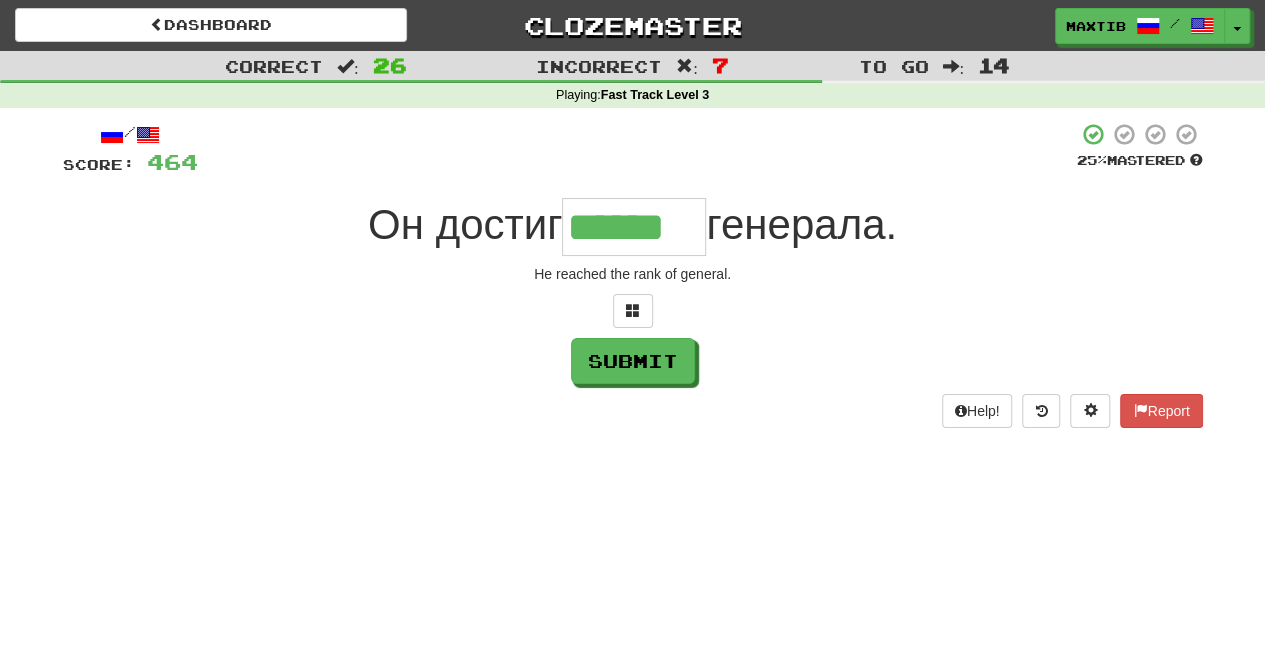 type on "******" 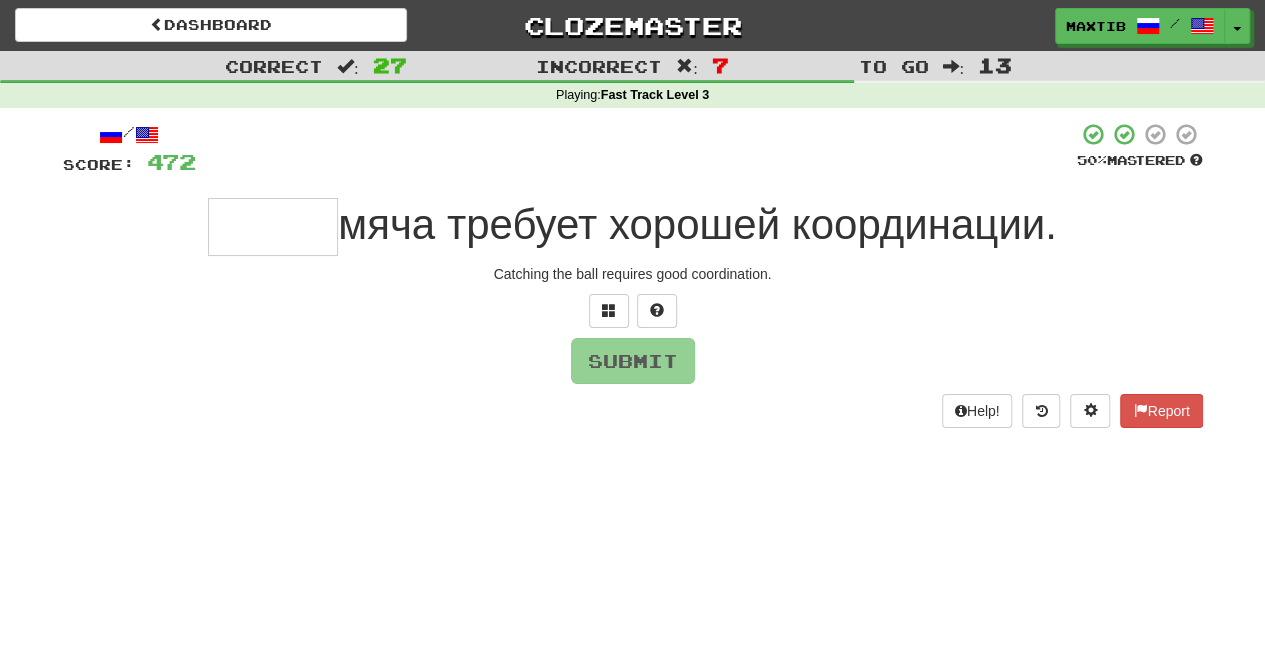 type on "*" 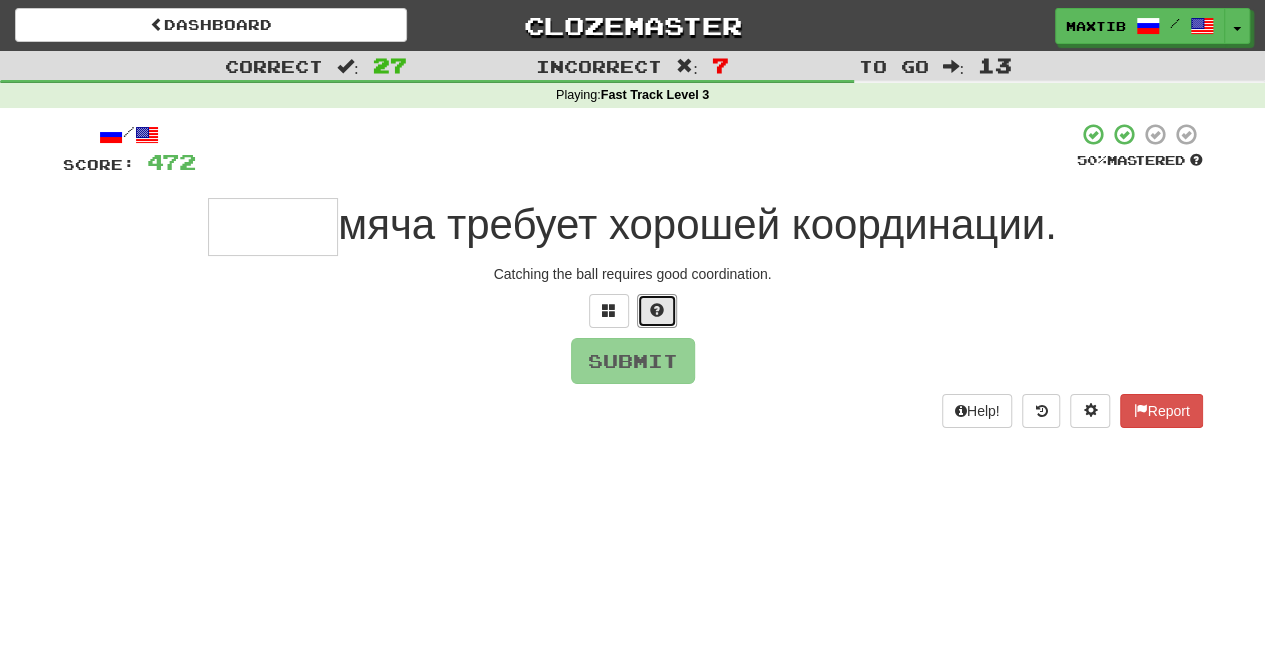 click at bounding box center [657, 311] 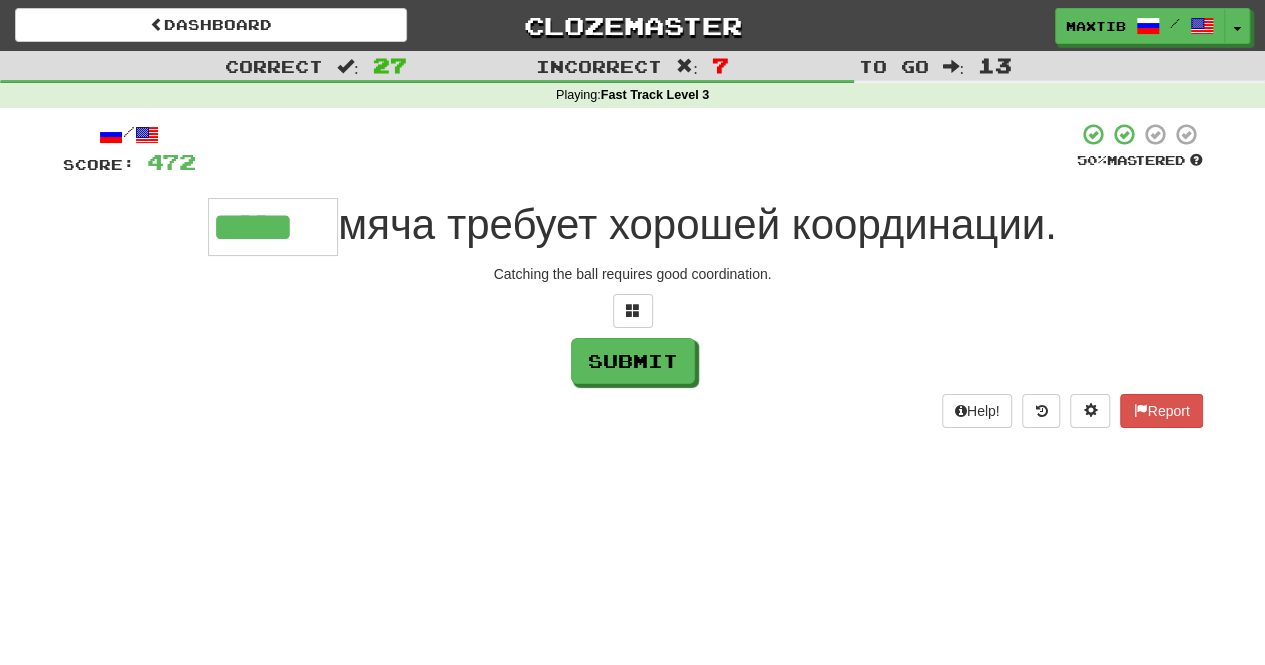 type on "*****" 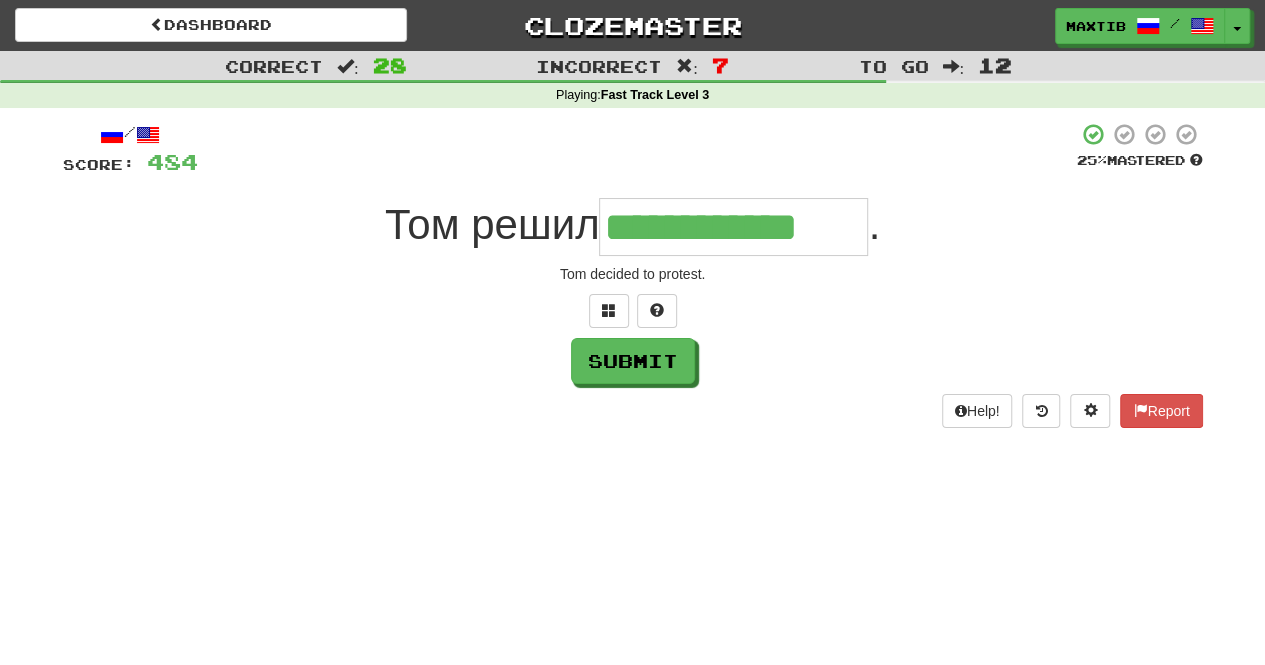 type on "**********" 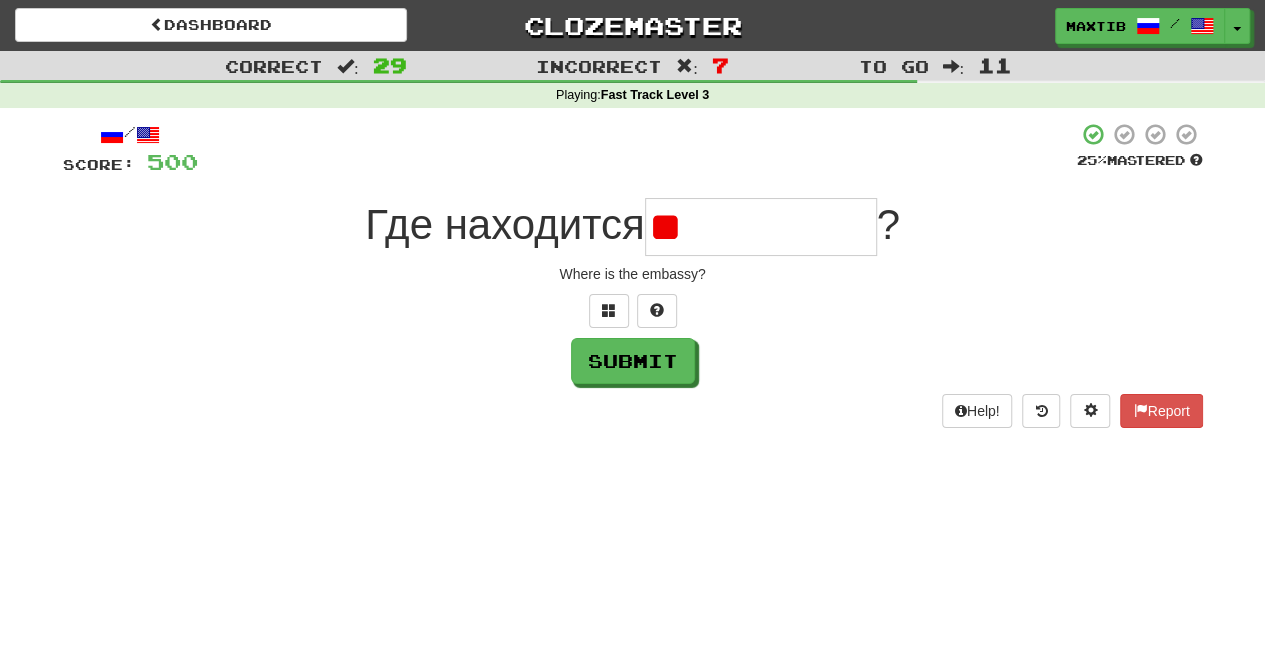 type on "*" 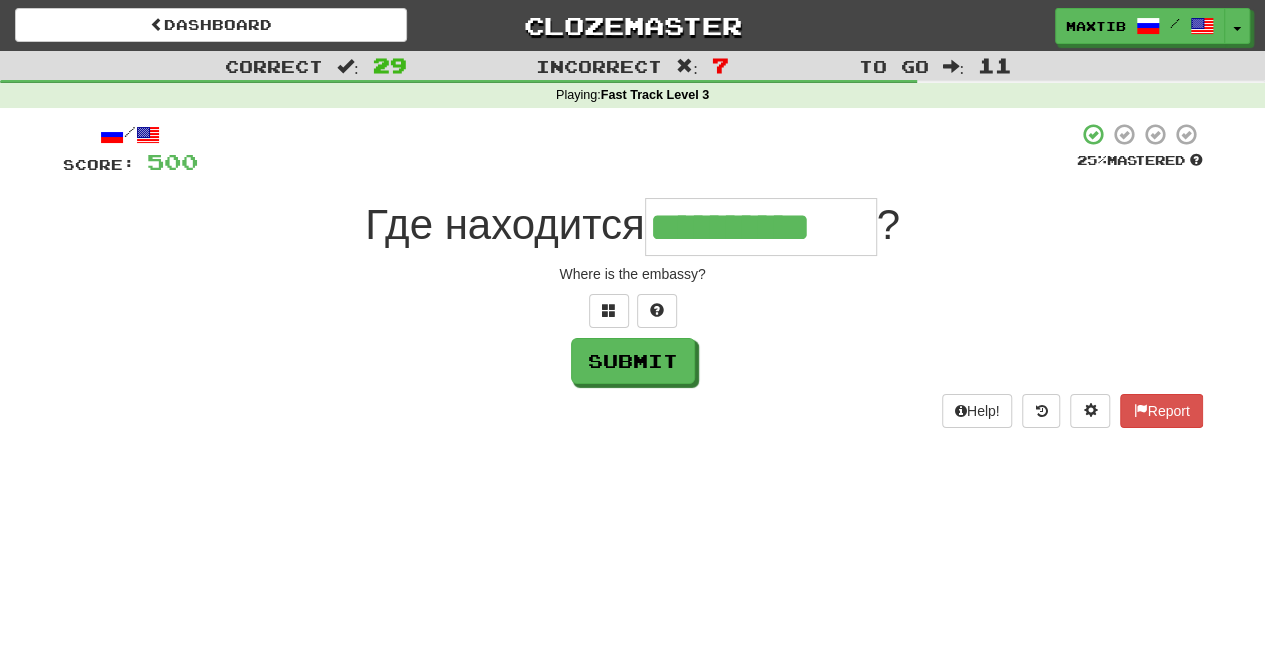 type on "**********" 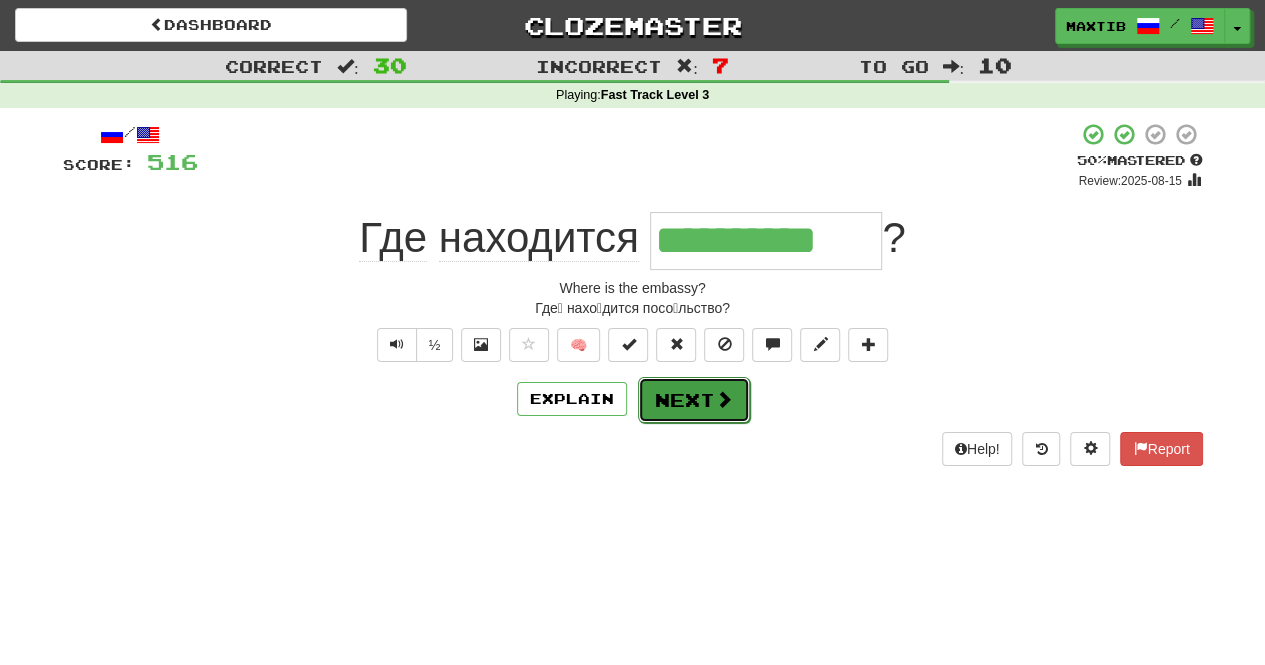 click on "Next" at bounding box center (694, 400) 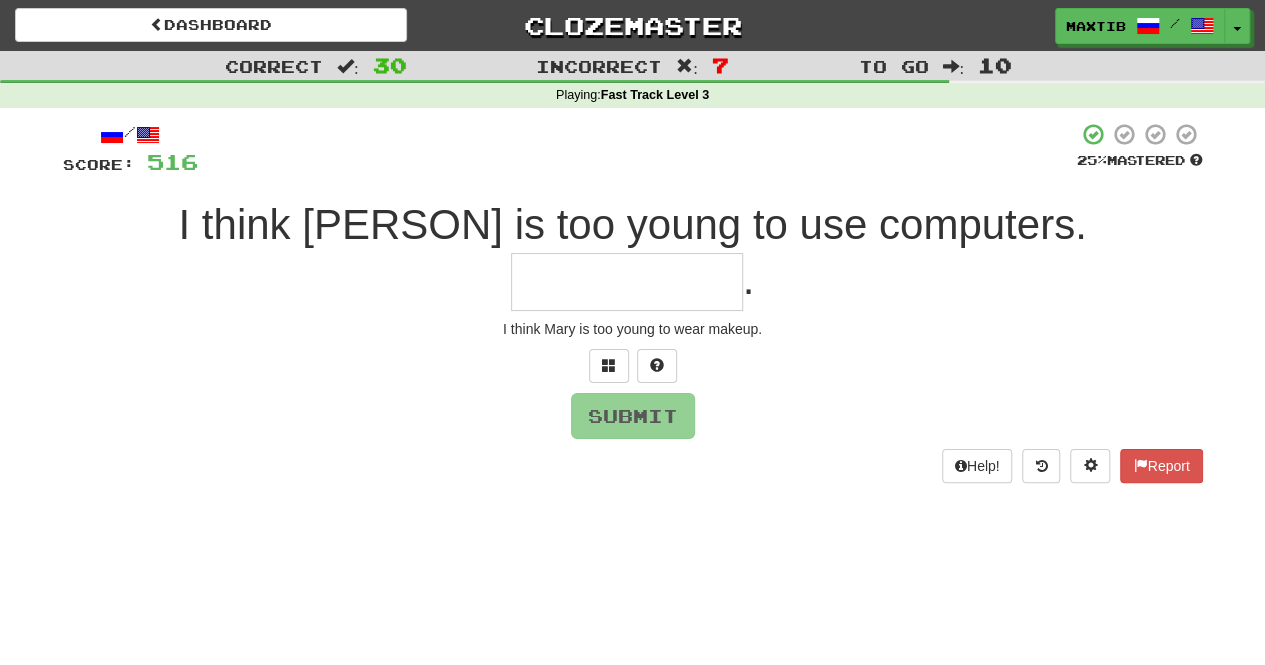 type on "*" 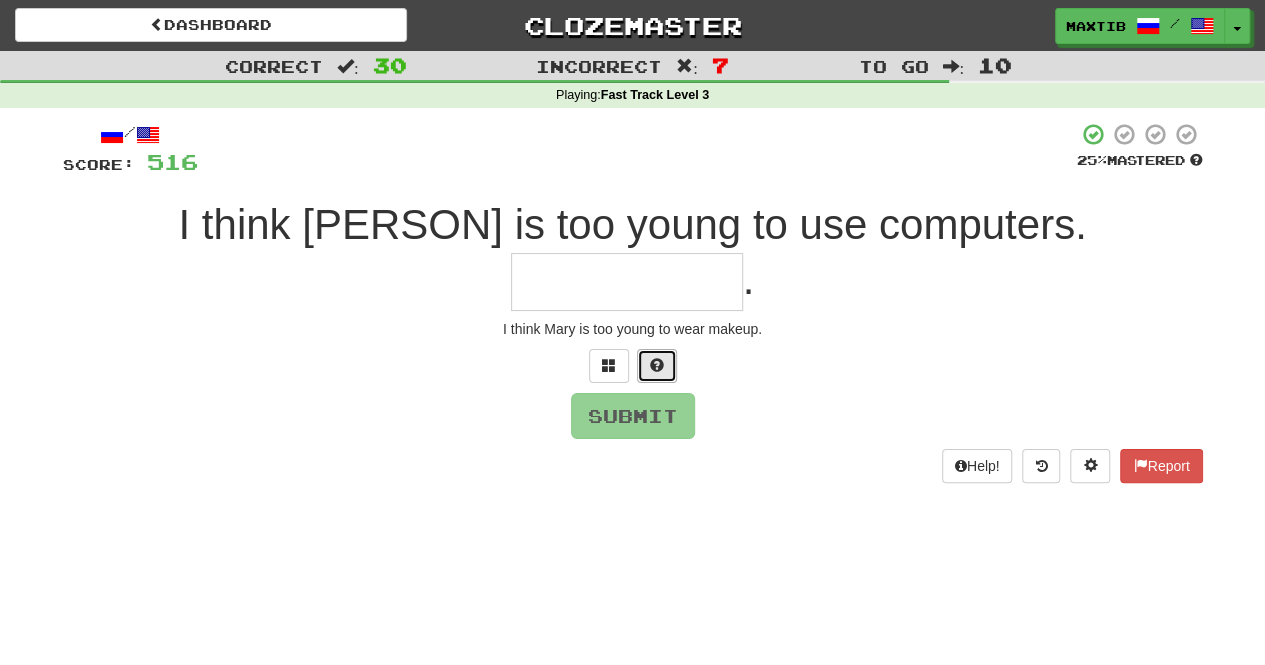 click at bounding box center (657, 366) 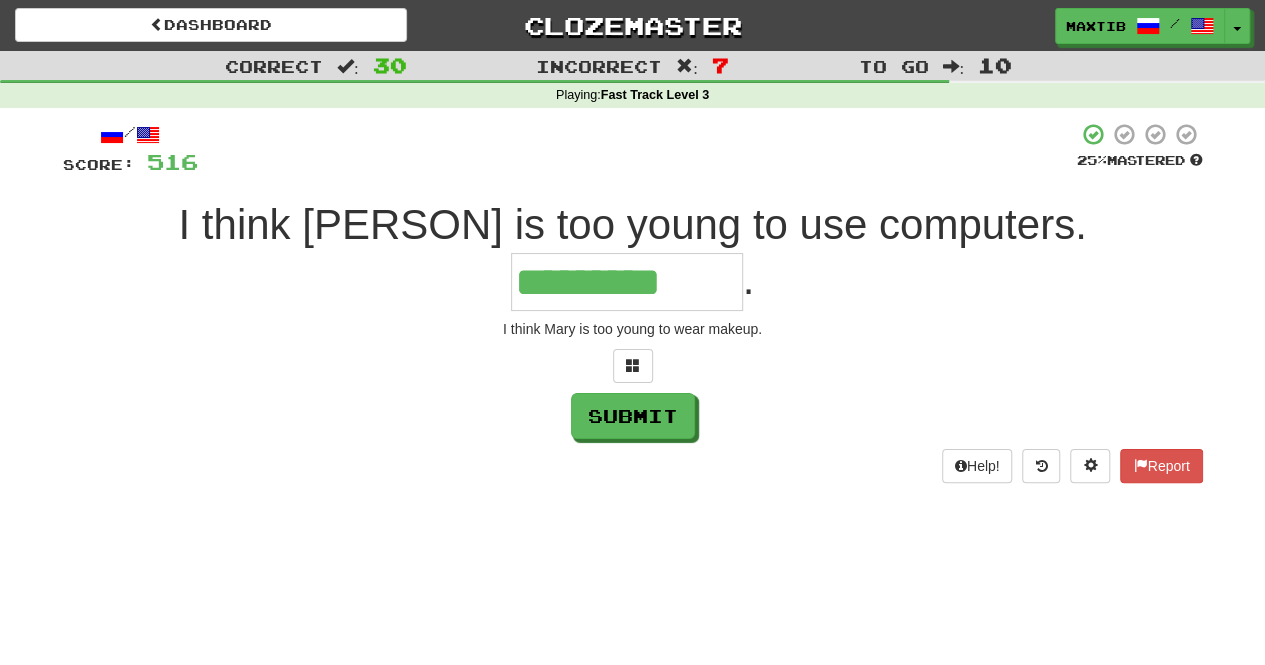 scroll, scrollTop: 0, scrollLeft: 0, axis: both 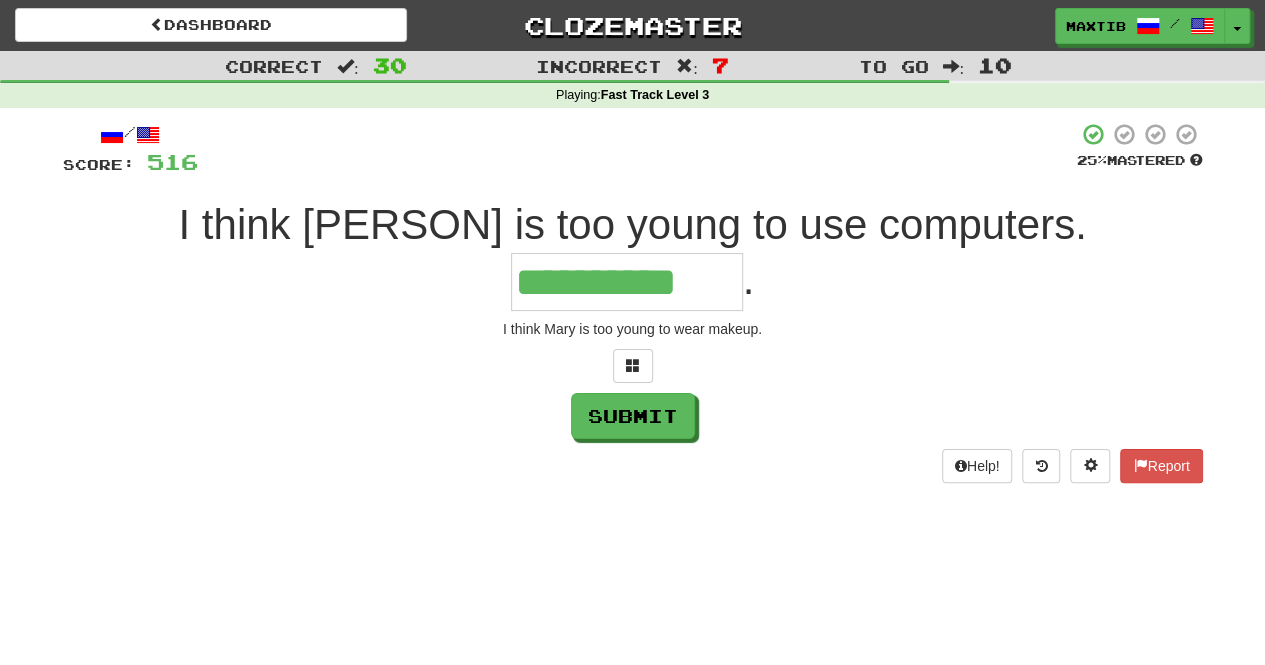 type on "**********" 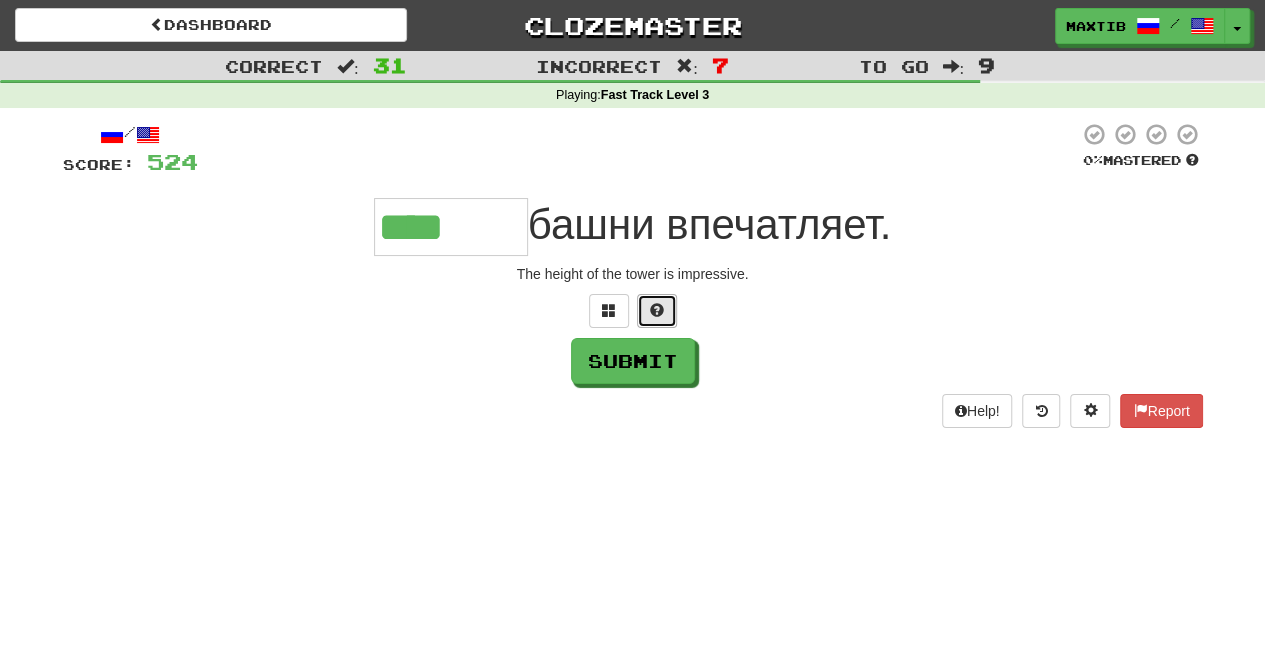 click at bounding box center [657, 311] 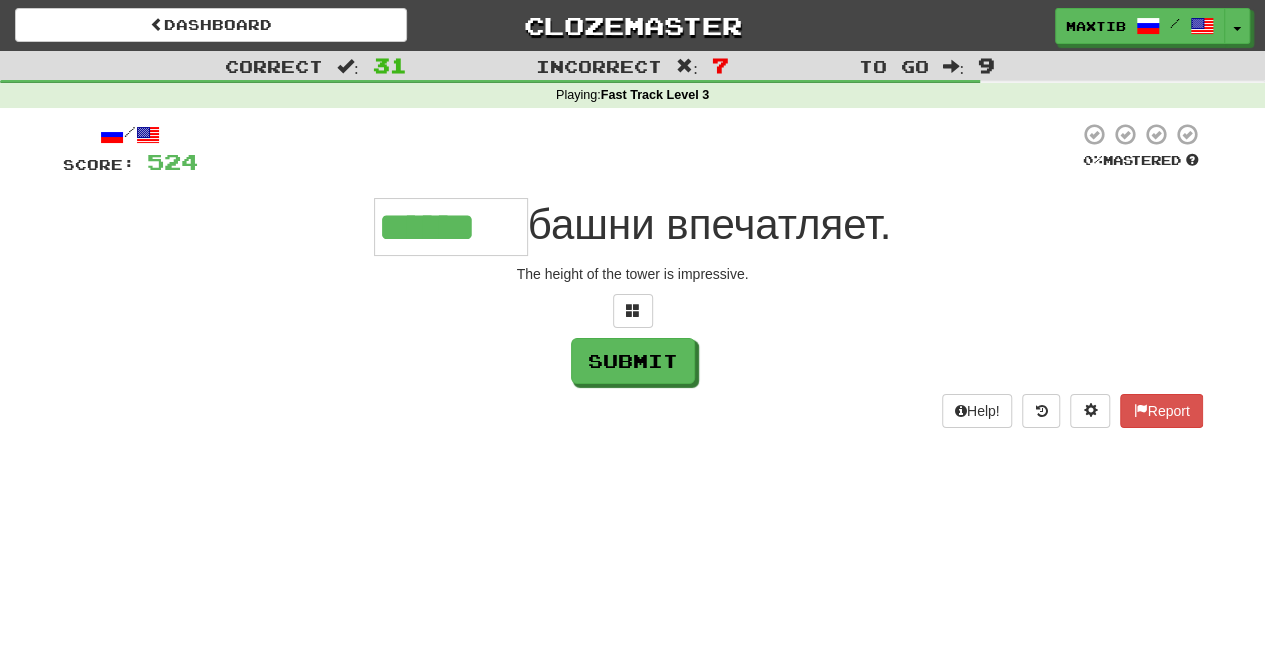 type on "******" 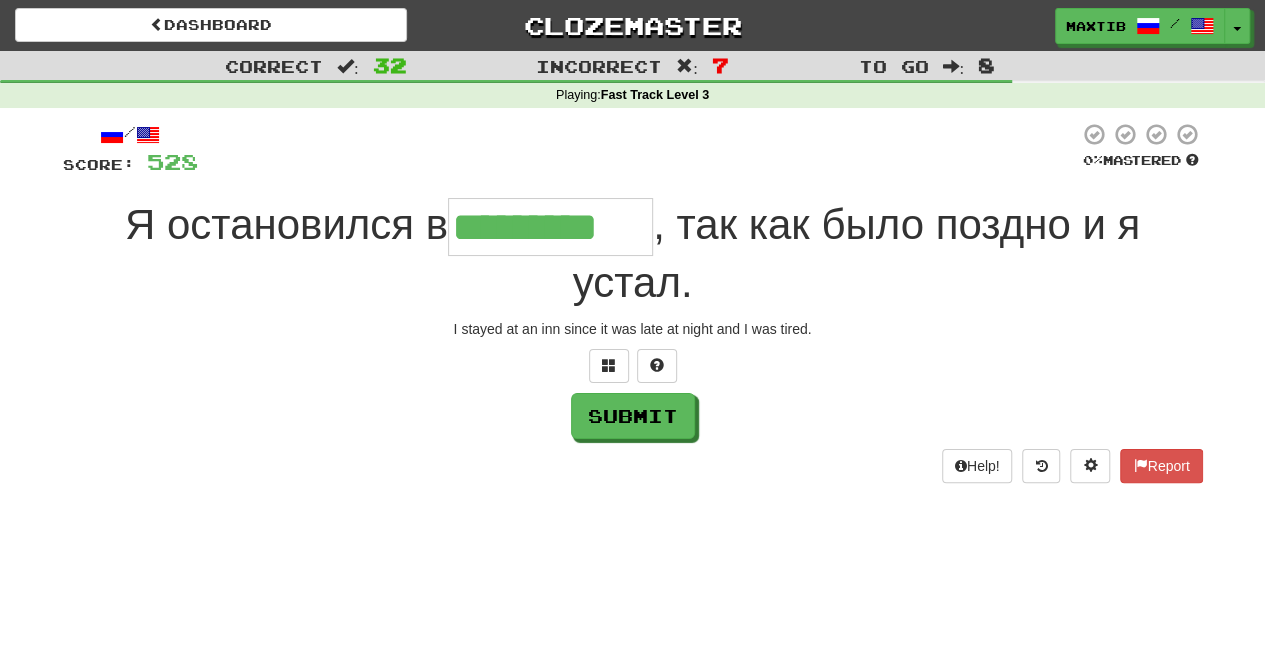 type on "*********" 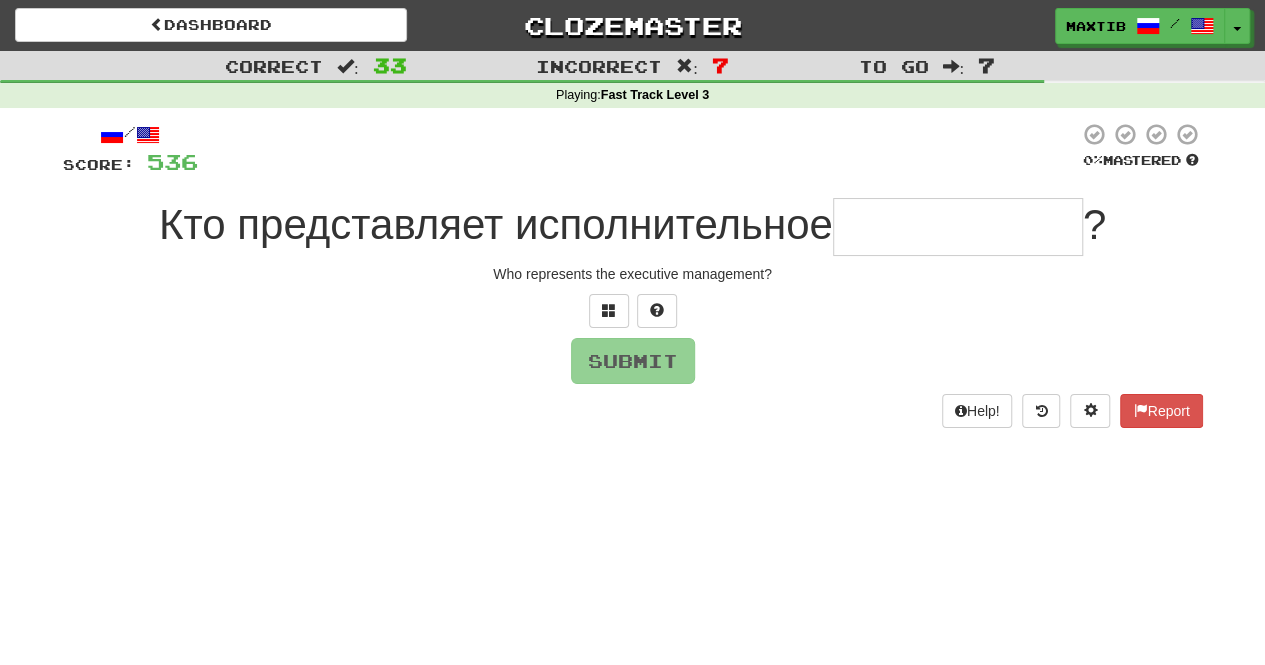 type on "*" 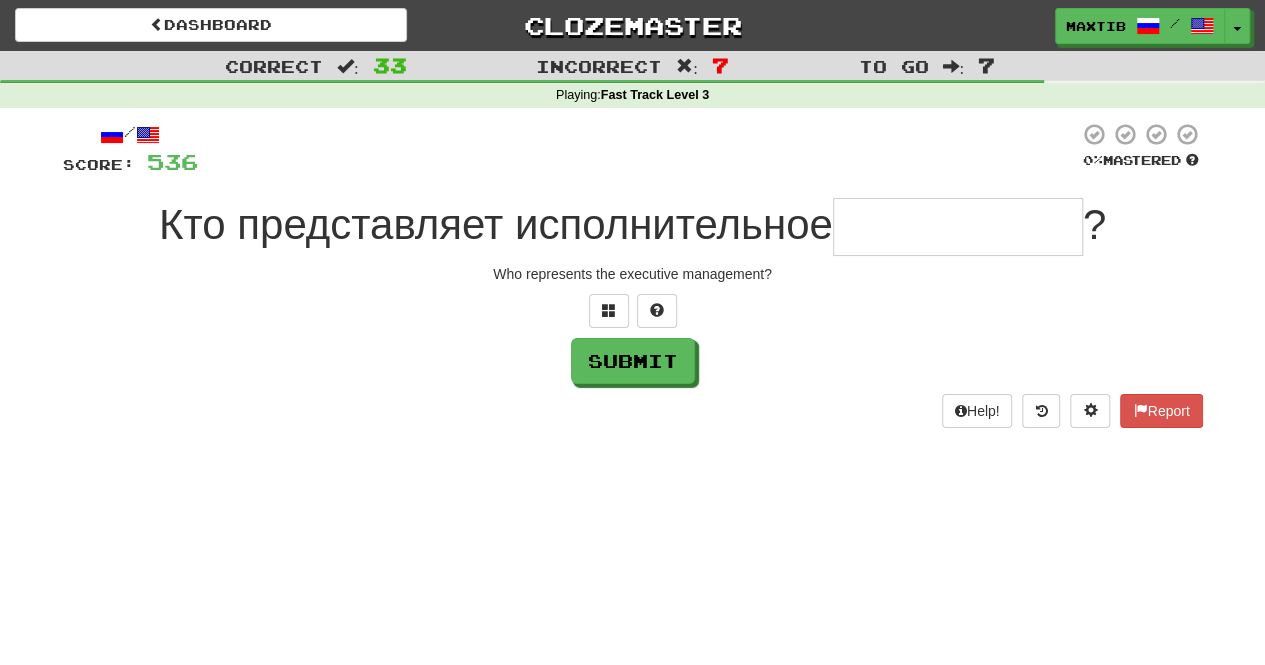 type on "*" 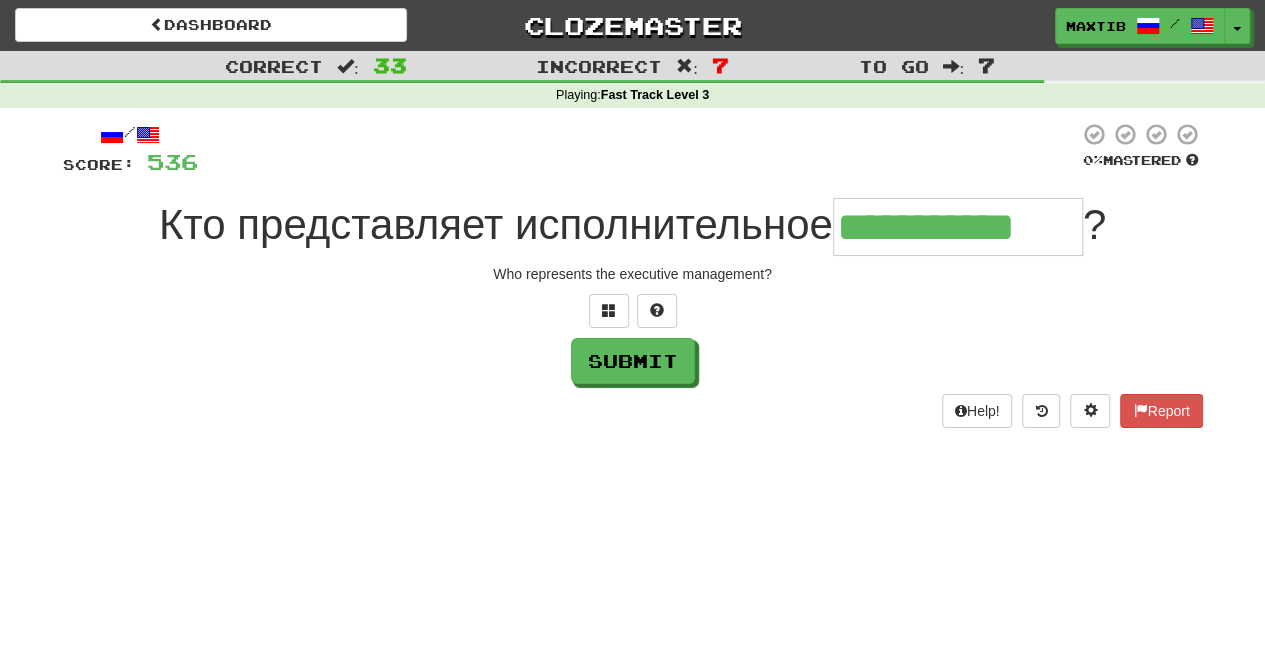 type on "**********" 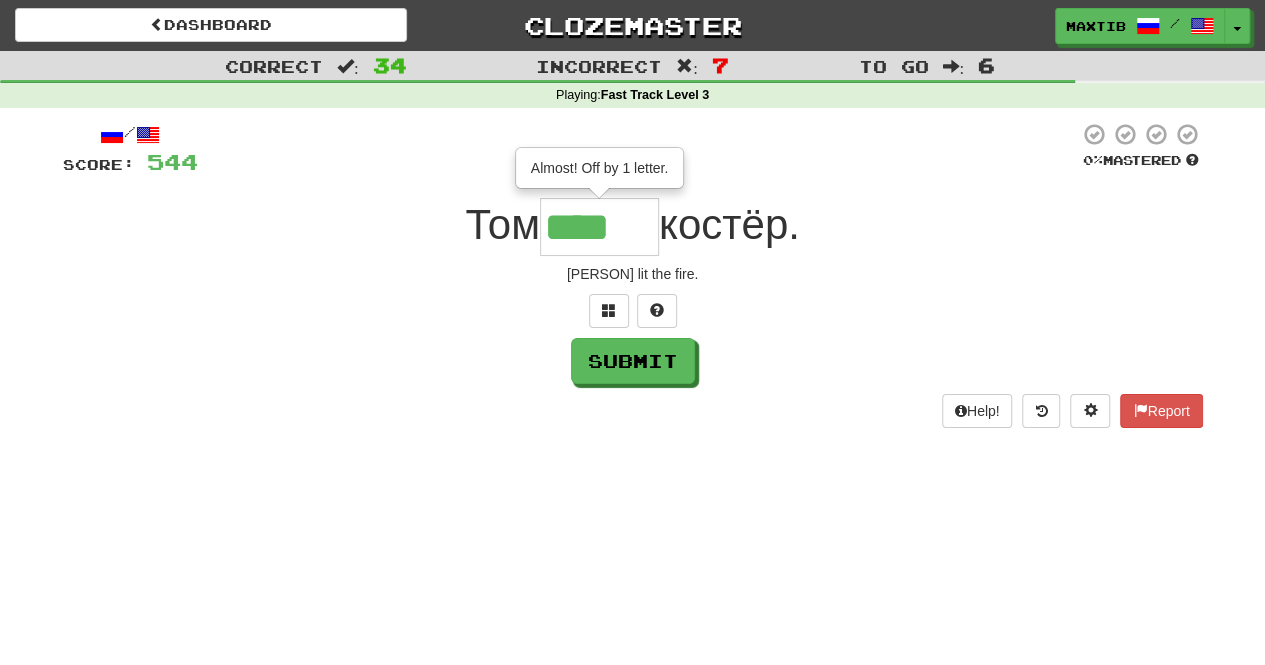 scroll, scrollTop: 0, scrollLeft: 0, axis: both 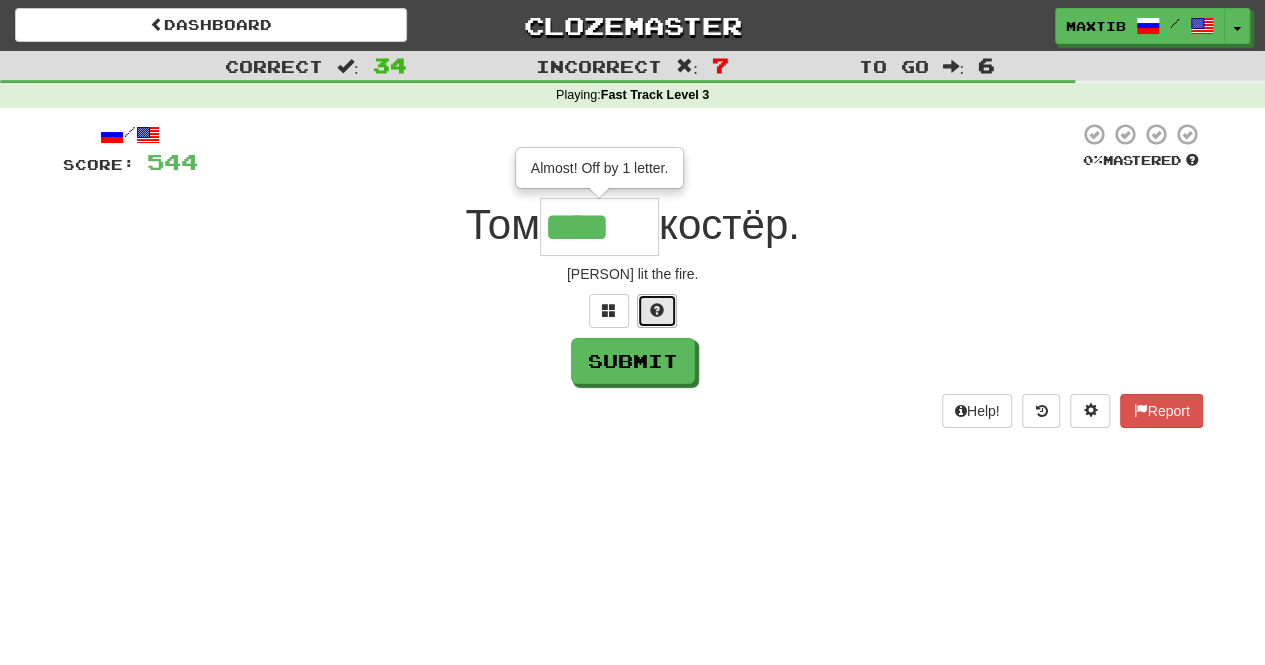 click at bounding box center [657, 310] 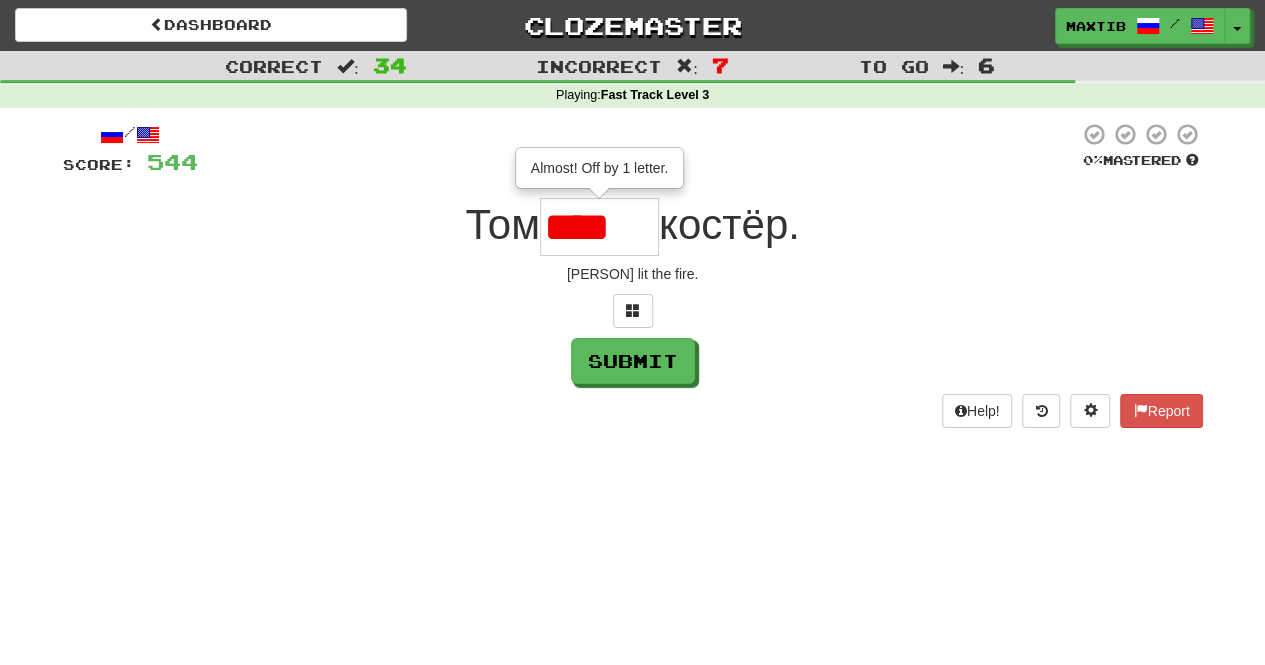 scroll, scrollTop: 0, scrollLeft: 0, axis: both 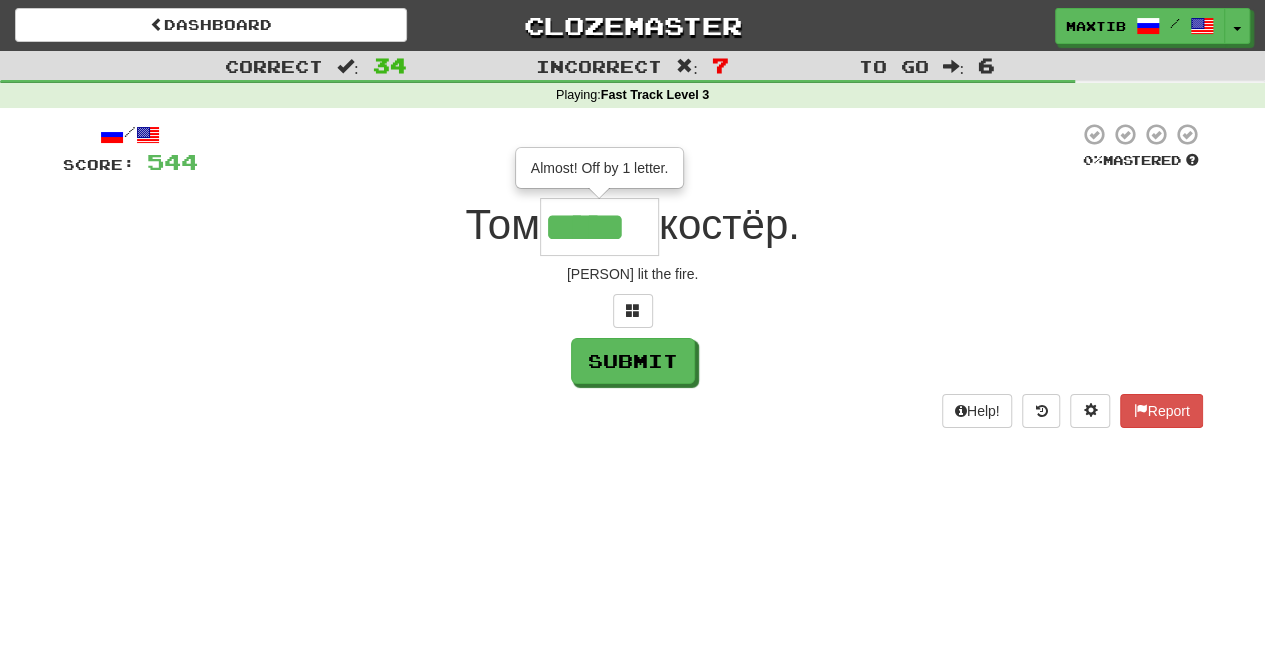 type on "*****" 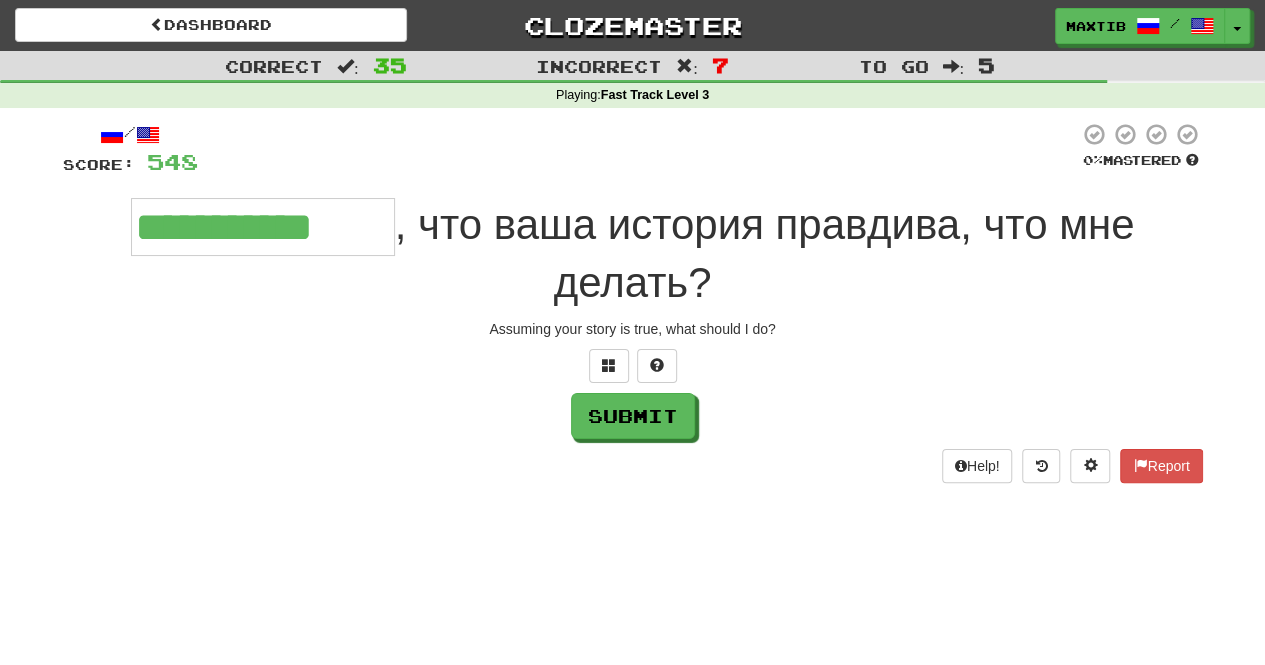 type on "**********" 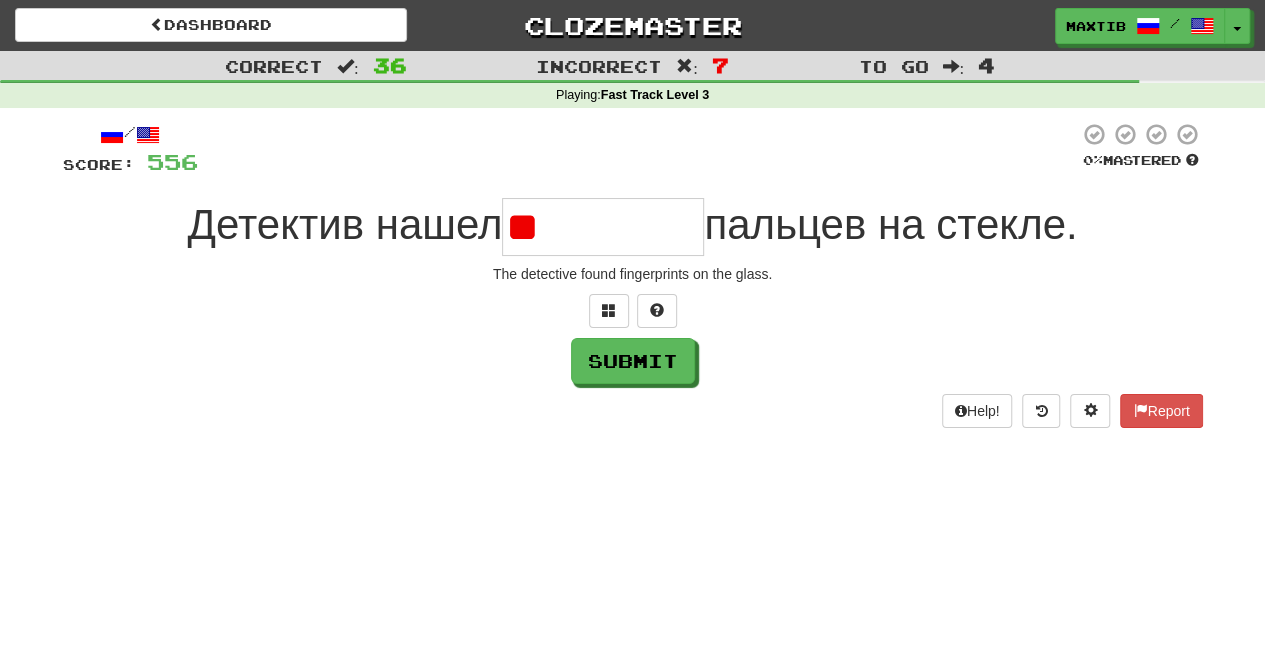 type on "*" 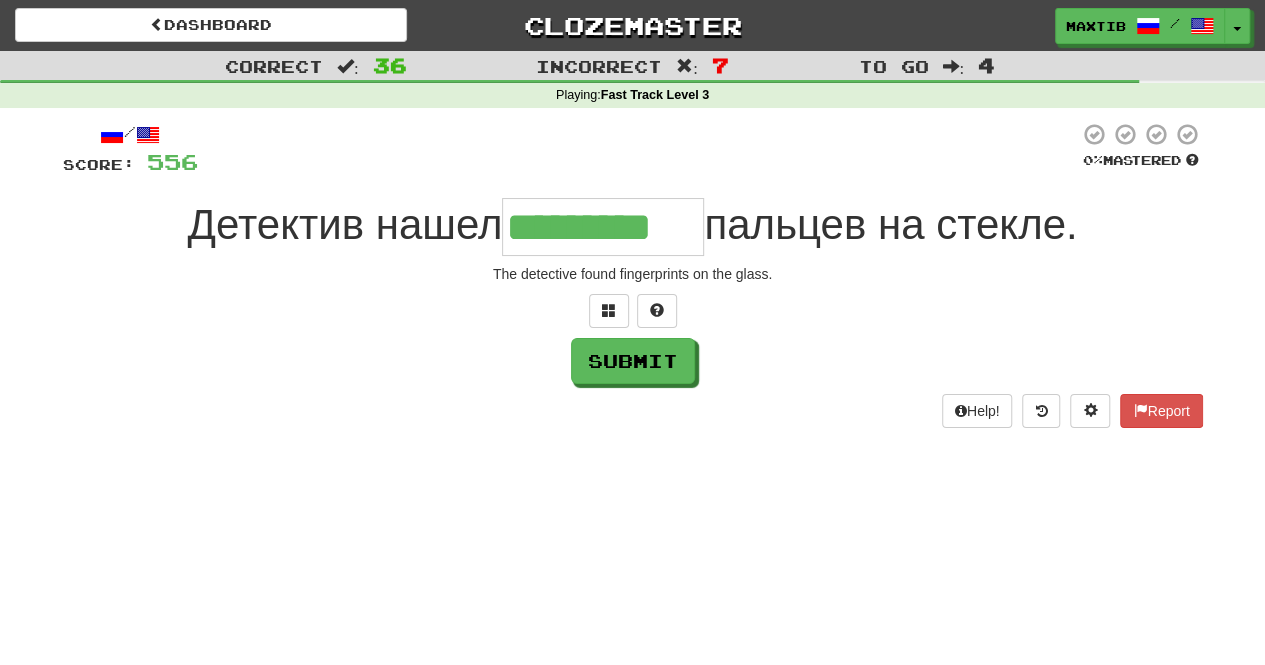 type on "*********" 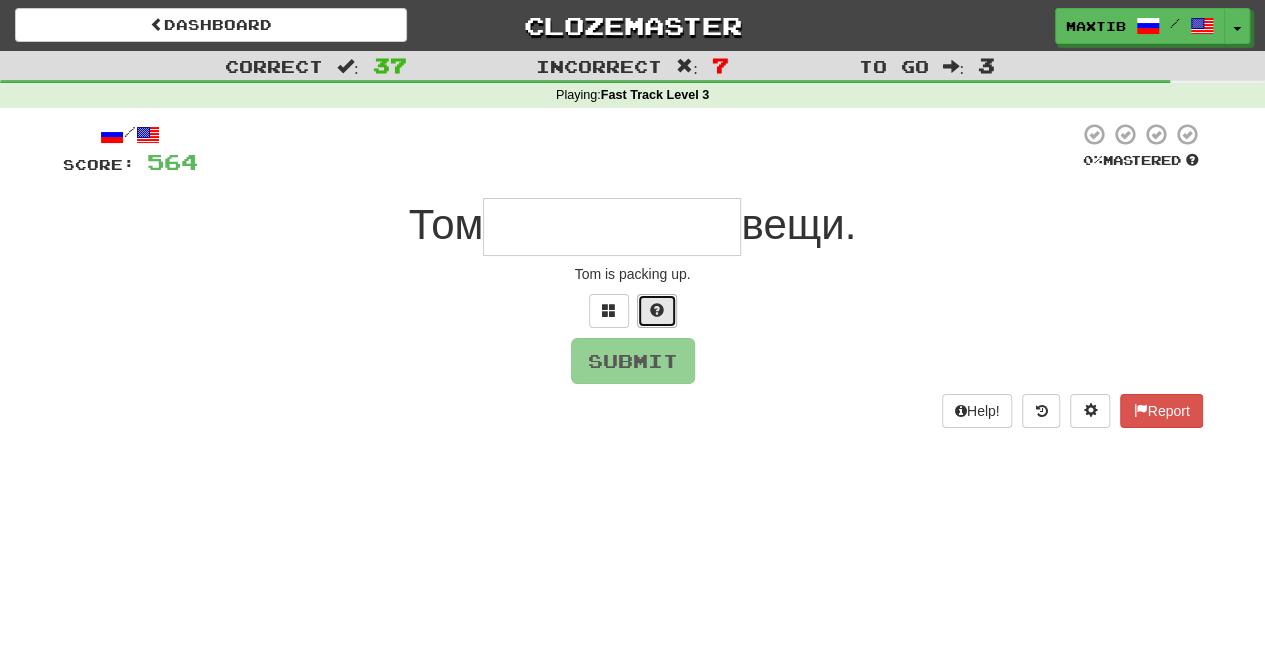 click at bounding box center [657, 311] 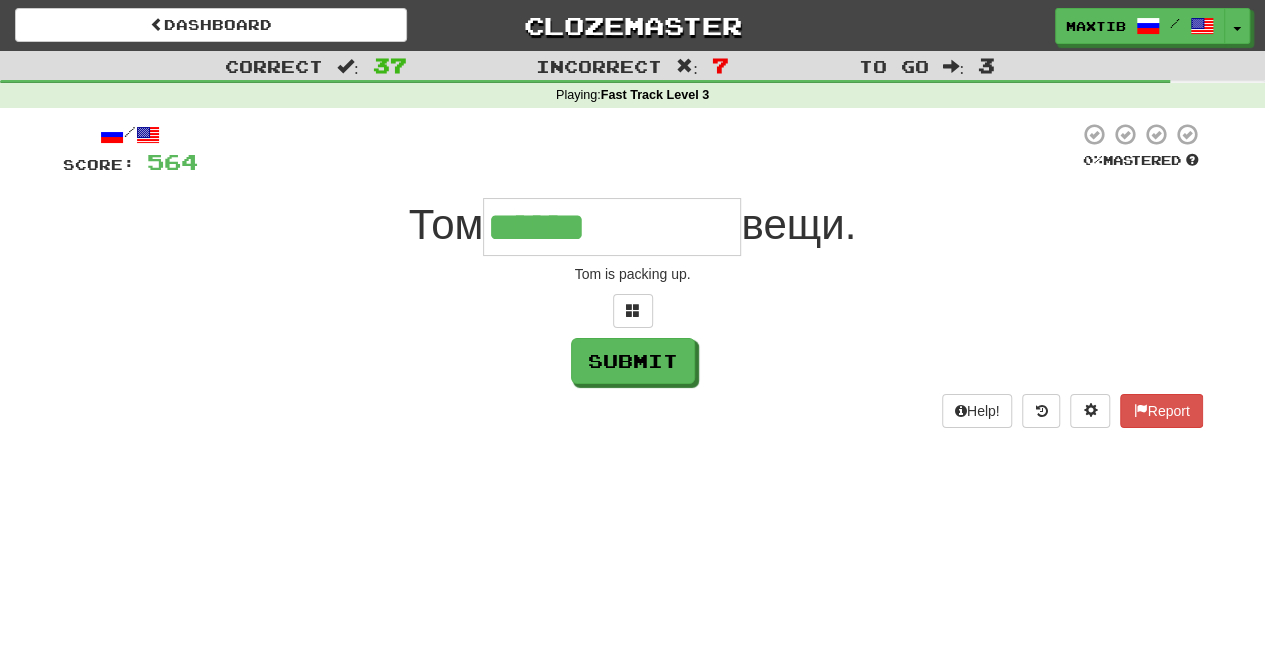 type on "**********" 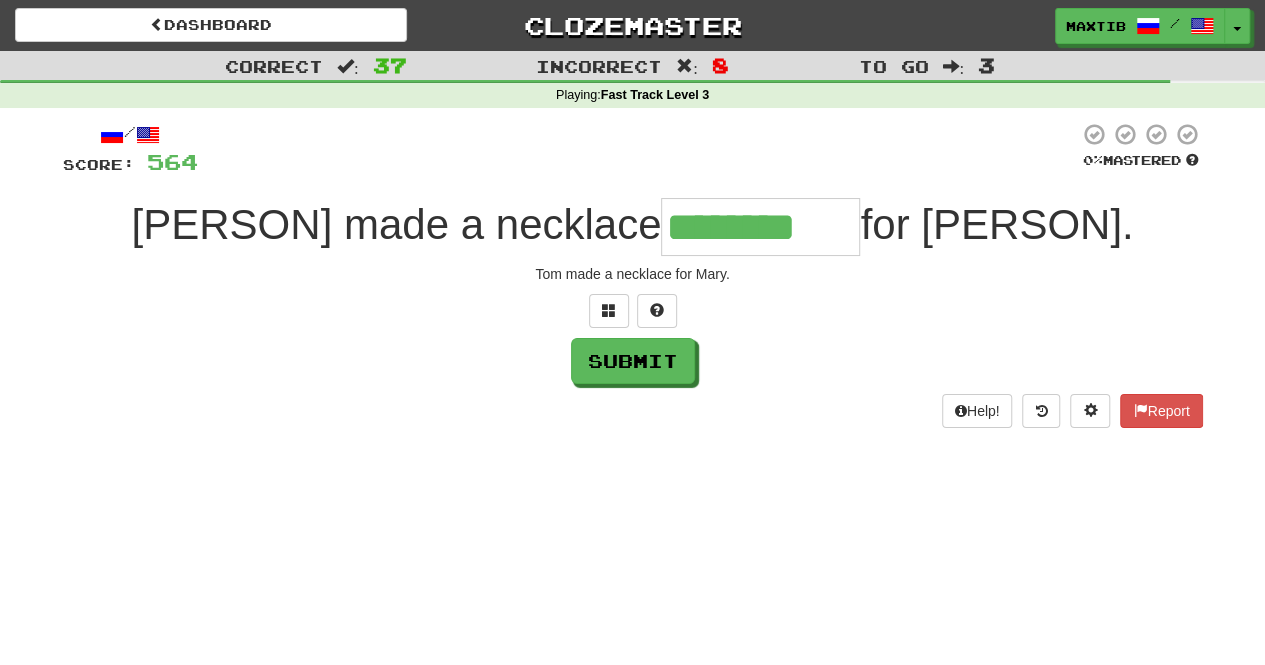 type on "********" 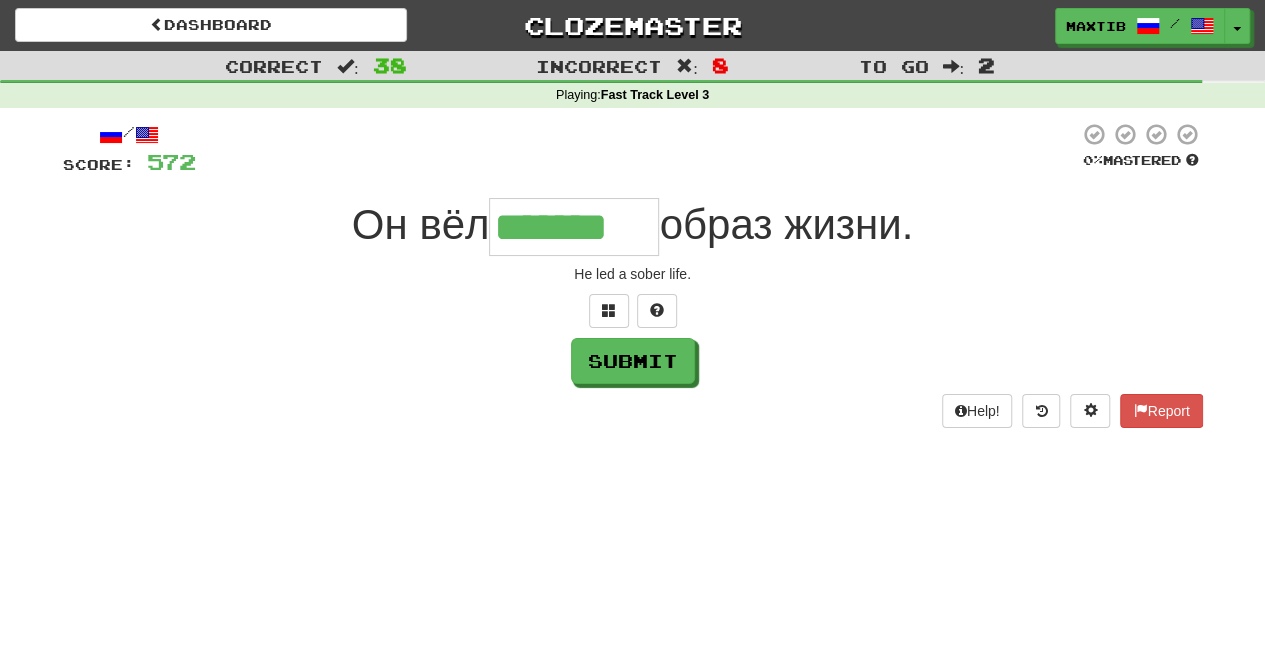 type on "*******" 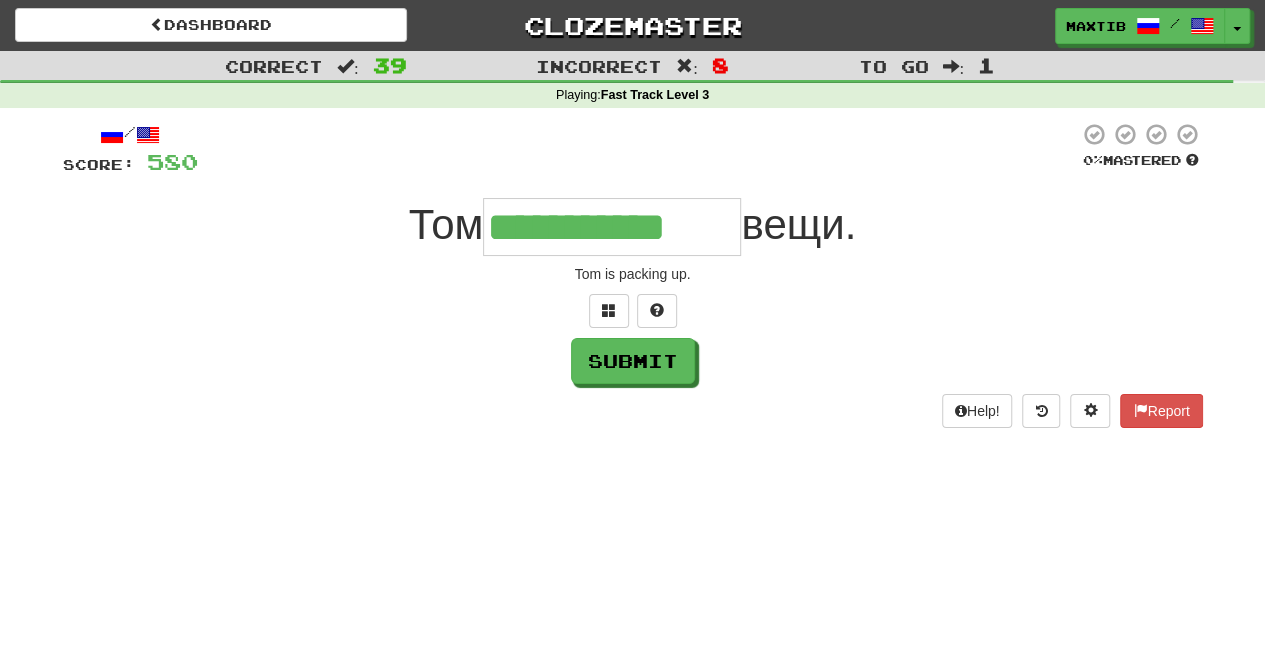 type on "**********" 